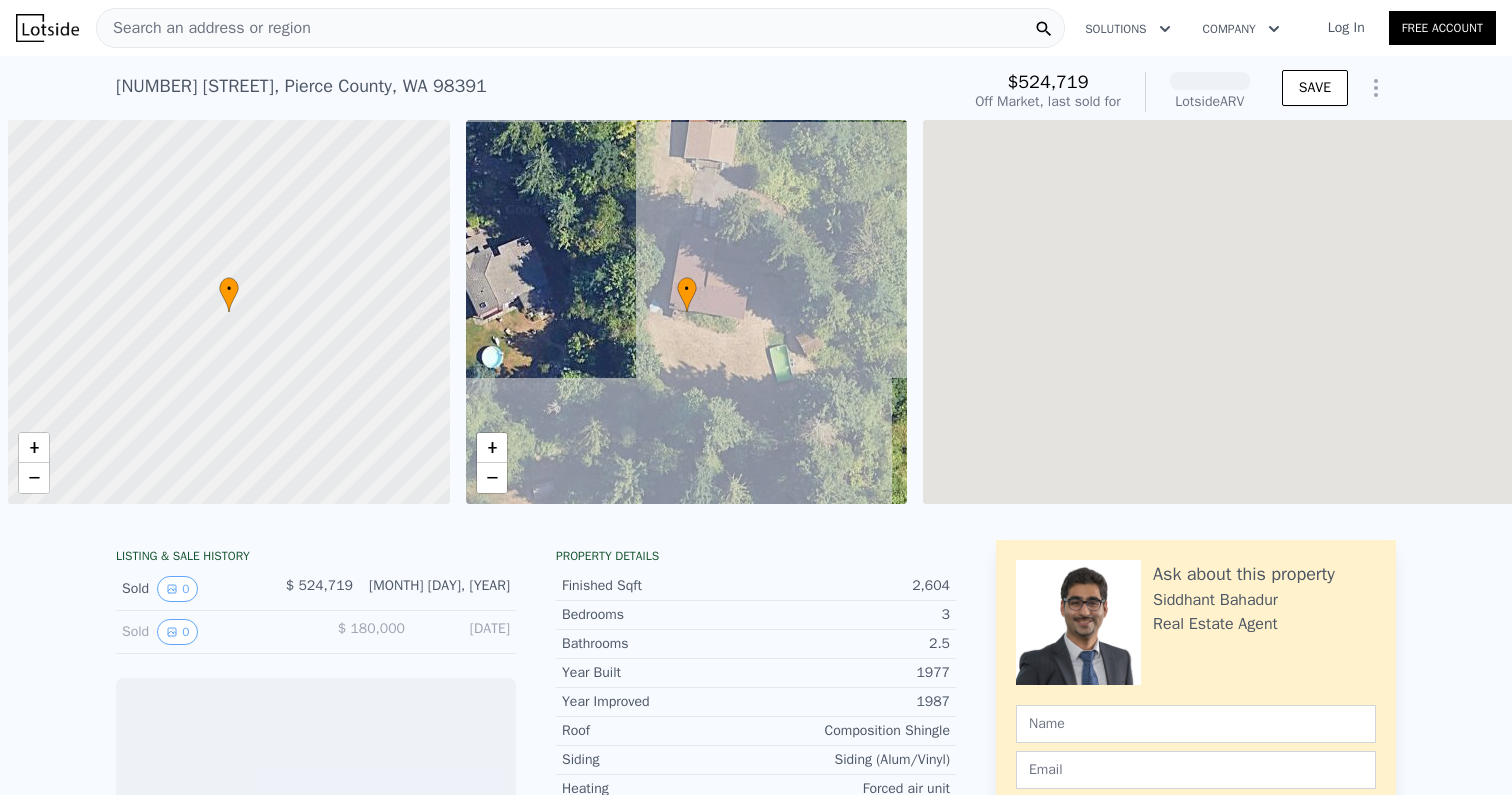 scroll, scrollTop: 0, scrollLeft: 0, axis: both 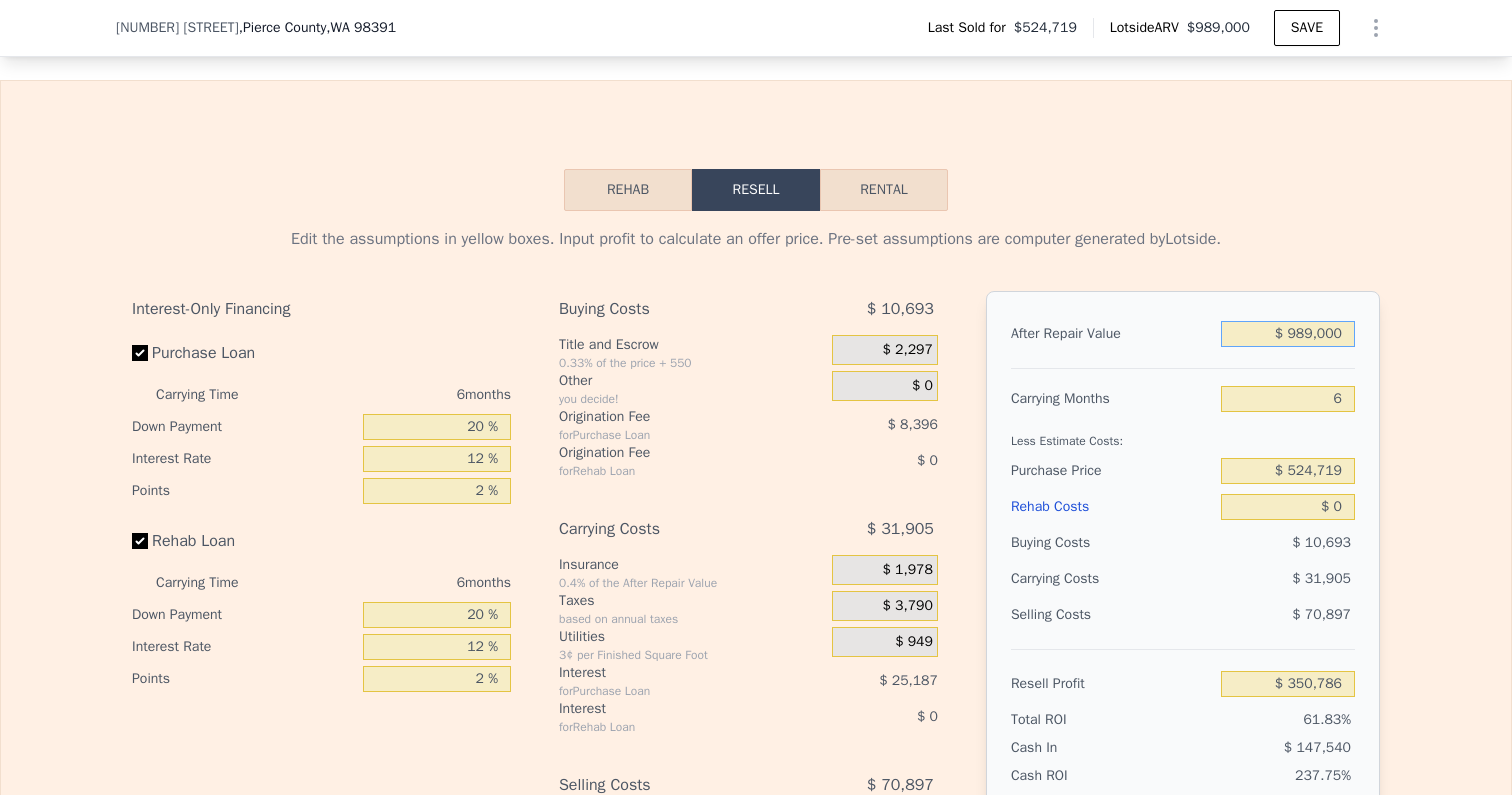 drag, startPoint x: 1291, startPoint y: 333, endPoint x: 1511, endPoint y: 351, distance: 220.73514 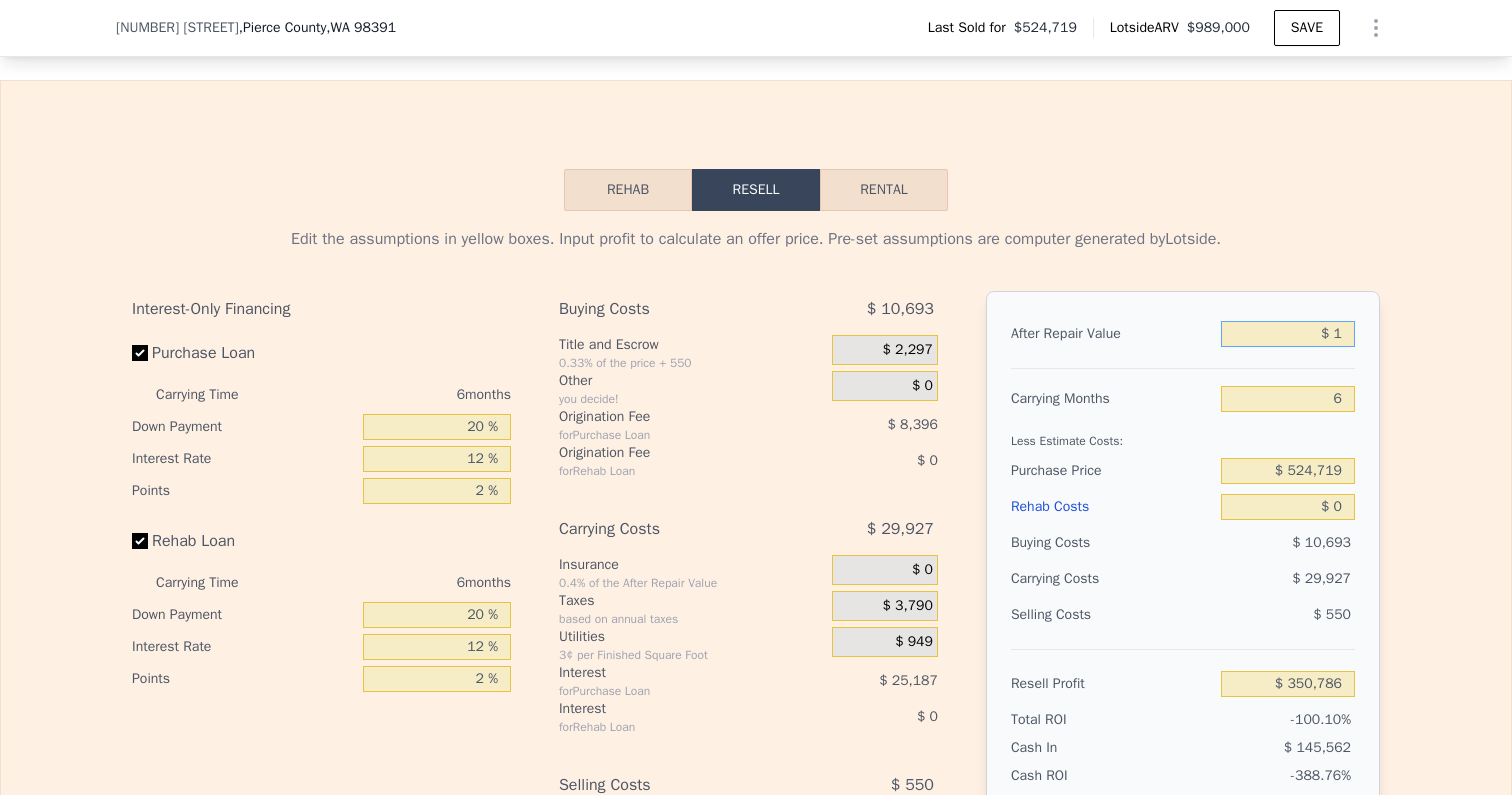 type on "$ 1" 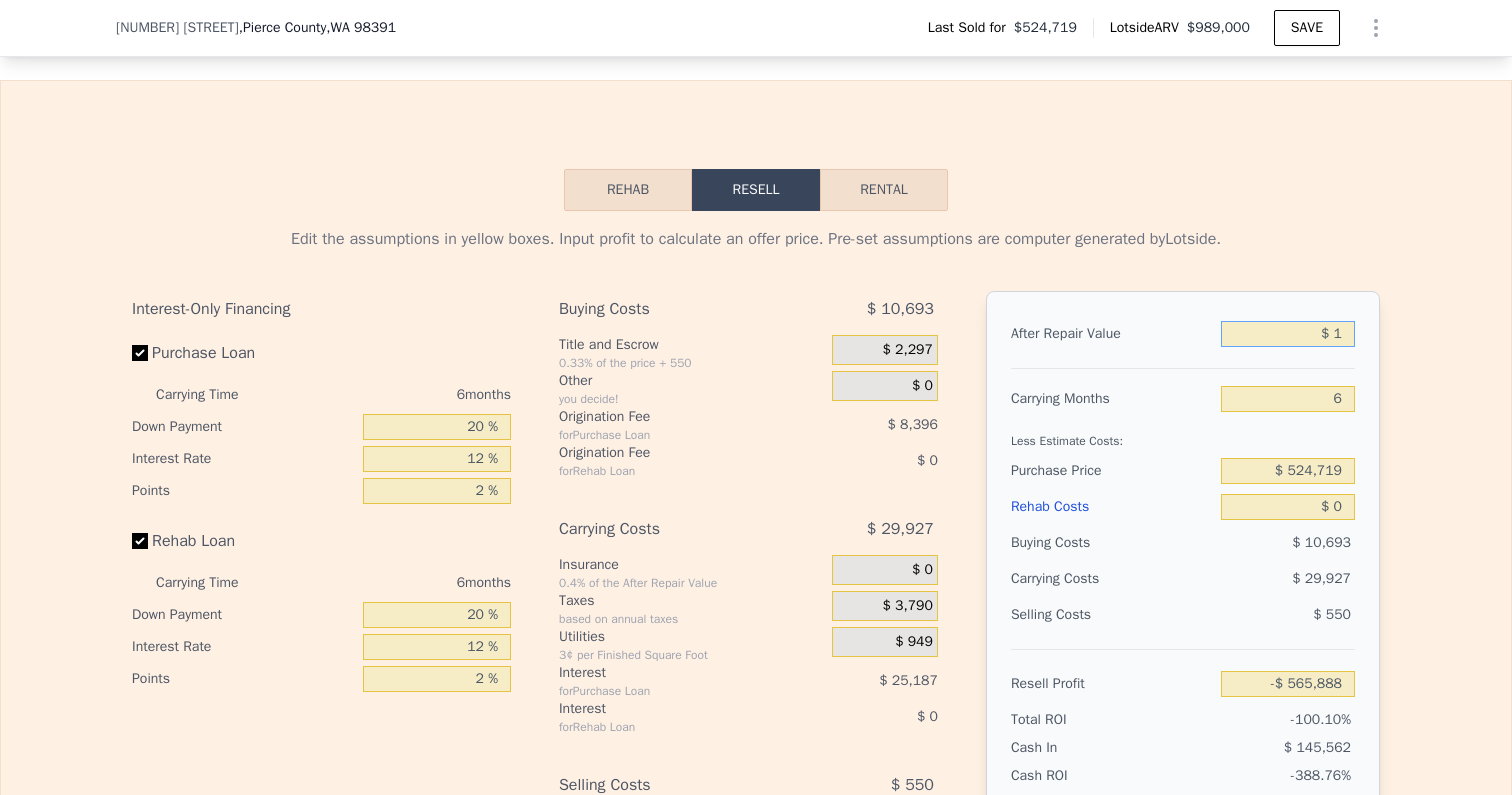 type on "$ 12" 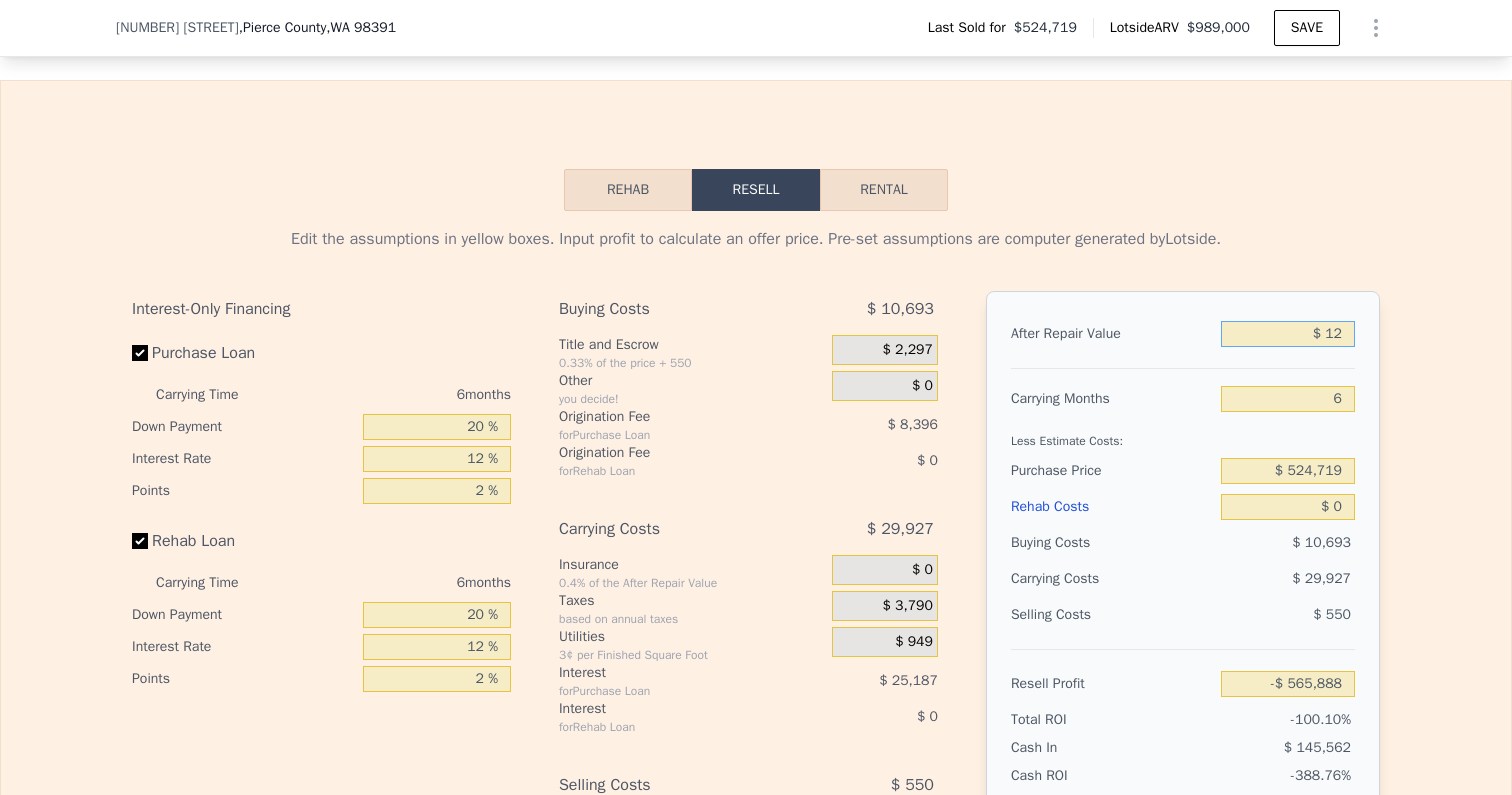 type on "-$ 565,877" 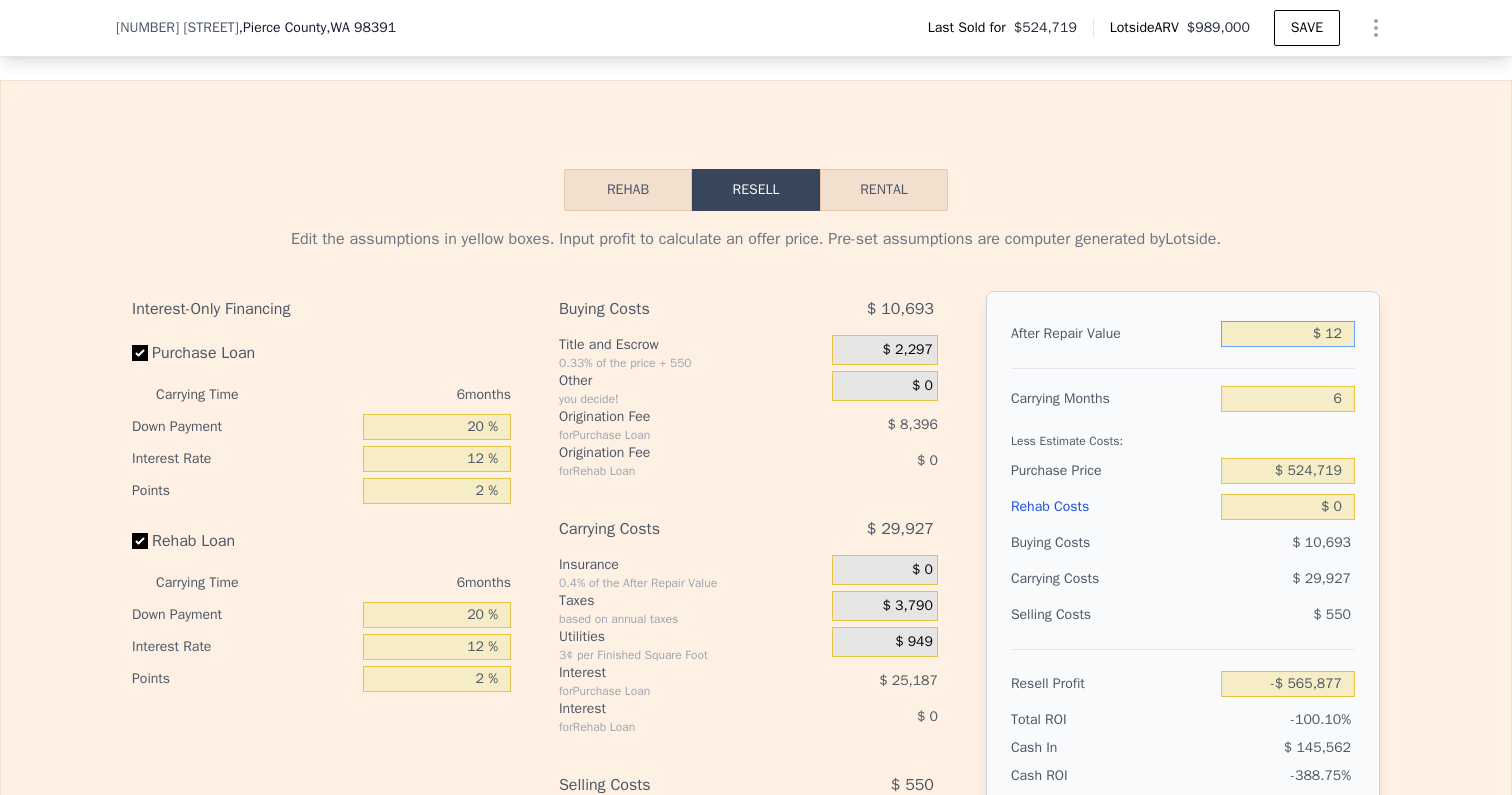 type on "$ 120" 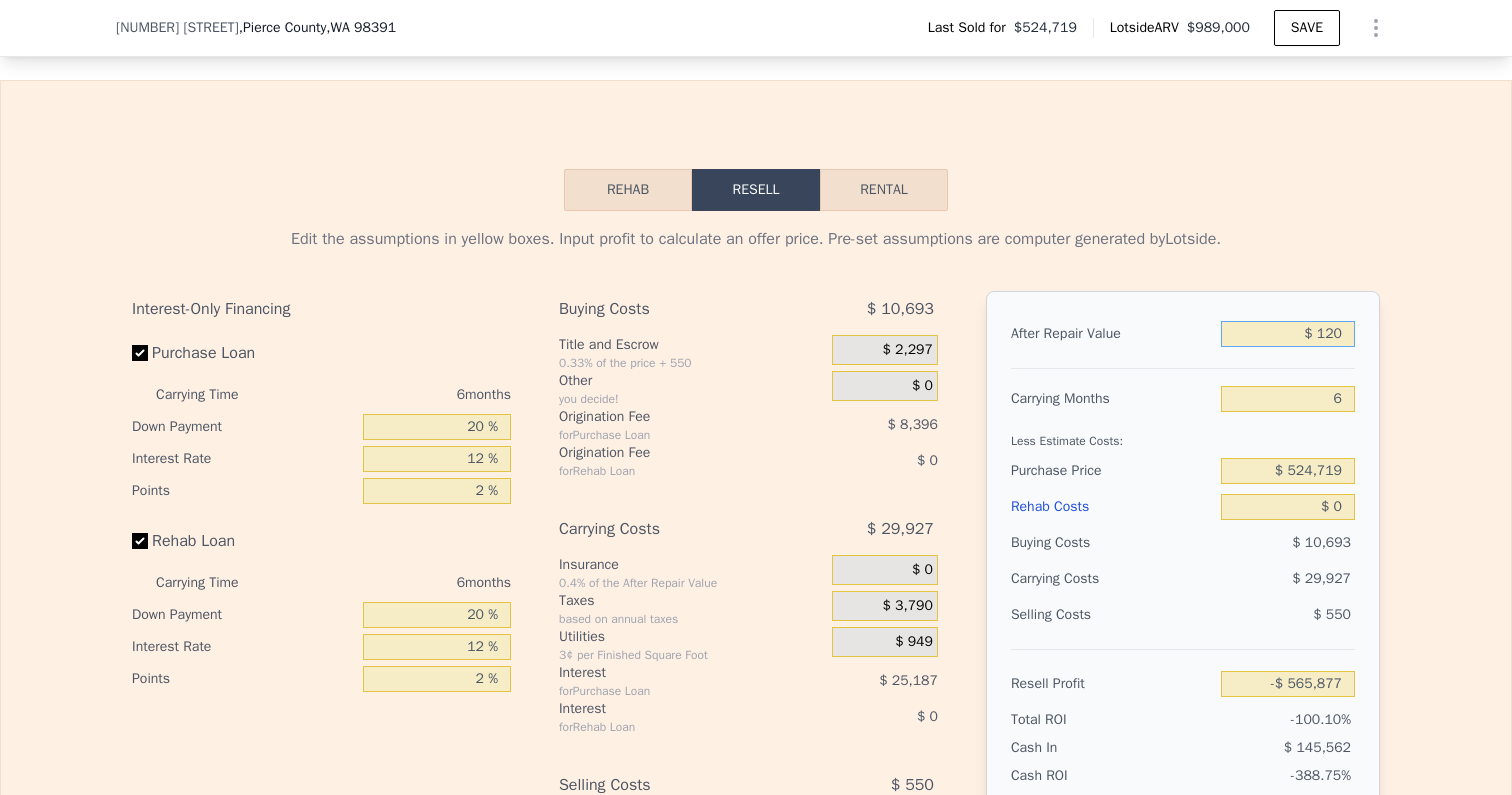 type on "-$ 565,777" 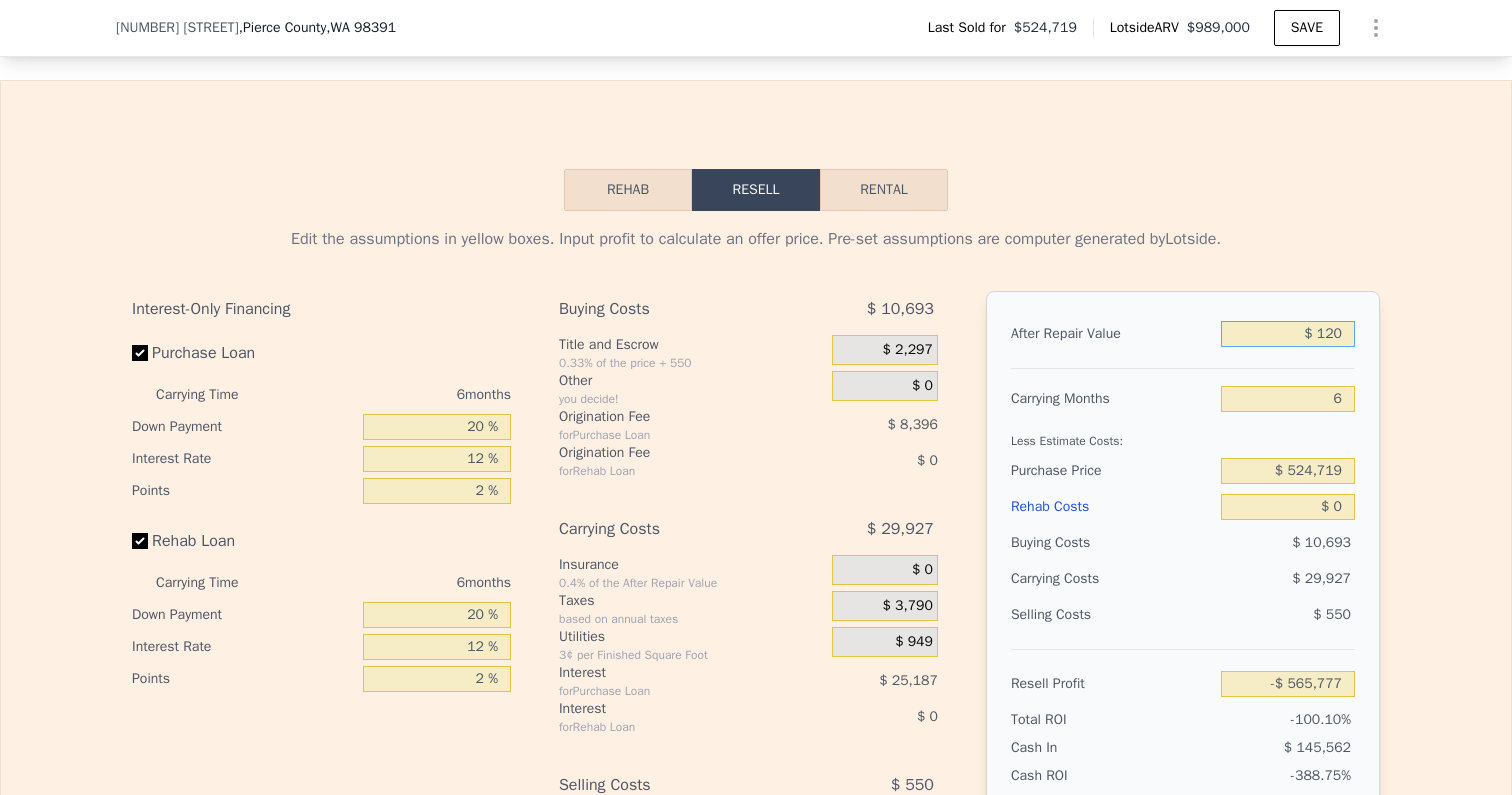 type on "$ 1,200" 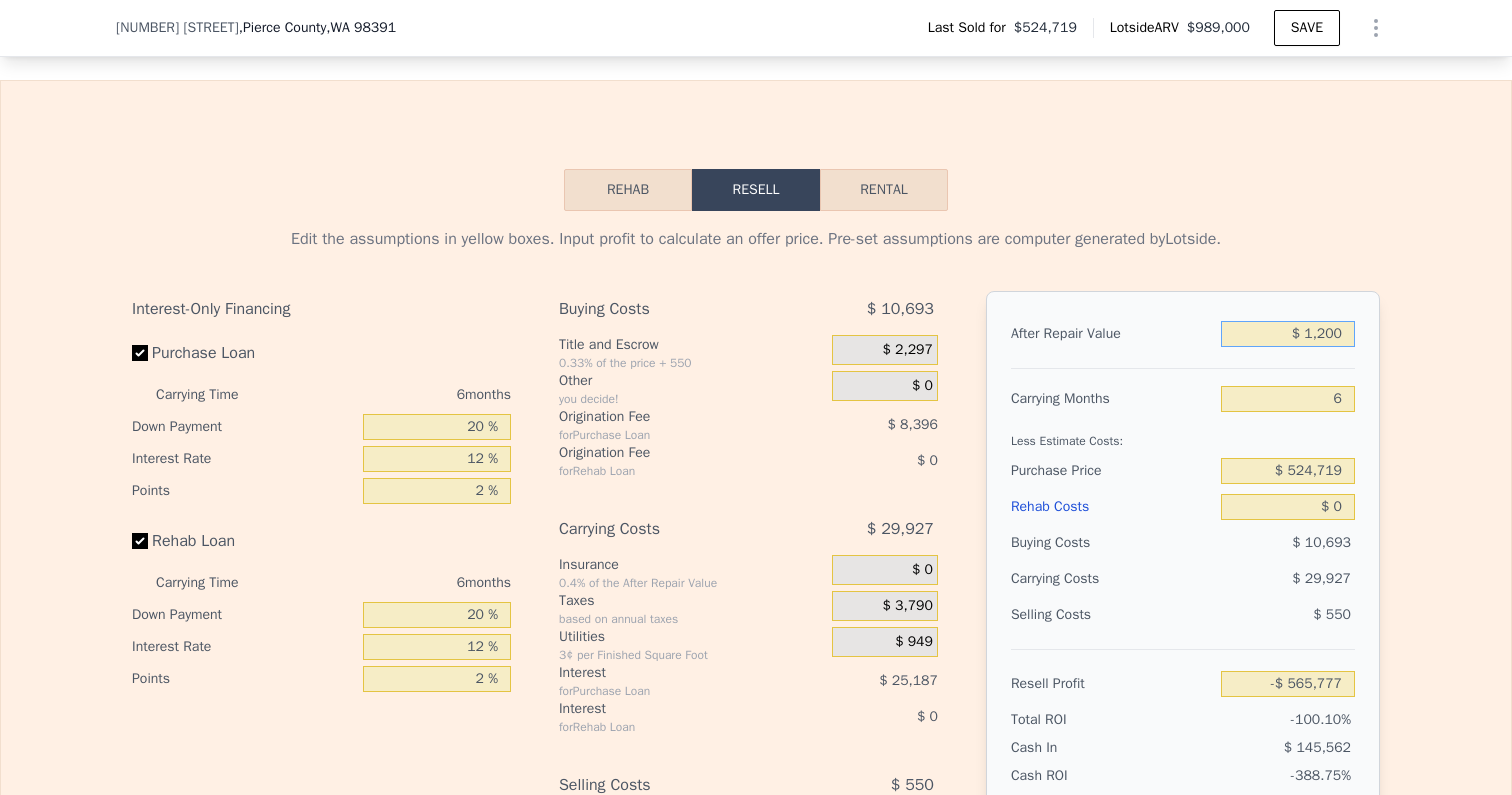 type on "-$ 564,776" 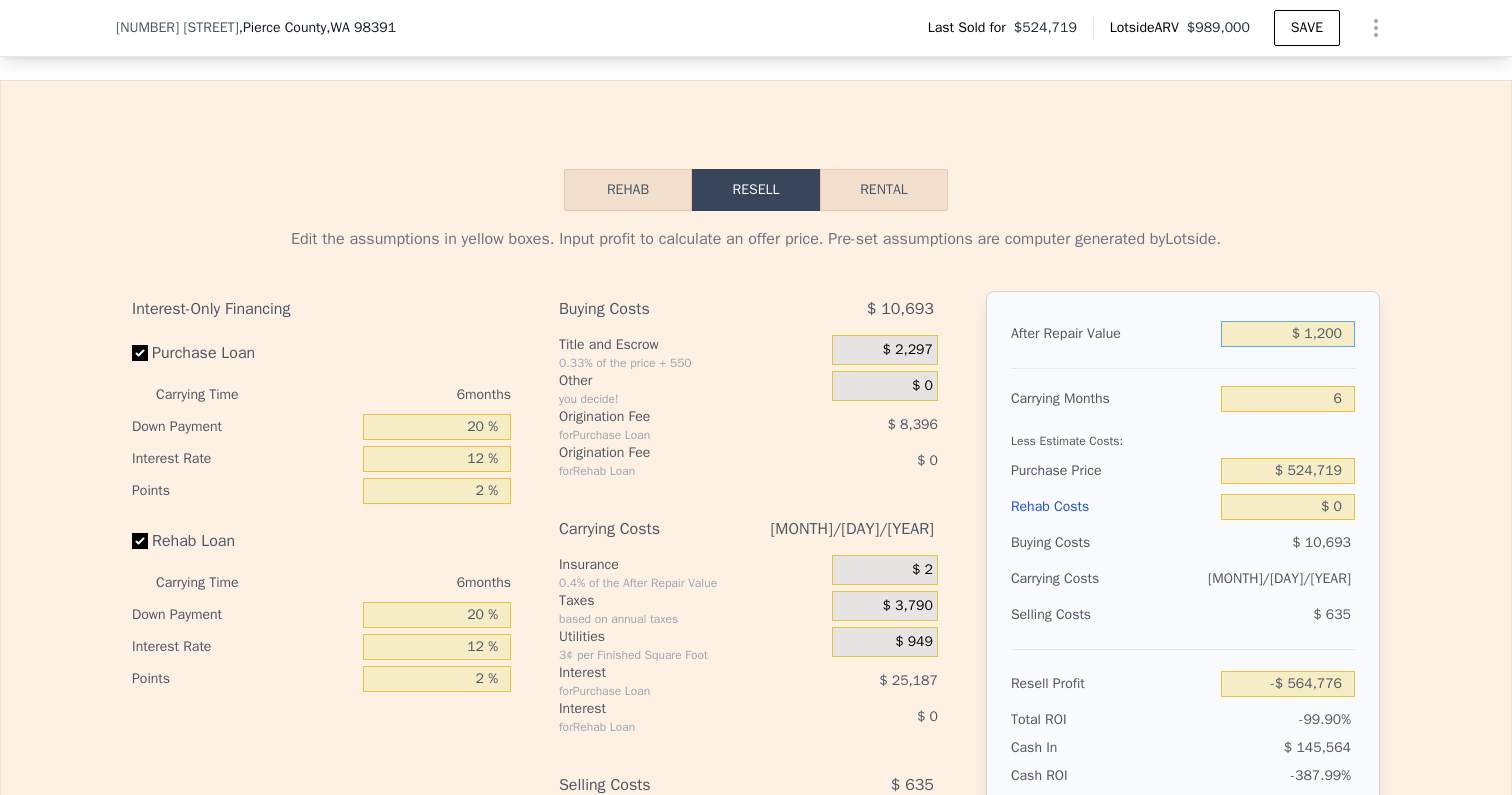 type on "$ 12,000" 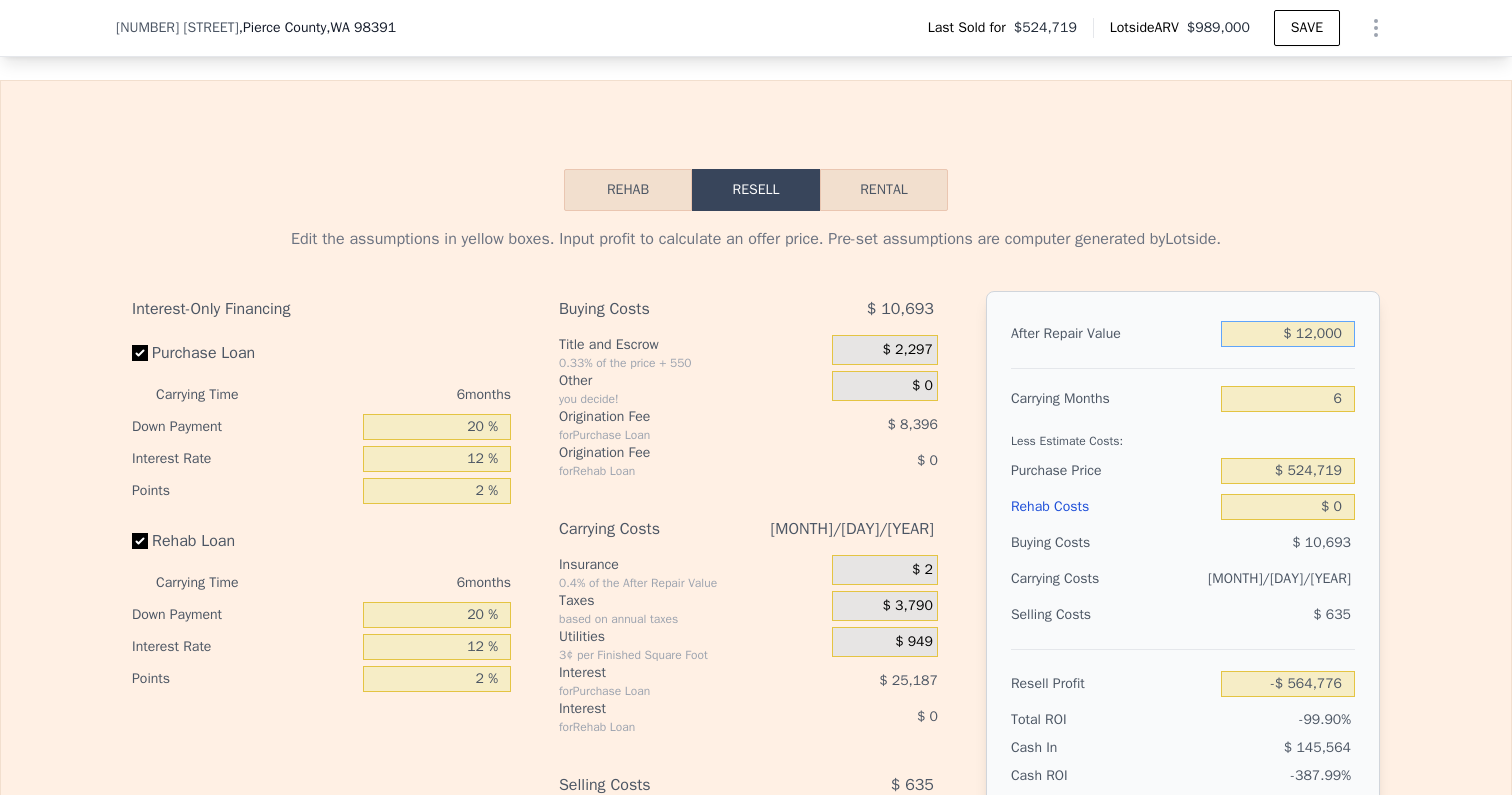 type on "-$ 554,767" 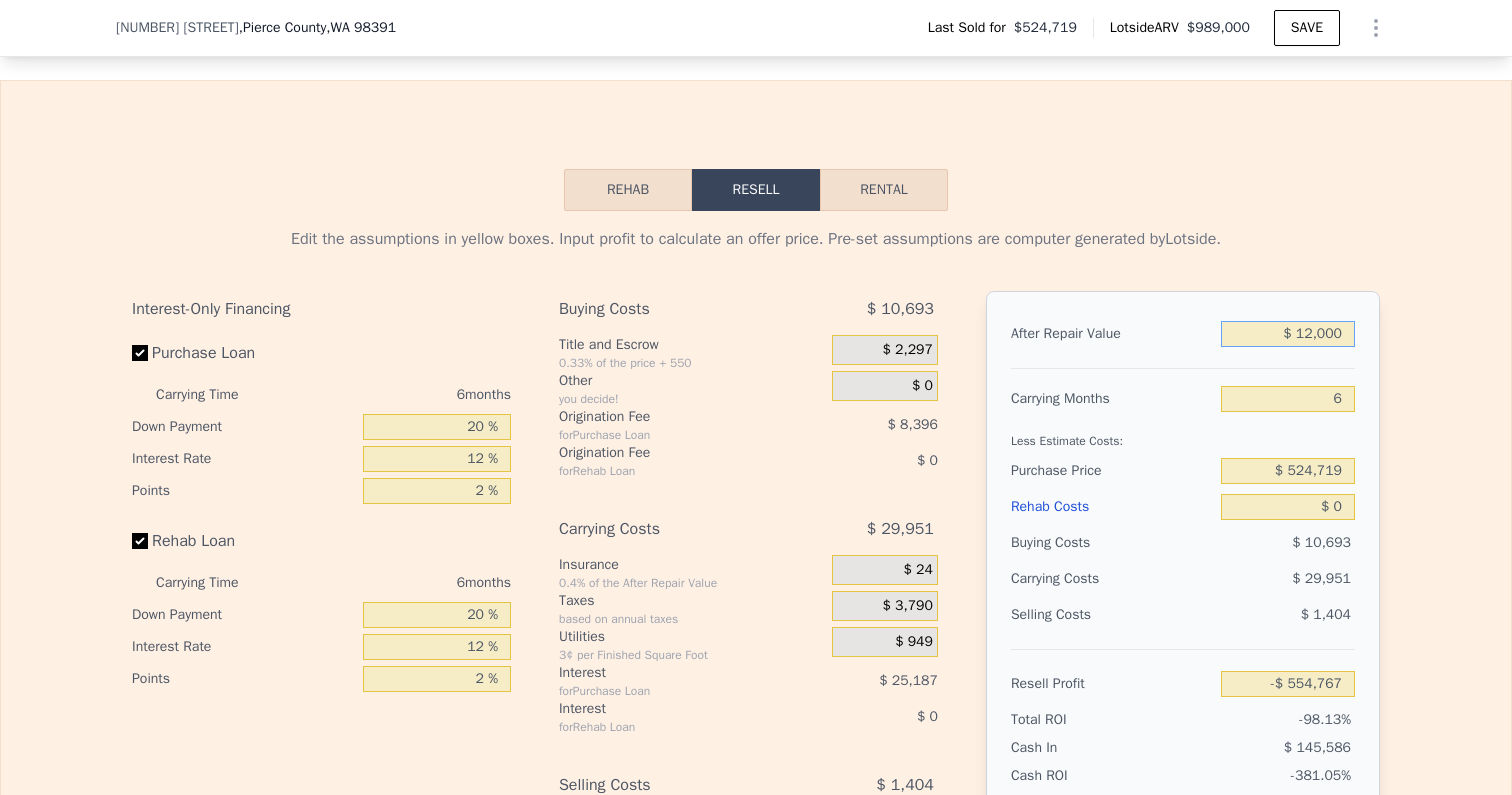type on "$ 120,000" 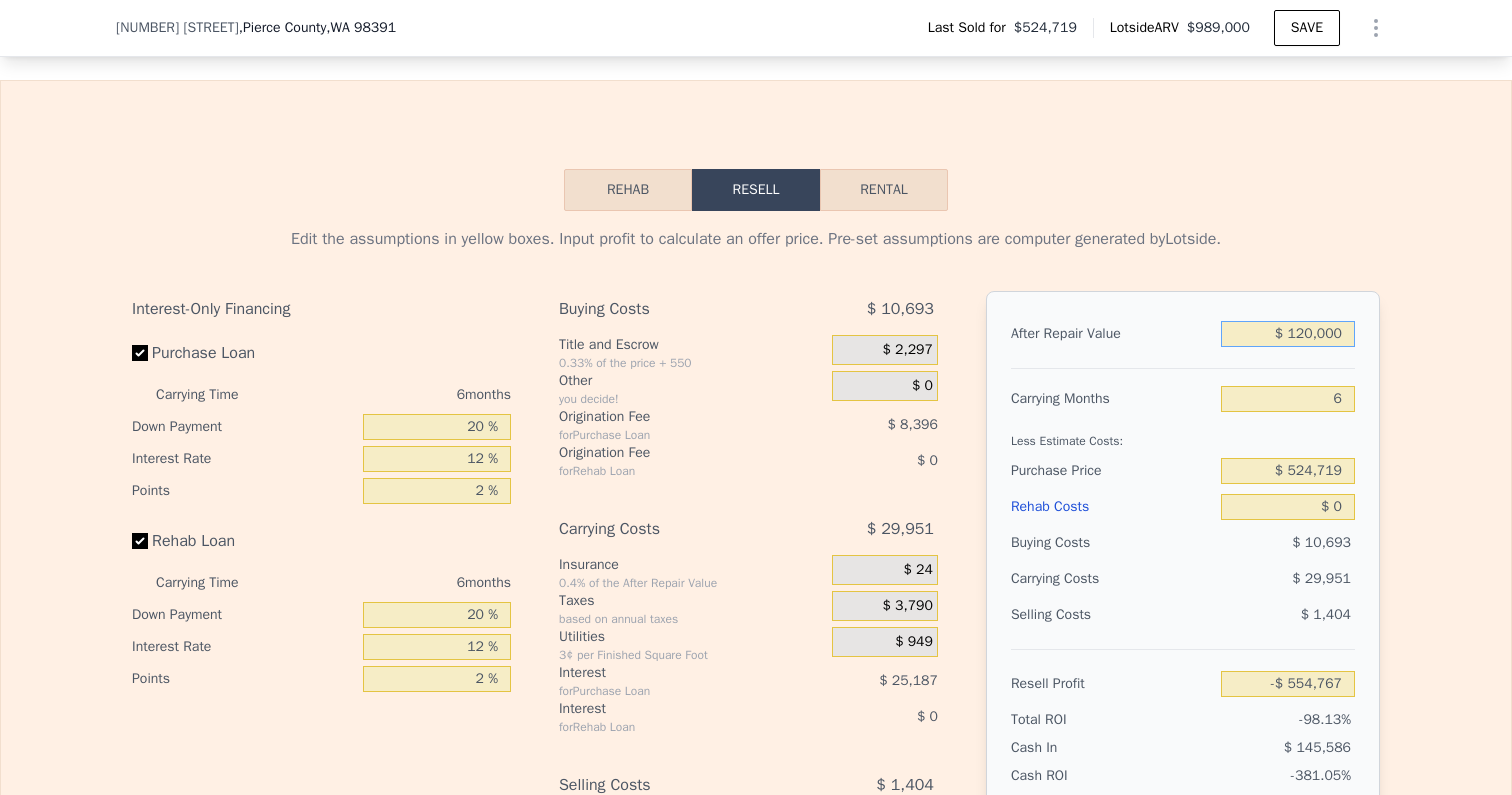 type on "-$ 454,665" 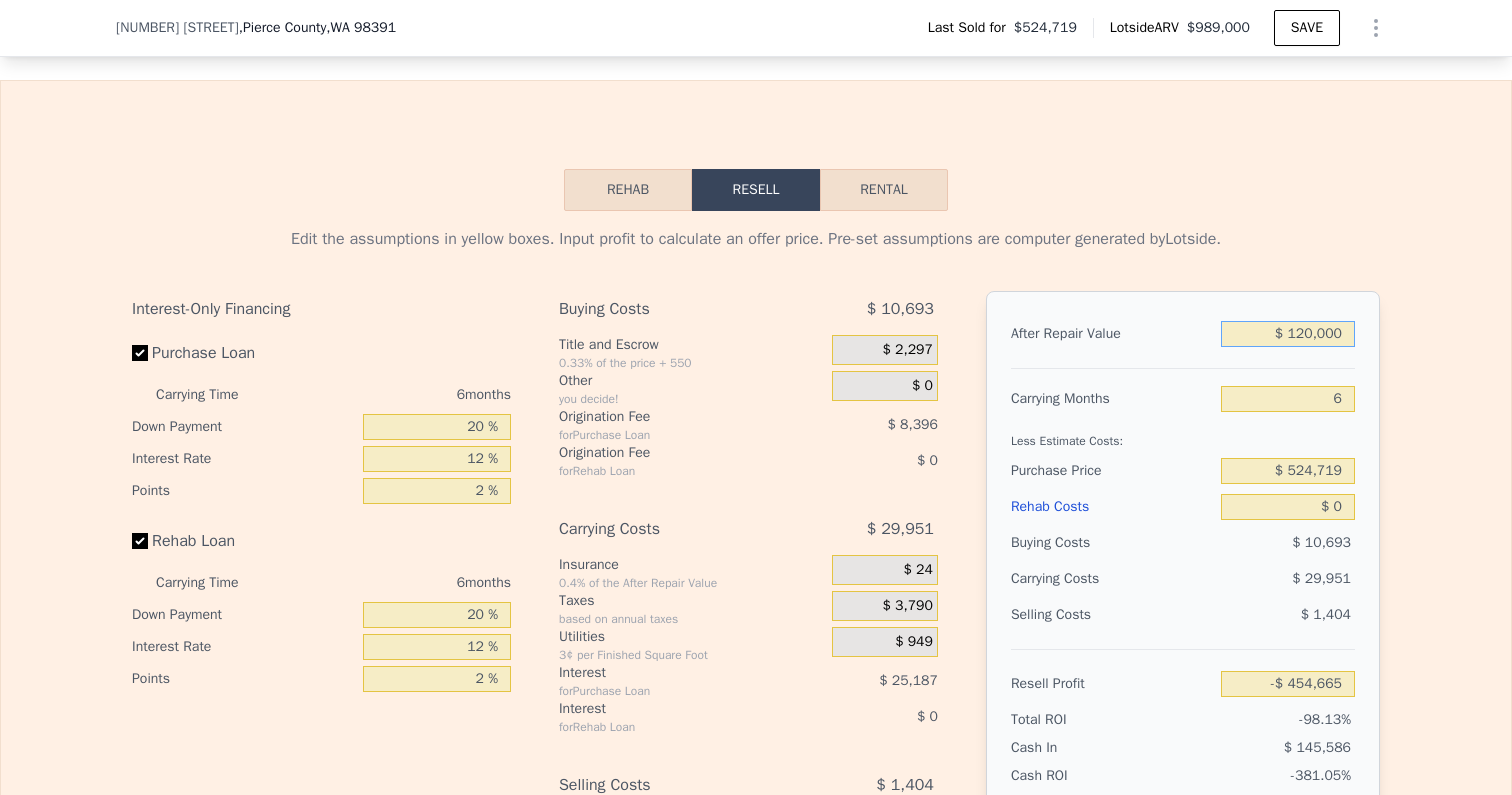 type on "$ 1,200,000" 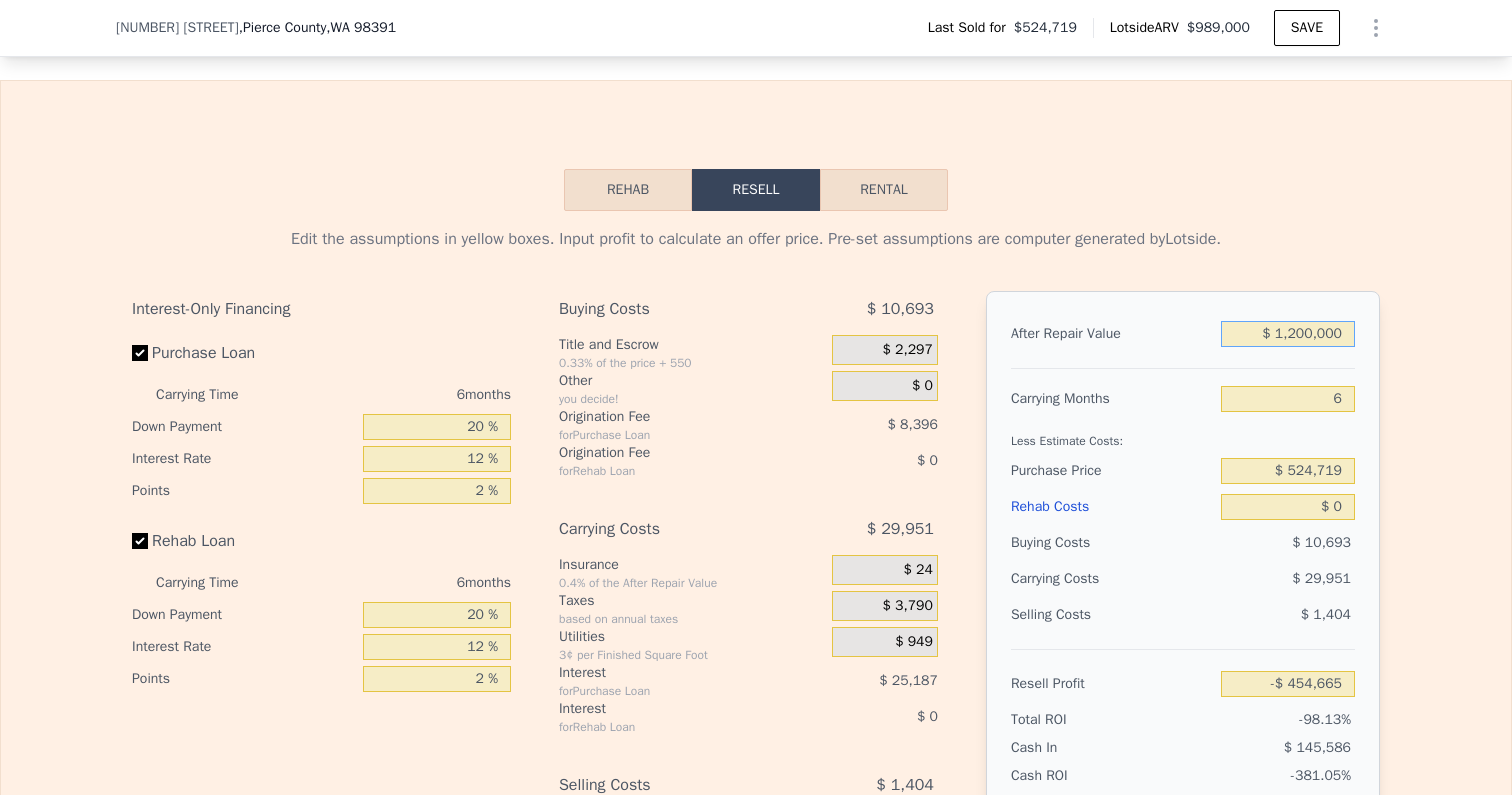 type on "$ 546,355" 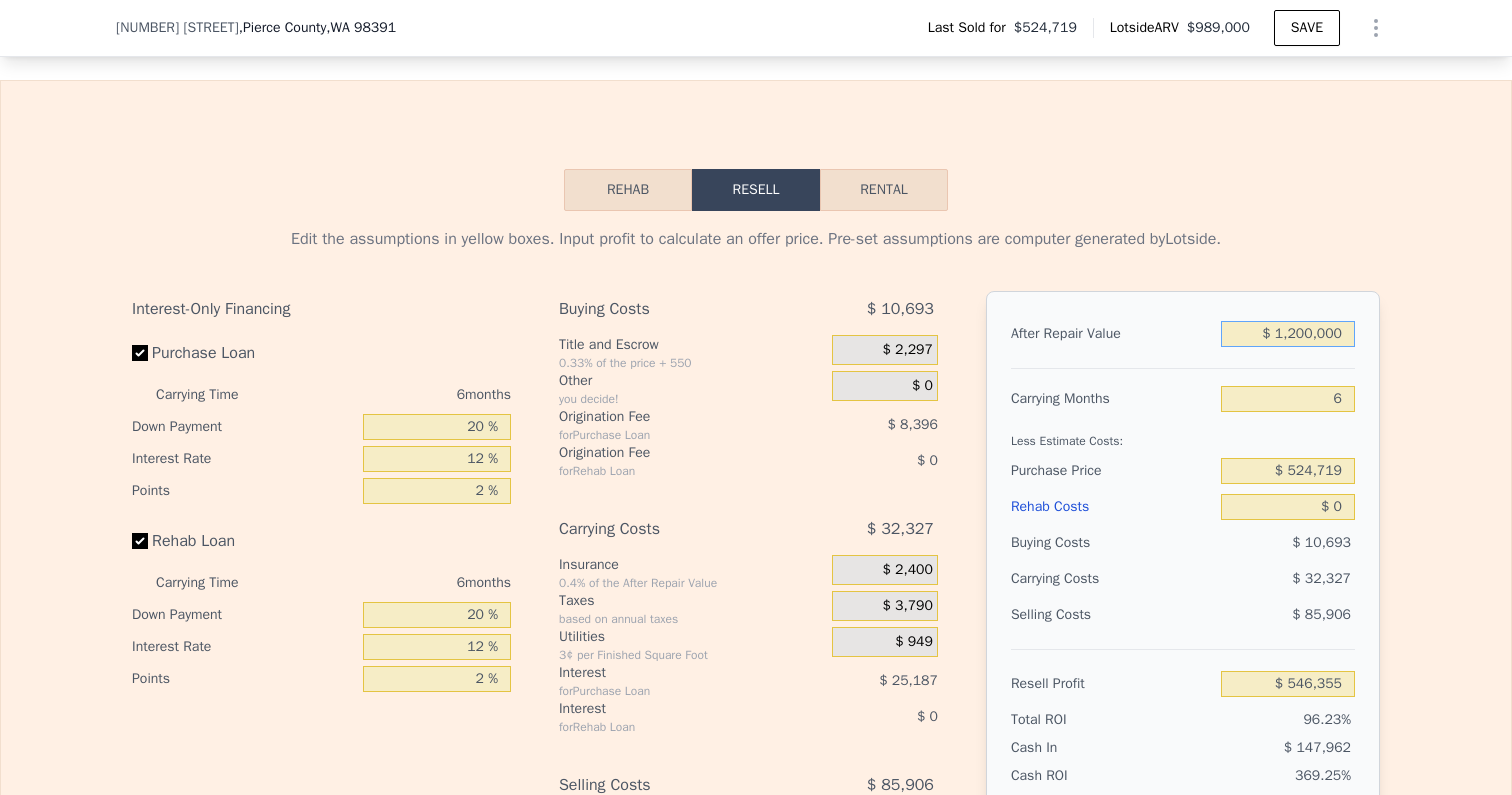 type on "$ 12,000,000" 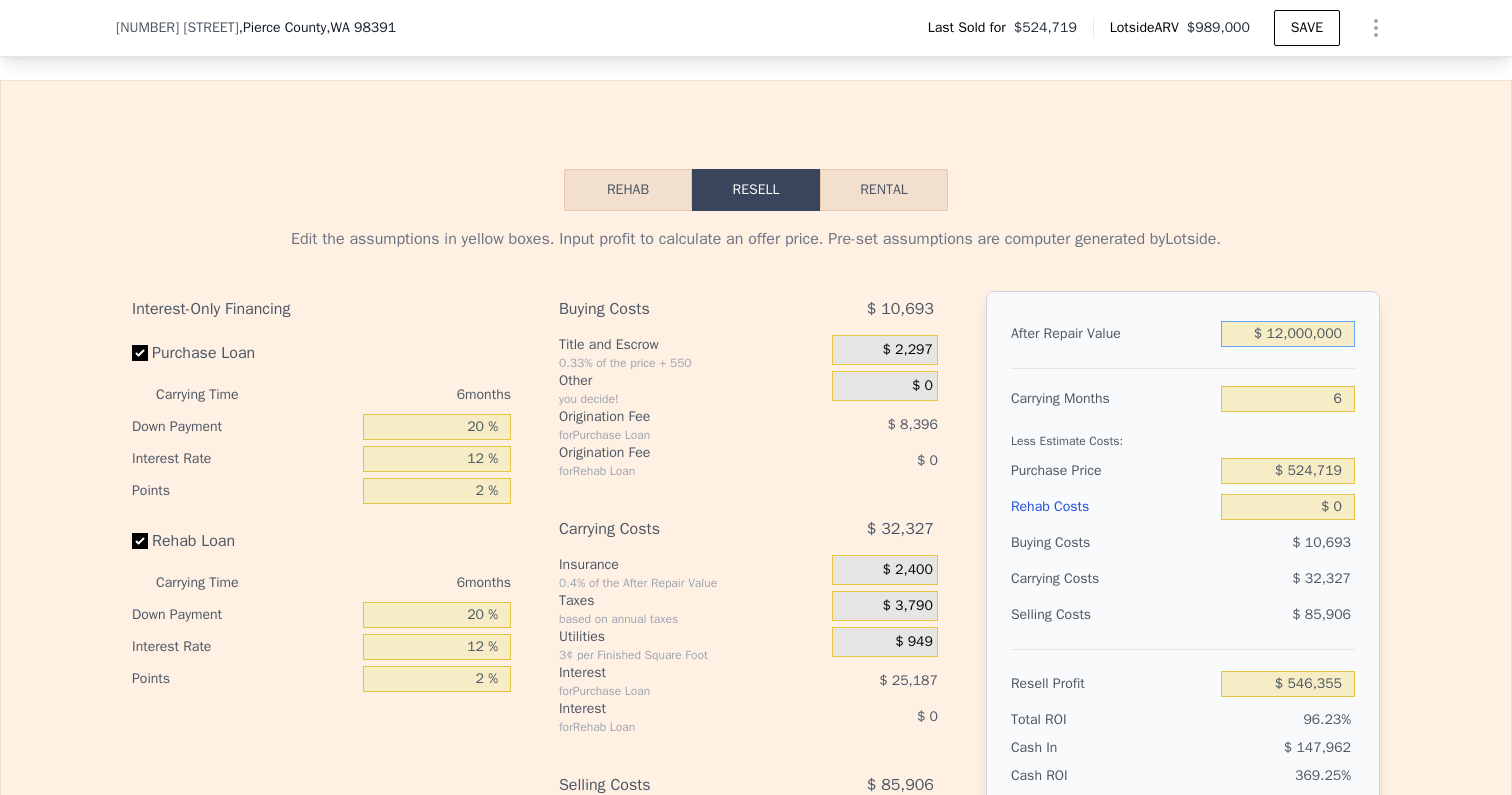 type on "$ 10,556,551" 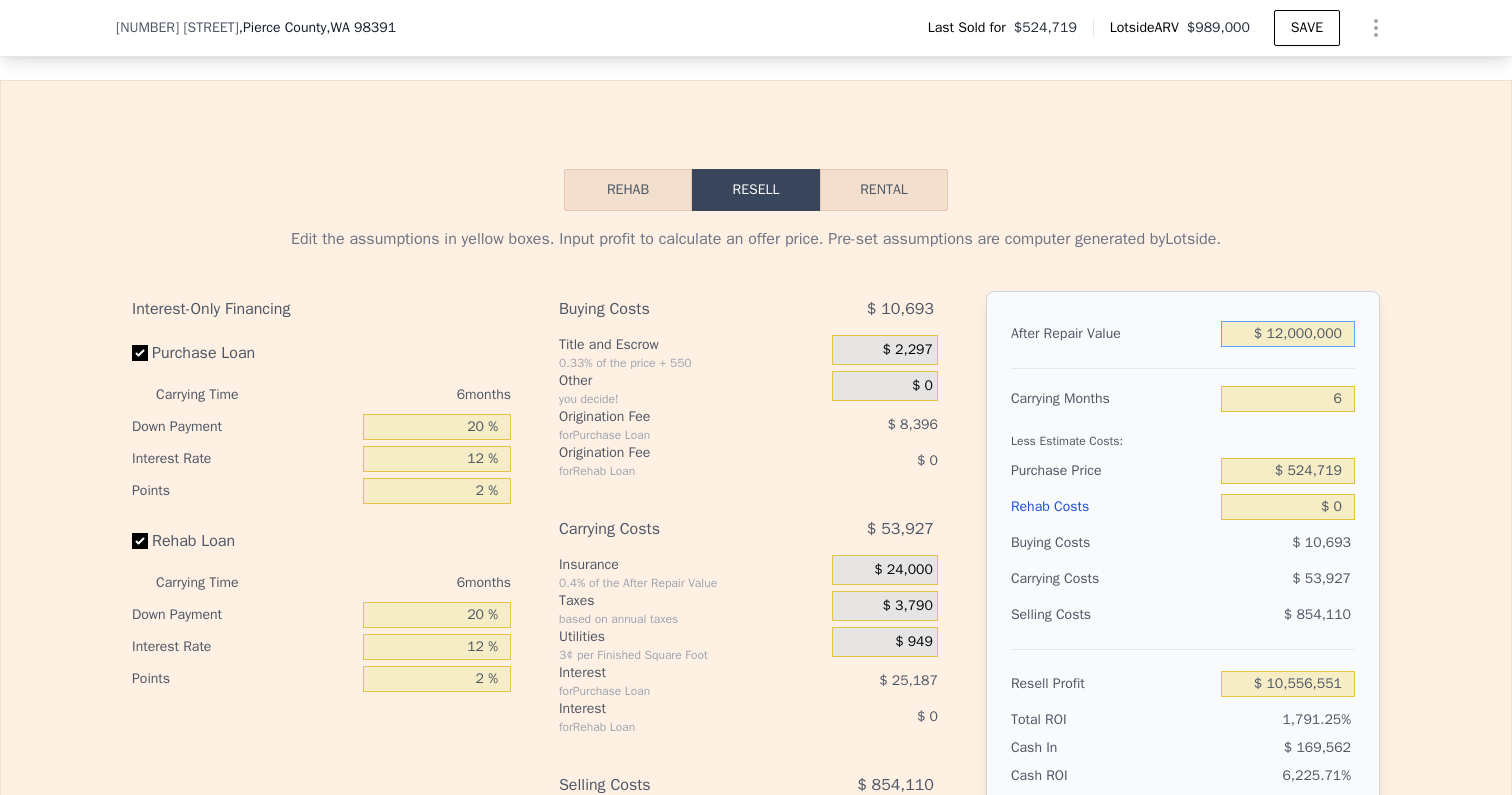 type on "$ 1,200,000" 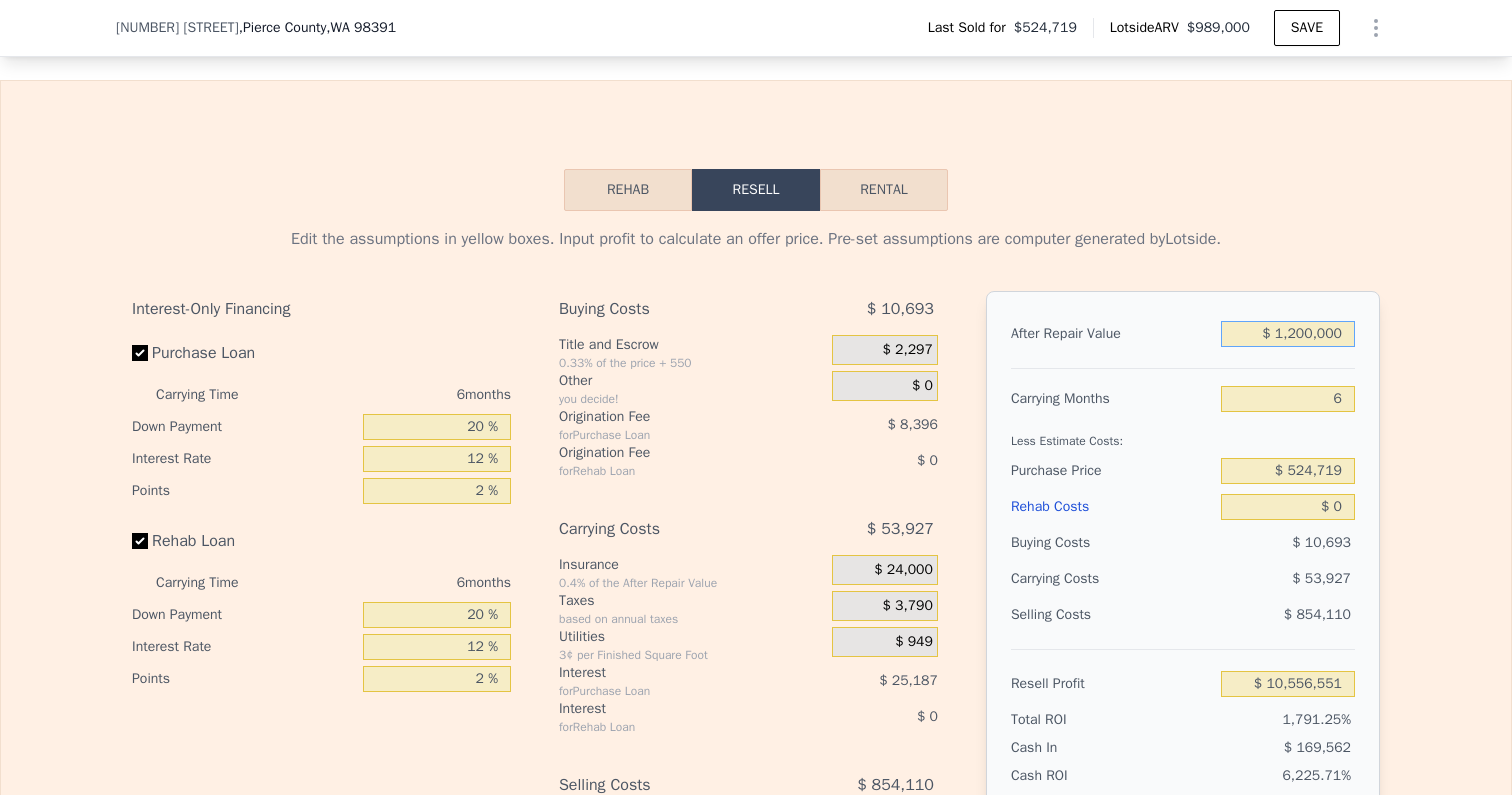 type on "$ 546,355" 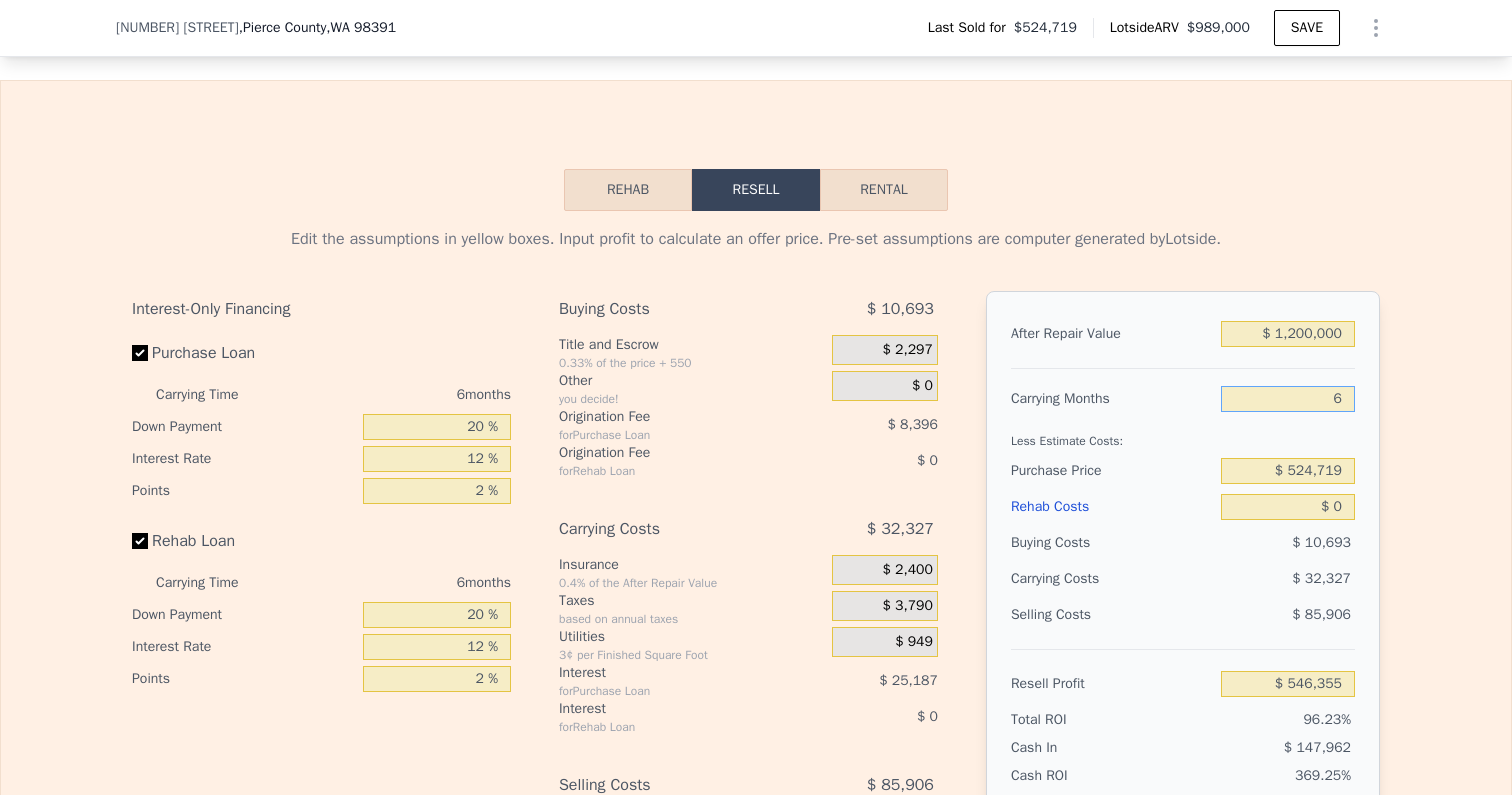 drag, startPoint x: 1334, startPoint y: 401, endPoint x: 1380, endPoint y: 401, distance: 46 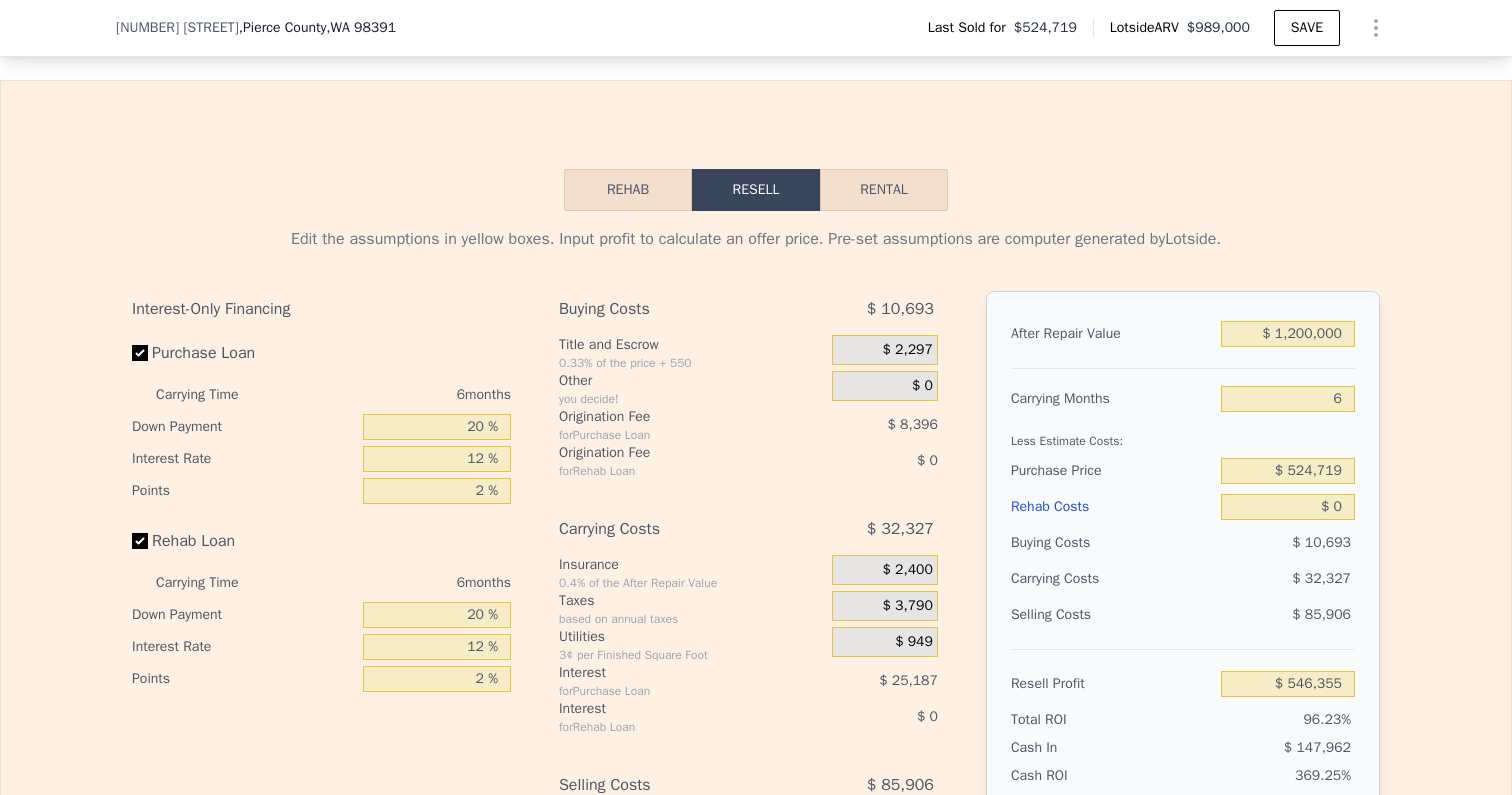 click on "Edit the assumptions in yellow boxes. Input profit to calculate an offer price. Pre-set assumptions are computer generated by  Lotside . Interest-Only Financing Purchase Loan Carrying Time 6  months Down Payment 20 % Interest Rate 12 % Points 2 % Rehab Loan Carrying Time 6  months Down Payment 20 % Interest Rate 12 % Points 2 % Buying Costs $ 10,693 Title and Escrow 0.33% of the price + 550 $ 2,297 Other you decide! $ 0 Origination Fee for  Purchase Loan $ 8,396 Origination Fee for  Rehab Loan $ 0 Carrying Costs $ 32,327 Insurance 0.4% of the After Repair Value $ 2,400 Taxes based on annual taxes $ 3,790 Utilities 3¢ per Finished Square Foot $ 949 Interest for  Purchase Loan $ 25,187 Interest for  Rehab Loan $ 0 Selling Costs $ 85,906 Excise Tax 1.78% of the After Repair Value $ 21,360 Listing Commission 2.5% of the After Repair Value $ 30,000 Selling Commission 2.5% of the After Repair Value $ 30,000 Title and Escrow 0.33% of the After Repair Value $ 4,546 After Repair Value $ 1,200,000 Carrying Months 6" at bounding box center [756, 583] 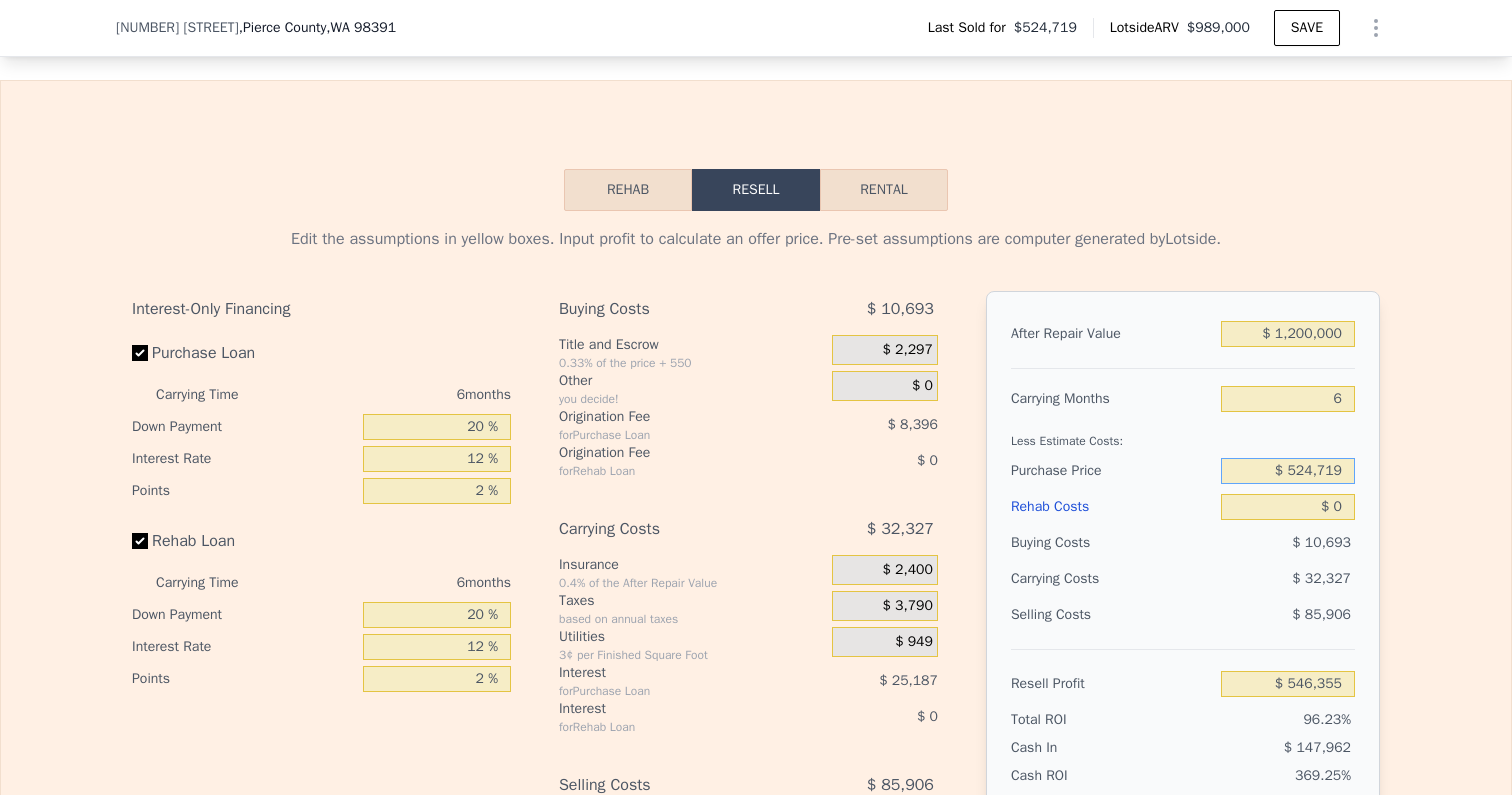 drag, startPoint x: 1286, startPoint y: 475, endPoint x: 1365, endPoint y: 475, distance: 79 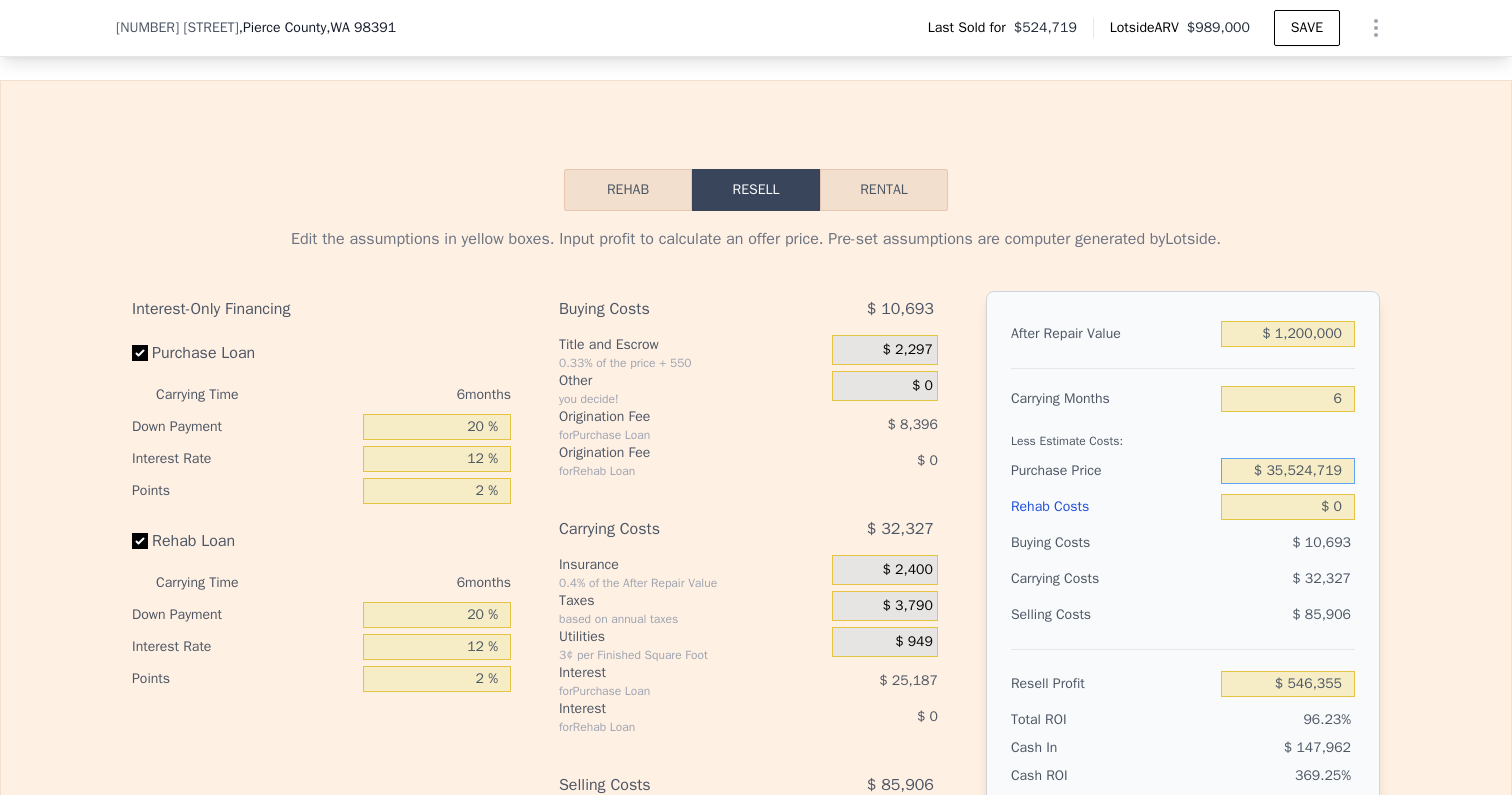 drag, startPoint x: 1305, startPoint y: 473, endPoint x: 1491, endPoint y: 473, distance: 186 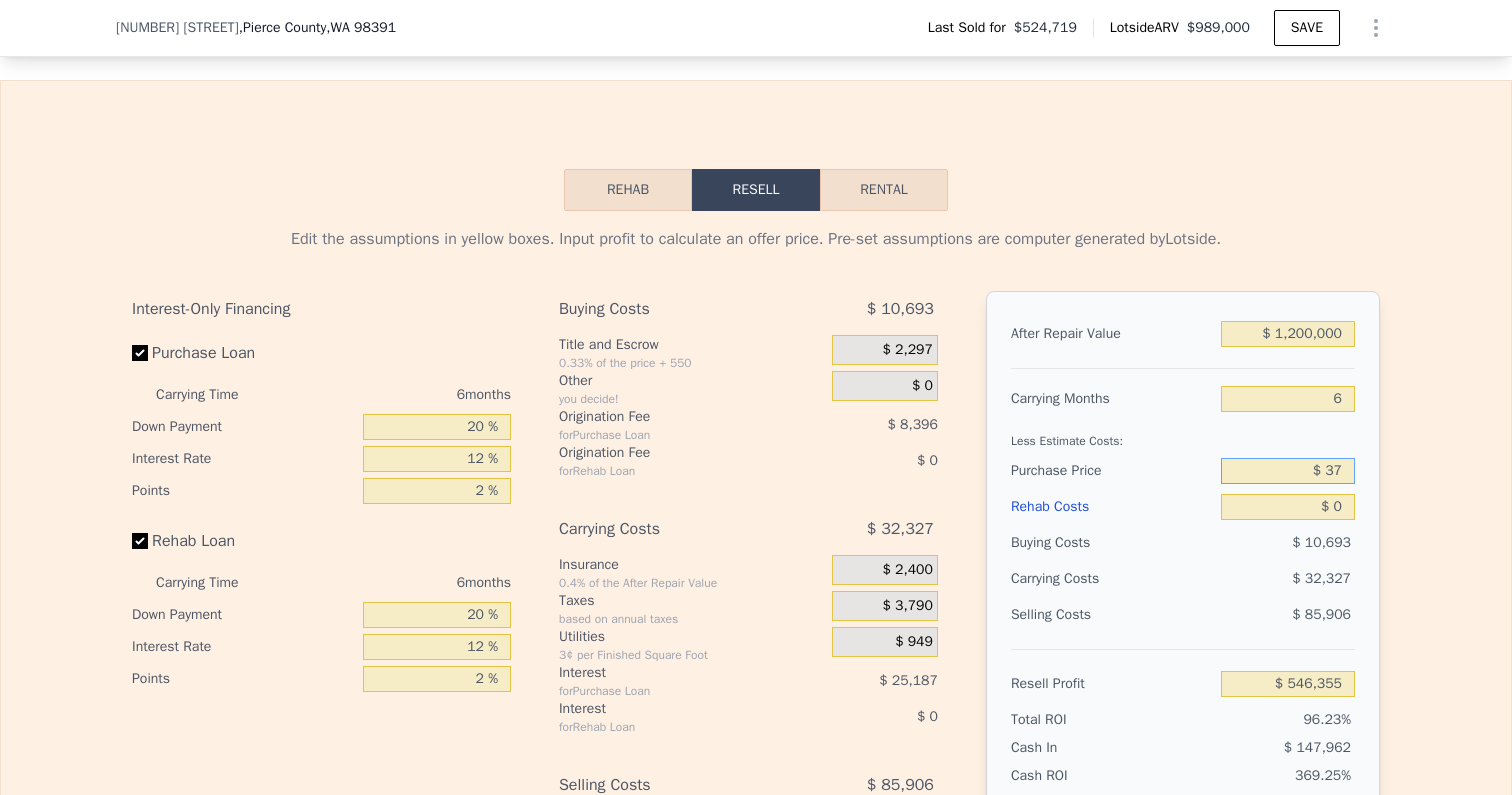 type on "$ 3" 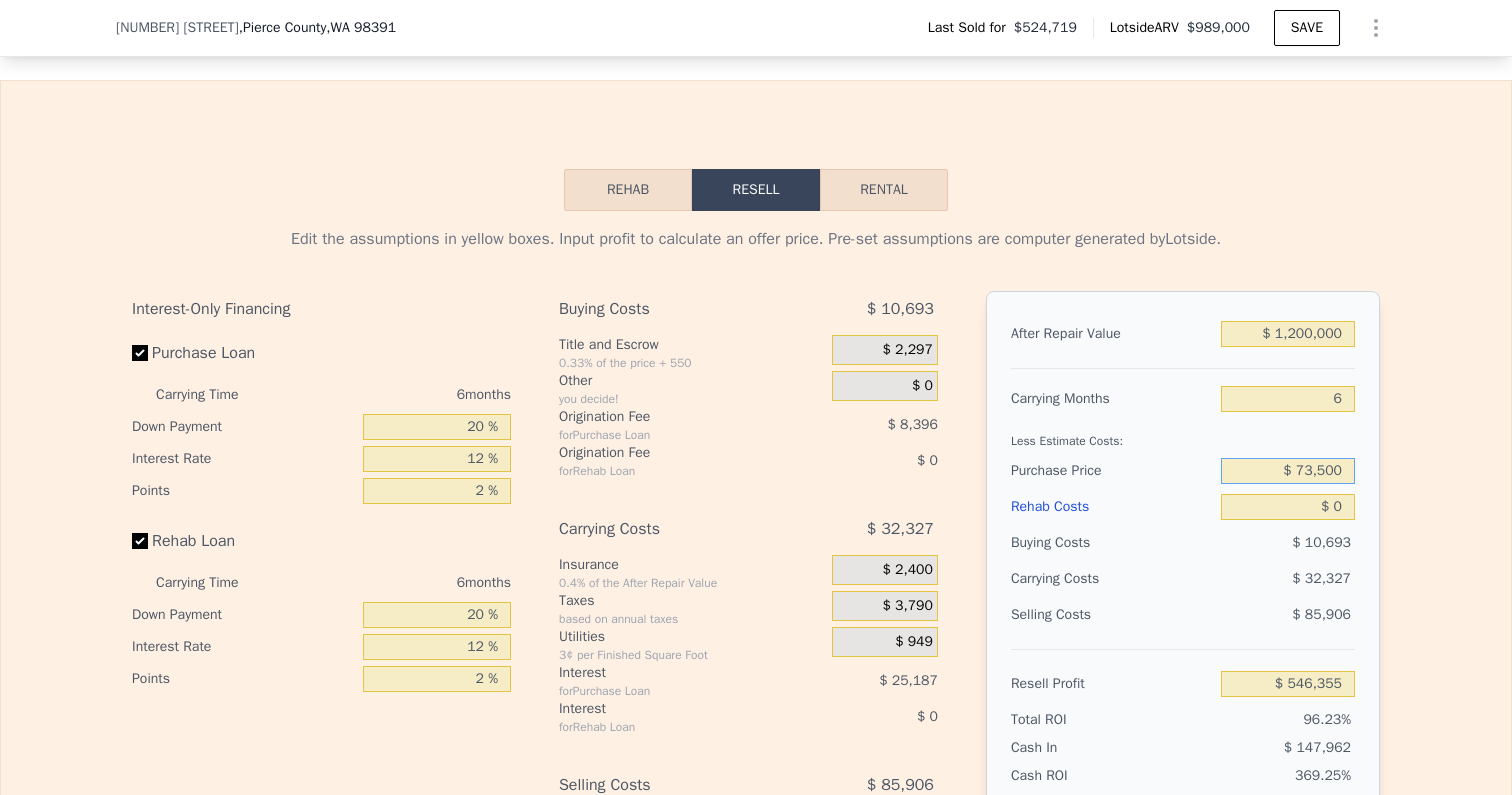 type on "$ 735,000" 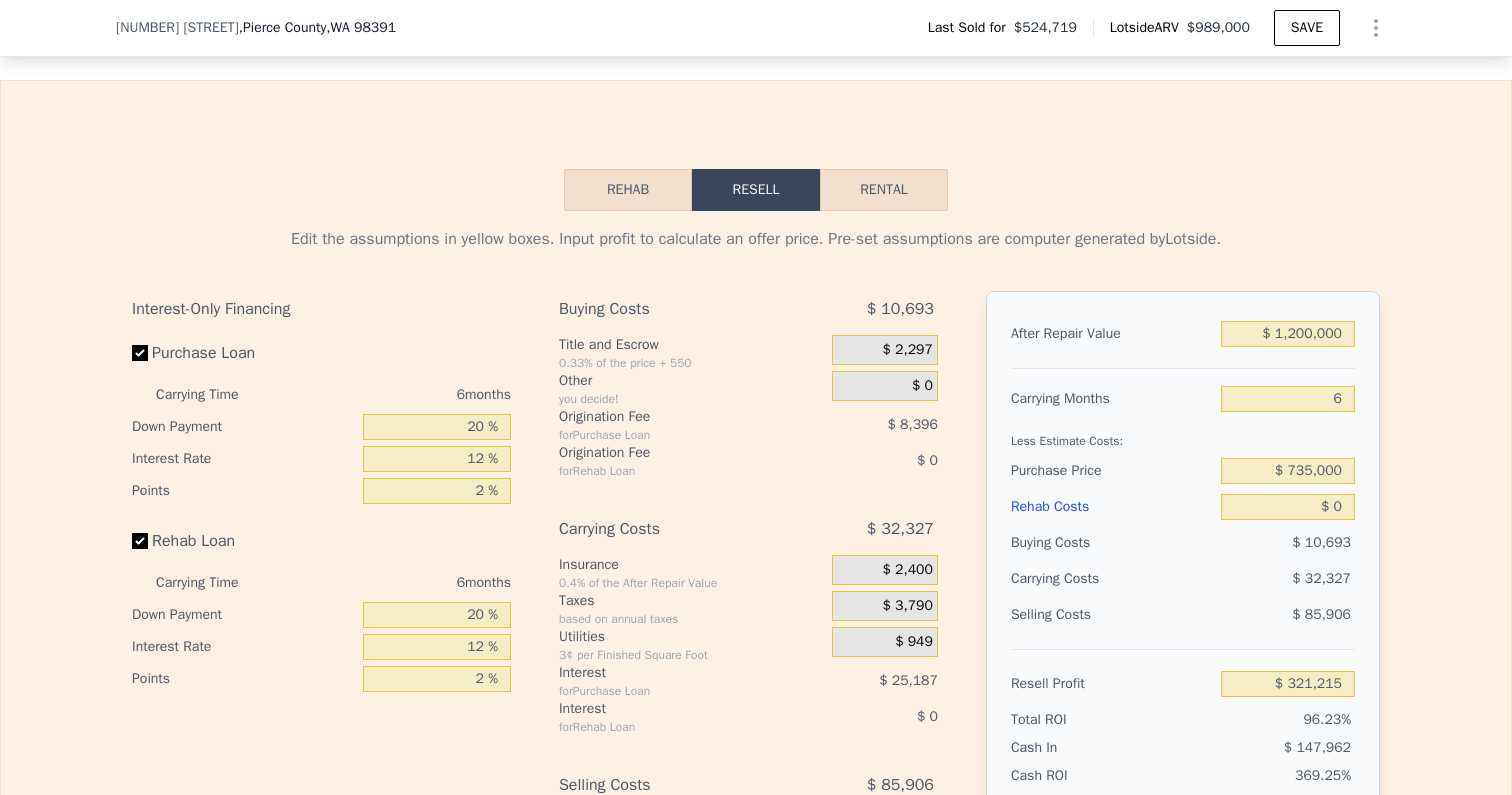 click on "Edit the assumptions in yellow boxes. Input profit to calculate an offer price. Pre-set assumptions are computer generated by  Lotside . Interest-Only Financing Purchase Loan Carrying Time 6  months Down Payment 20 % Interest Rate 12 % Points 2 % Rehab Loan Carrying Time 6  months Down Payment 20 % Interest Rate 12 % Points 2 % Buying Costs $ 10,693 Title and Escrow 0.33% of the price + 550 $ 2,297 Other you decide! $ 0 Origination Fee for  Purchase Loan $ 8,396 Origination Fee for  Rehab Loan $ 0 Carrying Costs $ 32,327 Insurance 0.4% of the After Repair Value $ 2,400 Taxes based on annual taxes $ 3,790 Utilities 3¢ per Finished Square Foot $ 949 Interest for  Purchase Loan $ 25,187 Interest for  Rehab Loan $ 0 Selling Costs $ 85,906 Excise Tax 1.78% of the After Repair Value $ 21,360 Listing Commission 2.5% of the After Repair Value $ 30,000 Selling Commission 2.5% of the After Repair Value $ 30,000 Title and Escrow 0.33% of the After Repair Value $ 4,546 After Repair Value $ 1,200,000 Carrying Months 6" at bounding box center (756, 583) 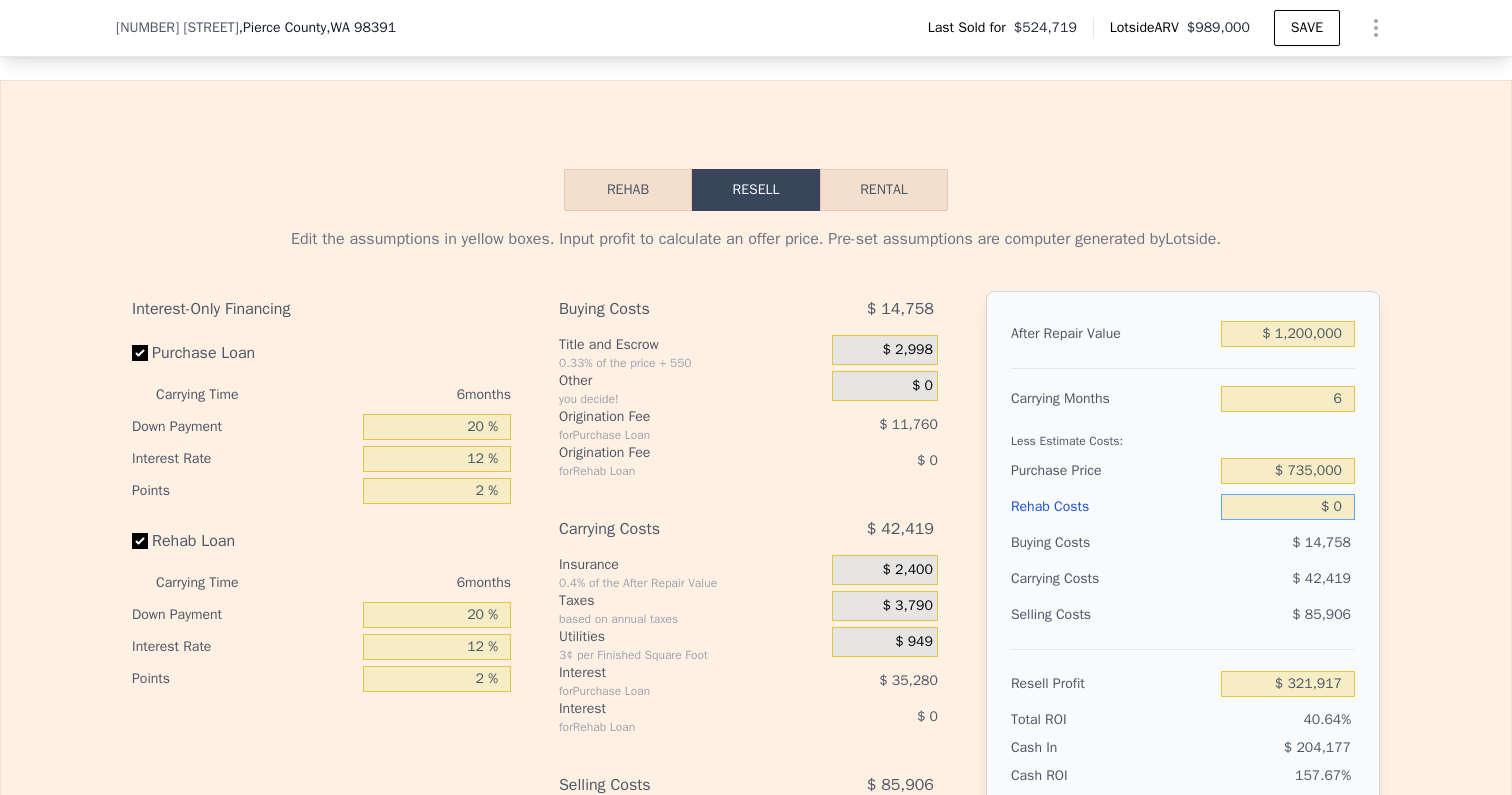 drag, startPoint x: 1332, startPoint y: 506, endPoint x: 1346, endPoint y: 506, distance: 14 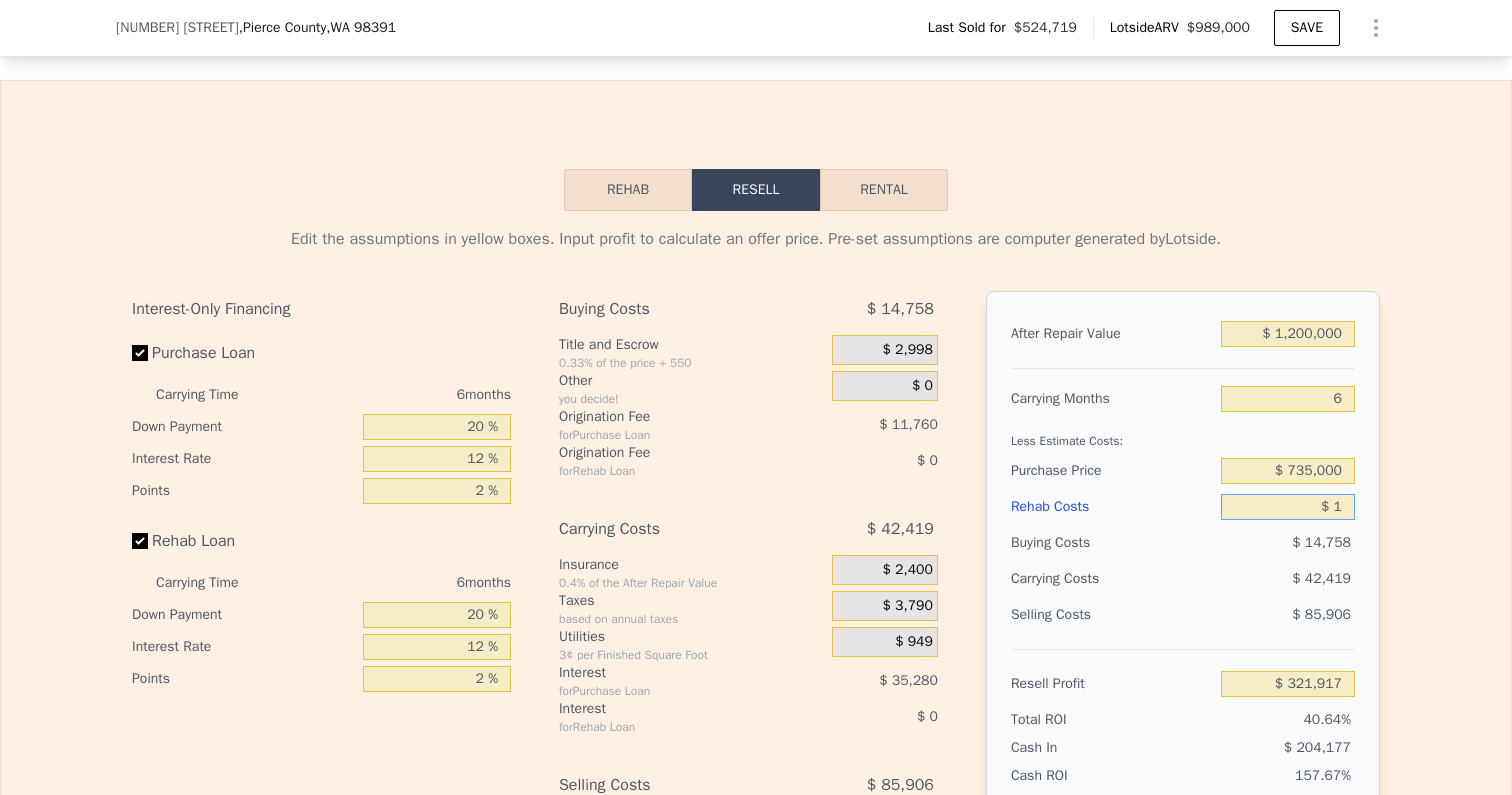 type on "$ 12" 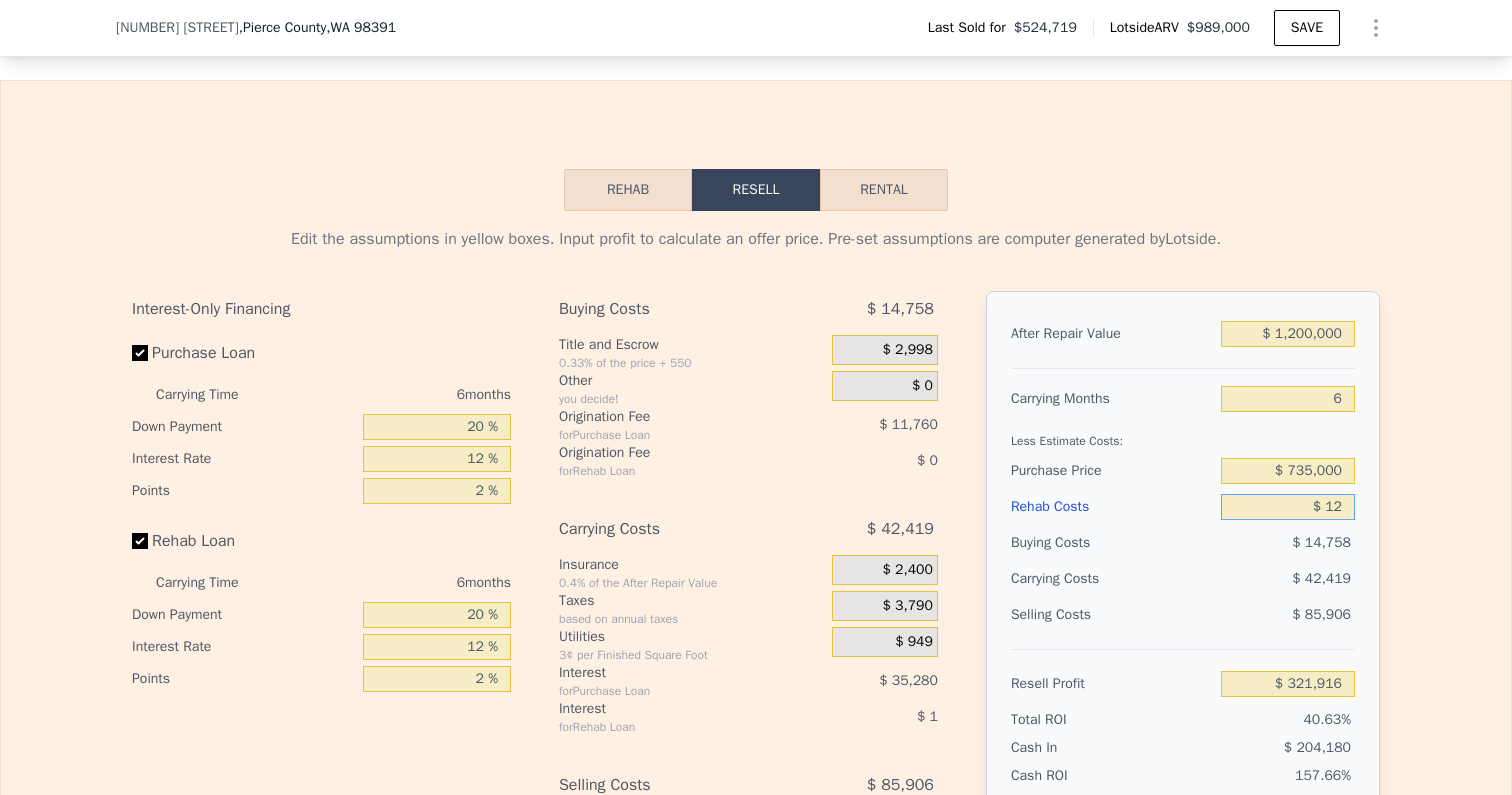 type on "$ 321,905" 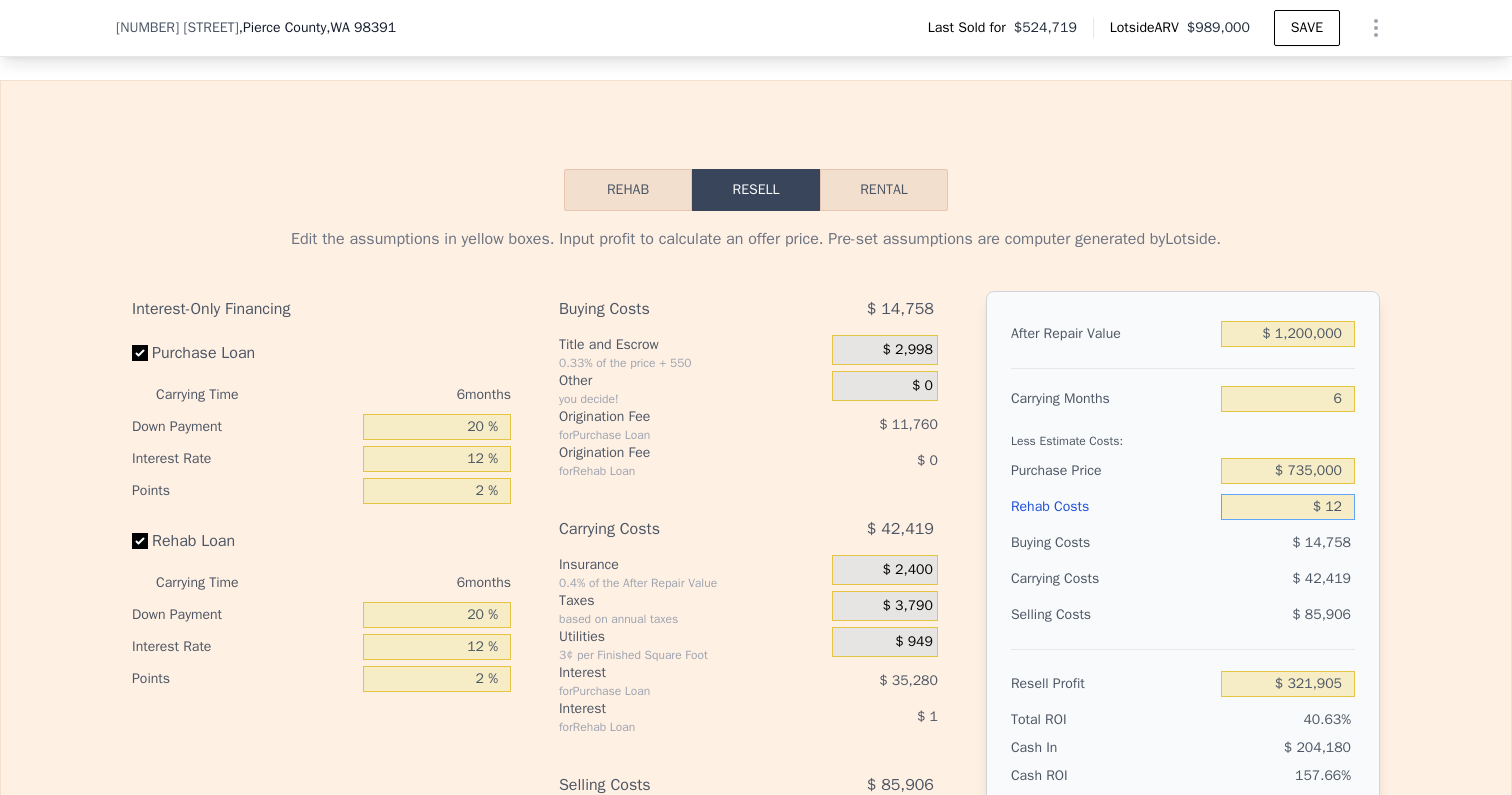 type on "$ 120" 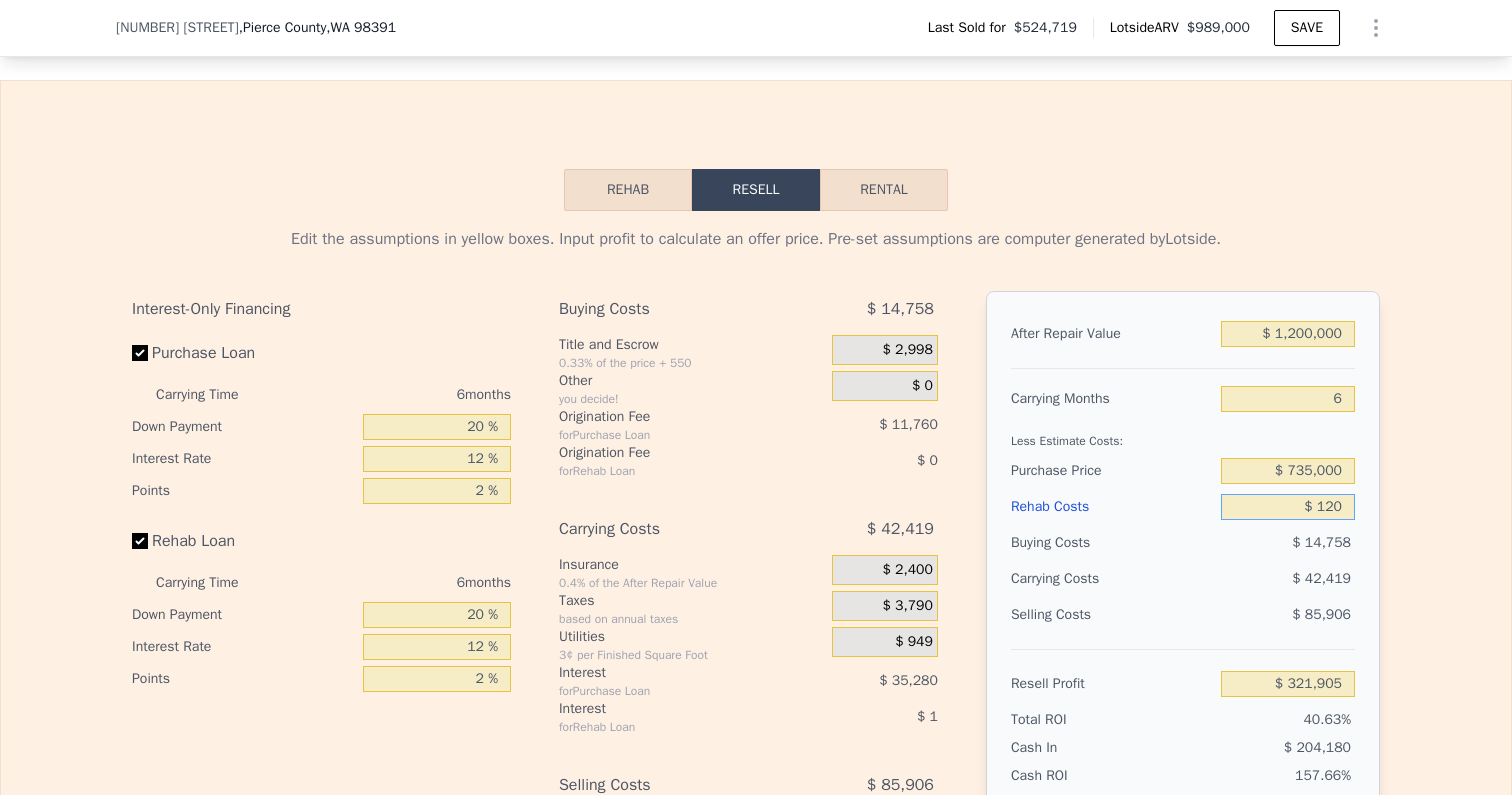 type on "$ 321,789" 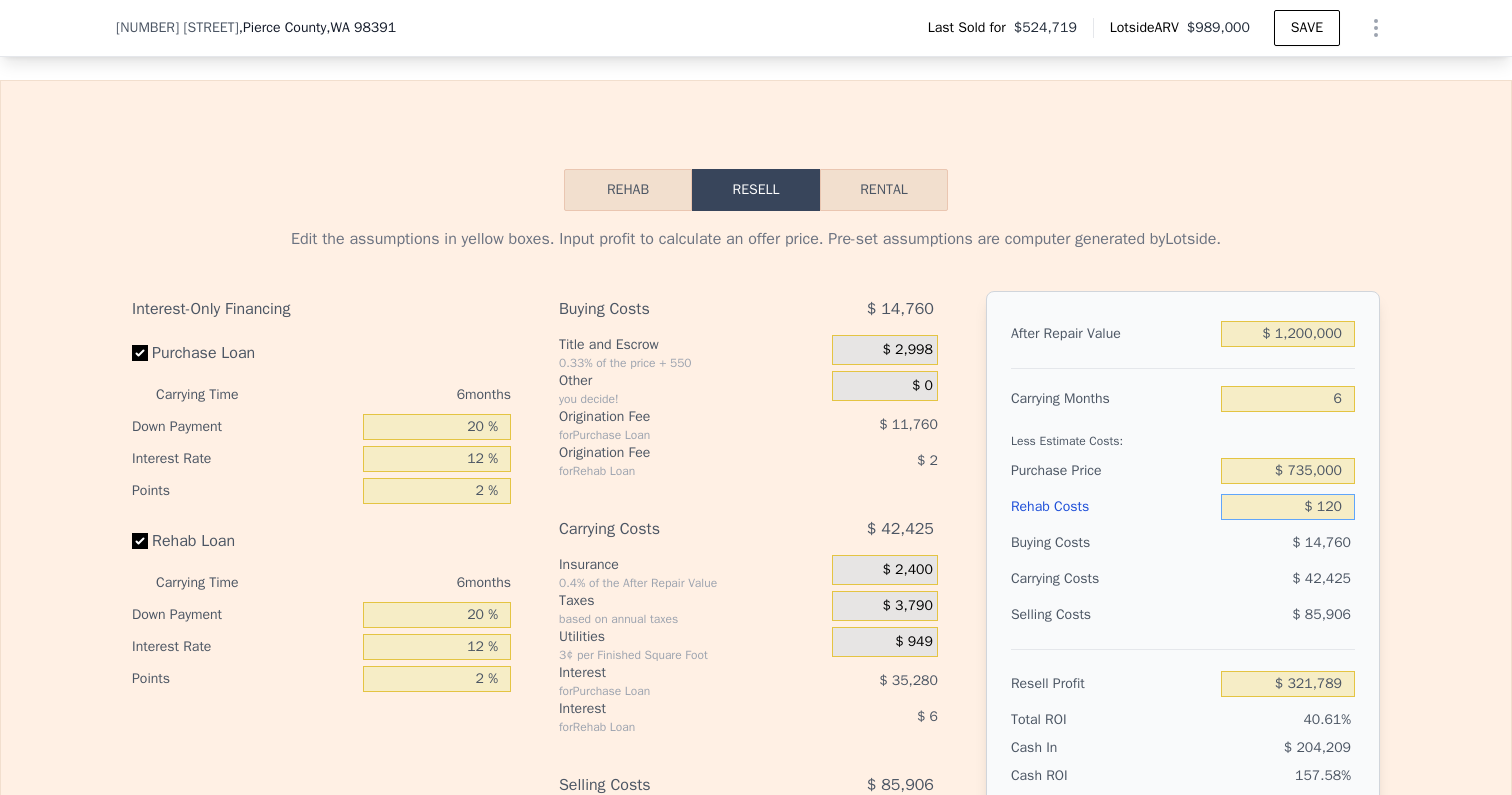 type on "$ 12" 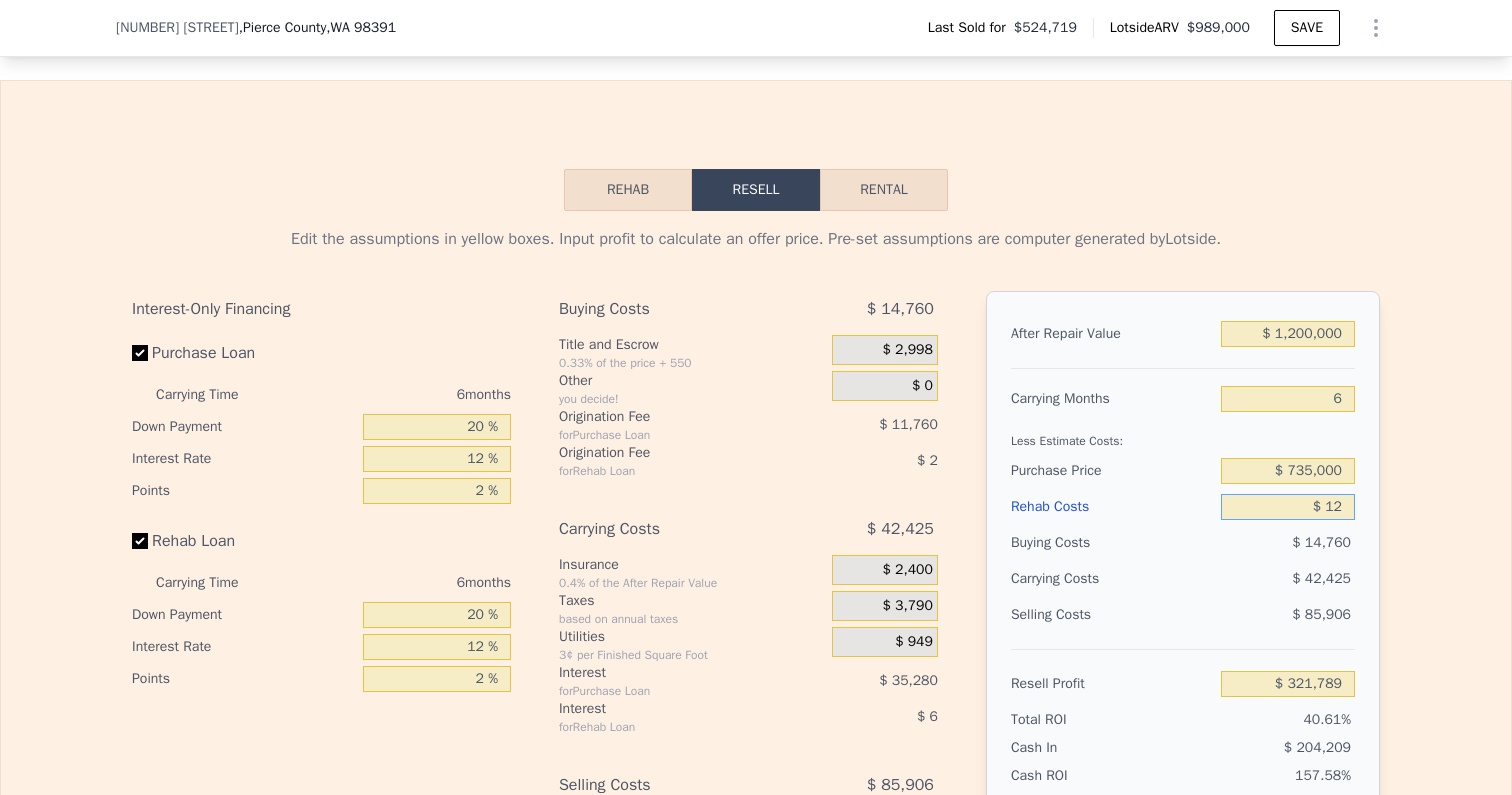 type on "$ 321,905" 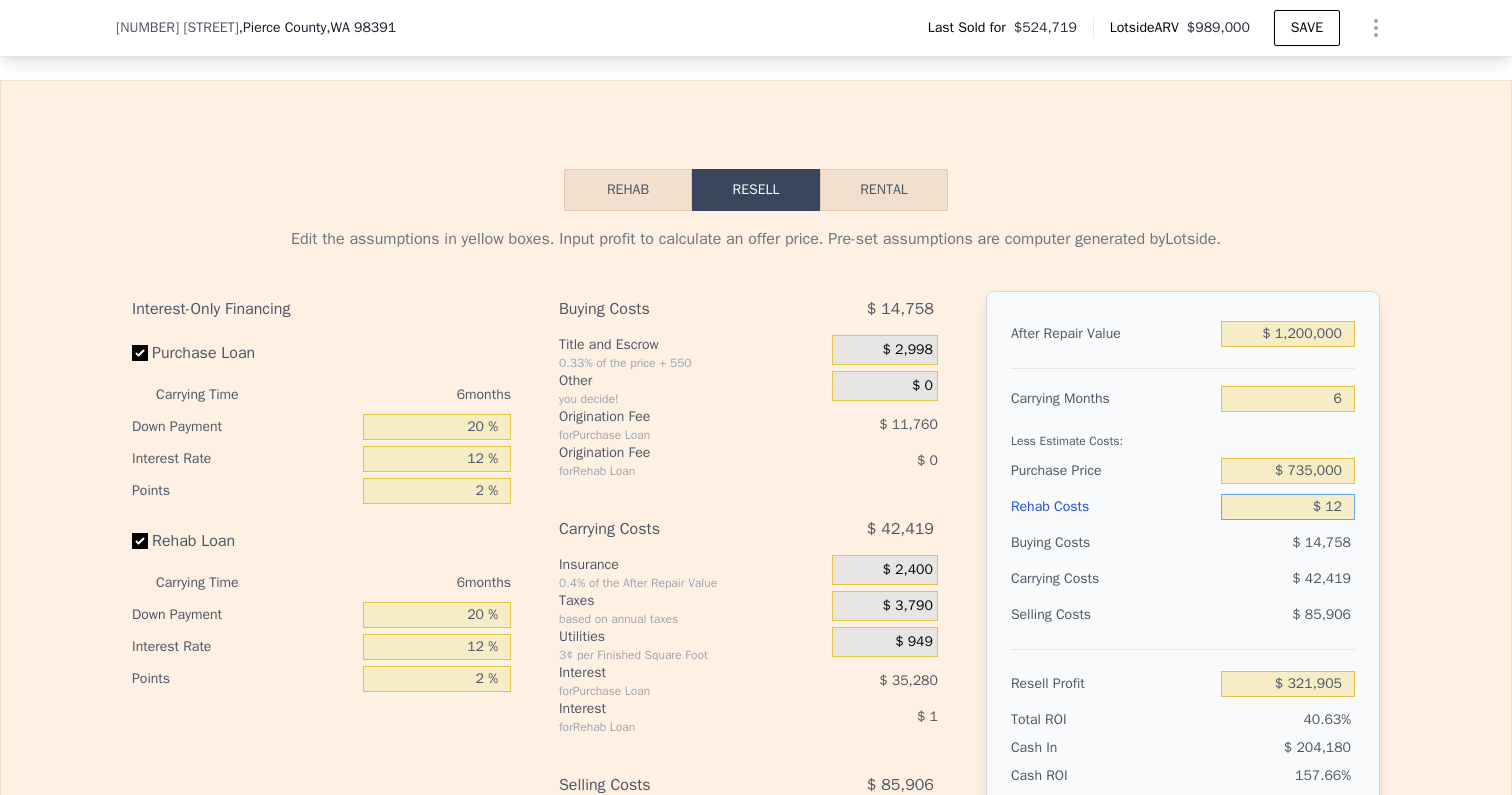type on "$ 1" 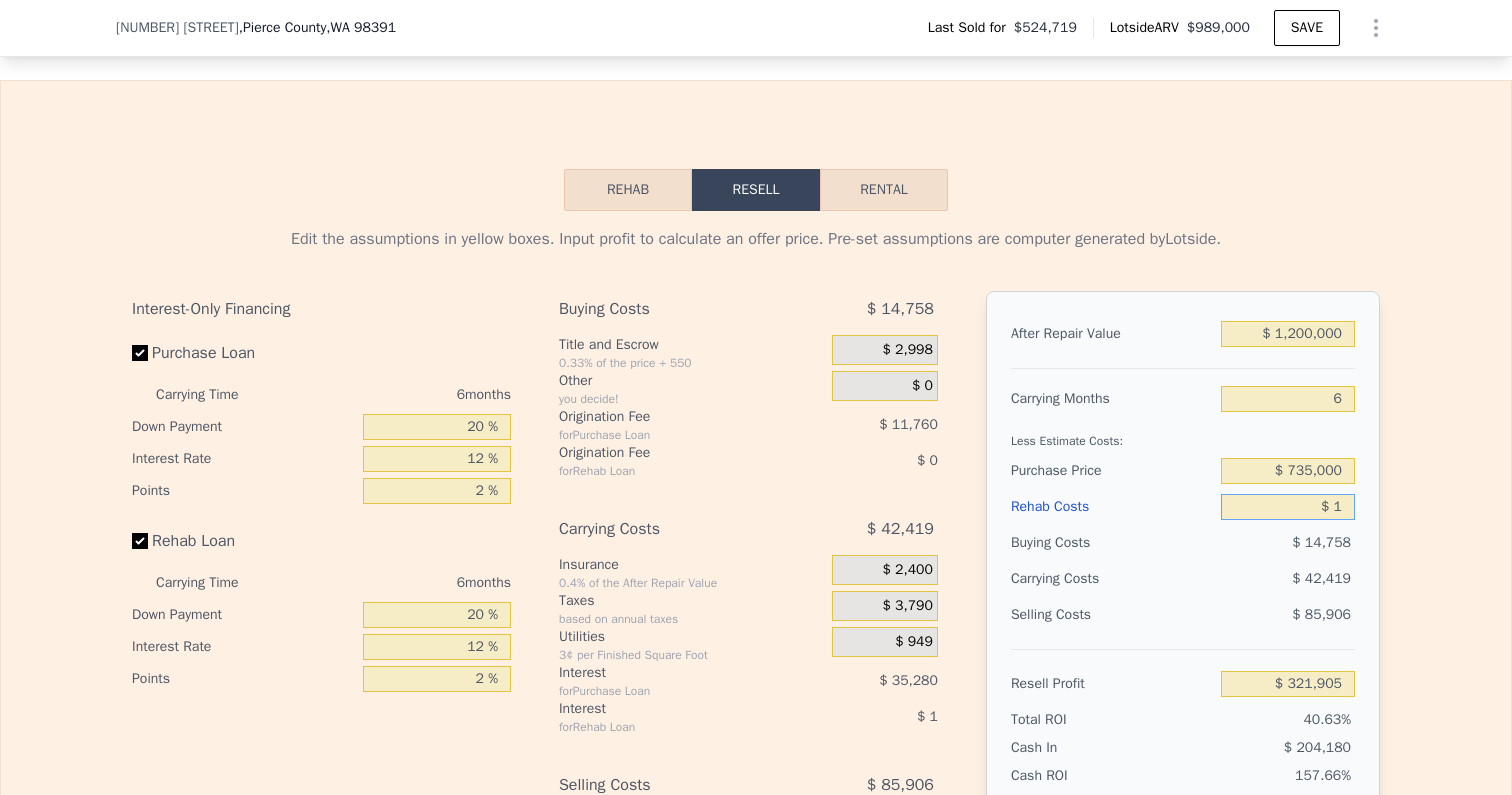 type on "$ 321,916" 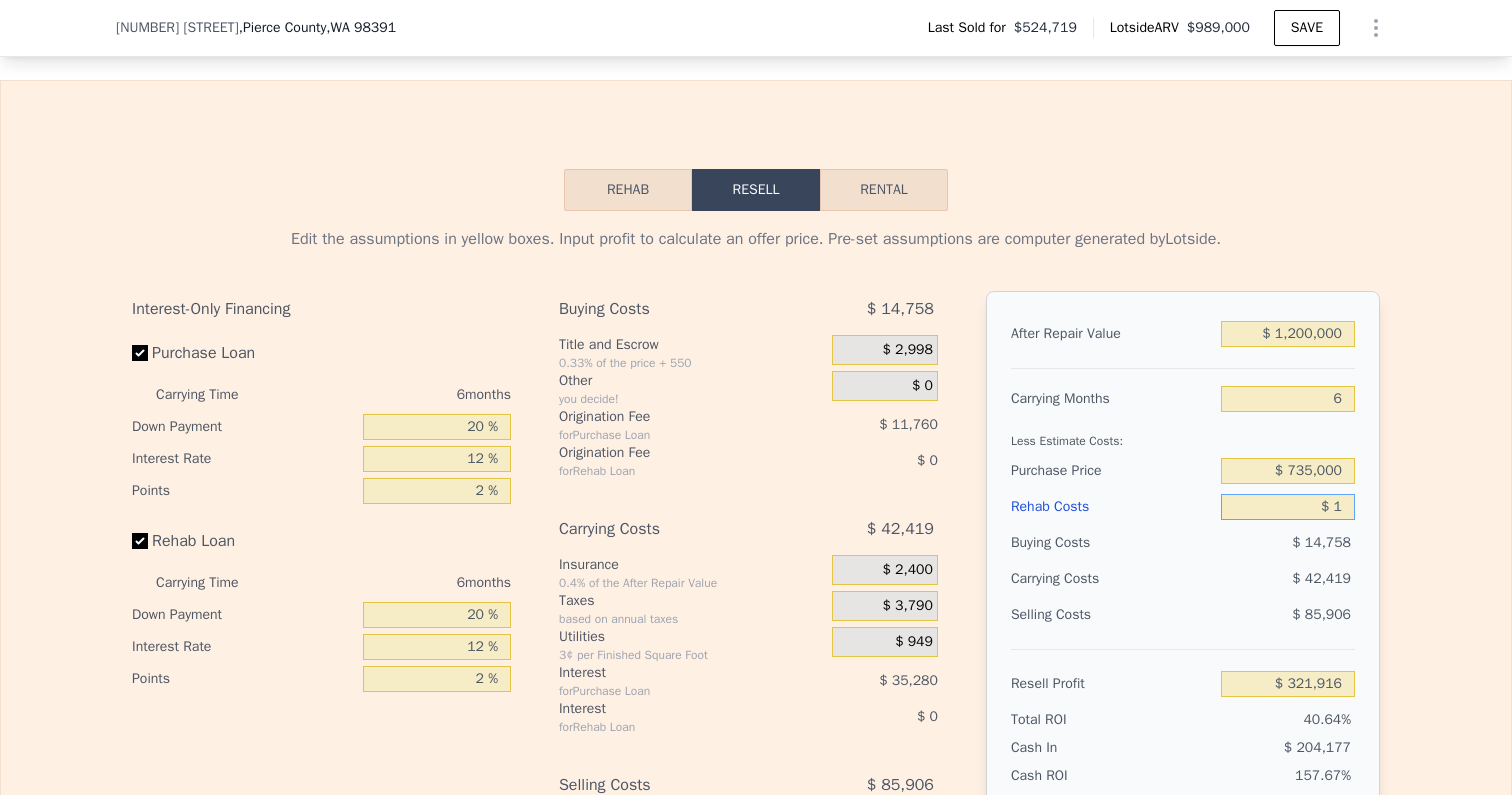 type on "$ 15" 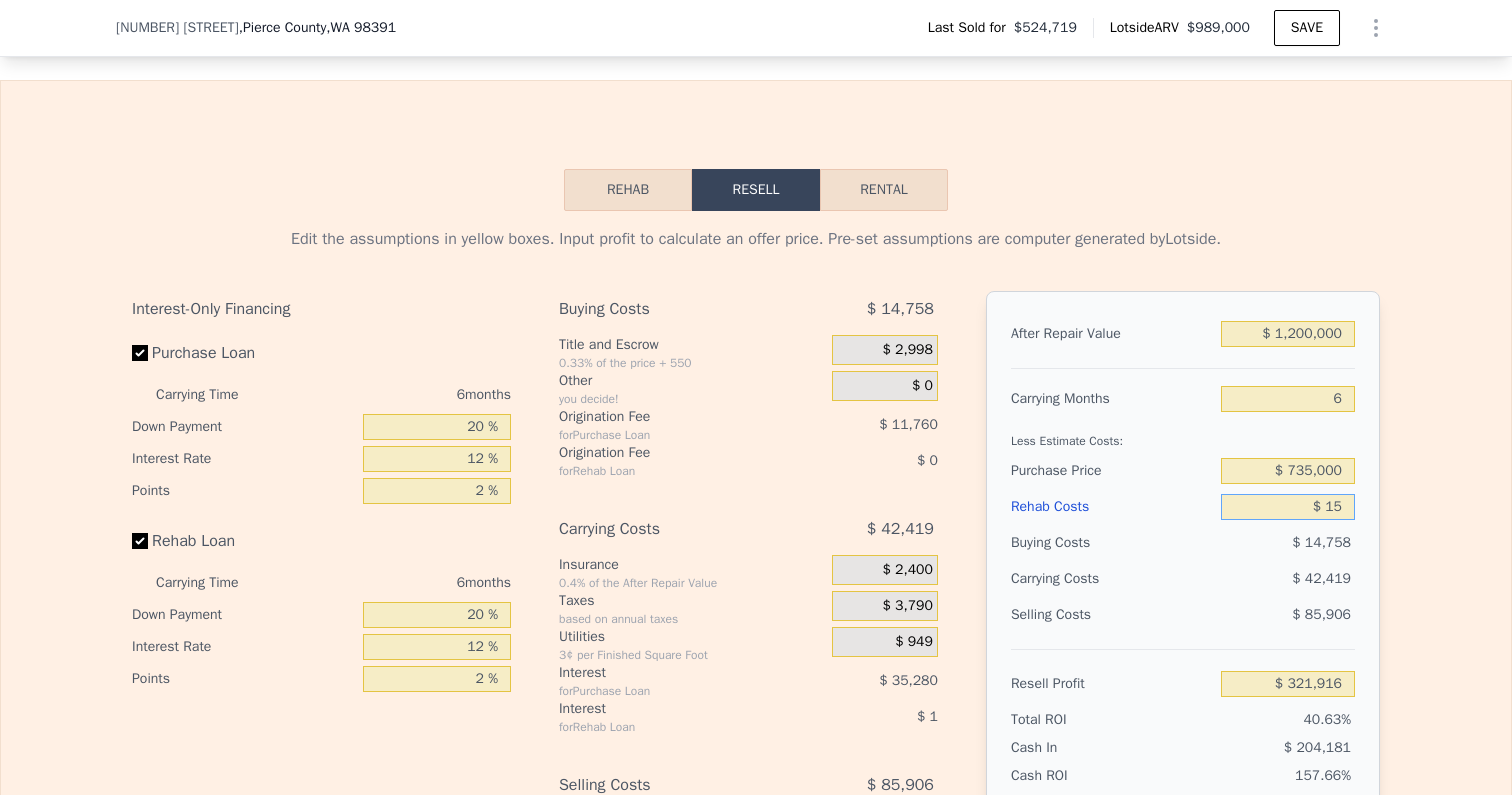 type on "$ 321,902" 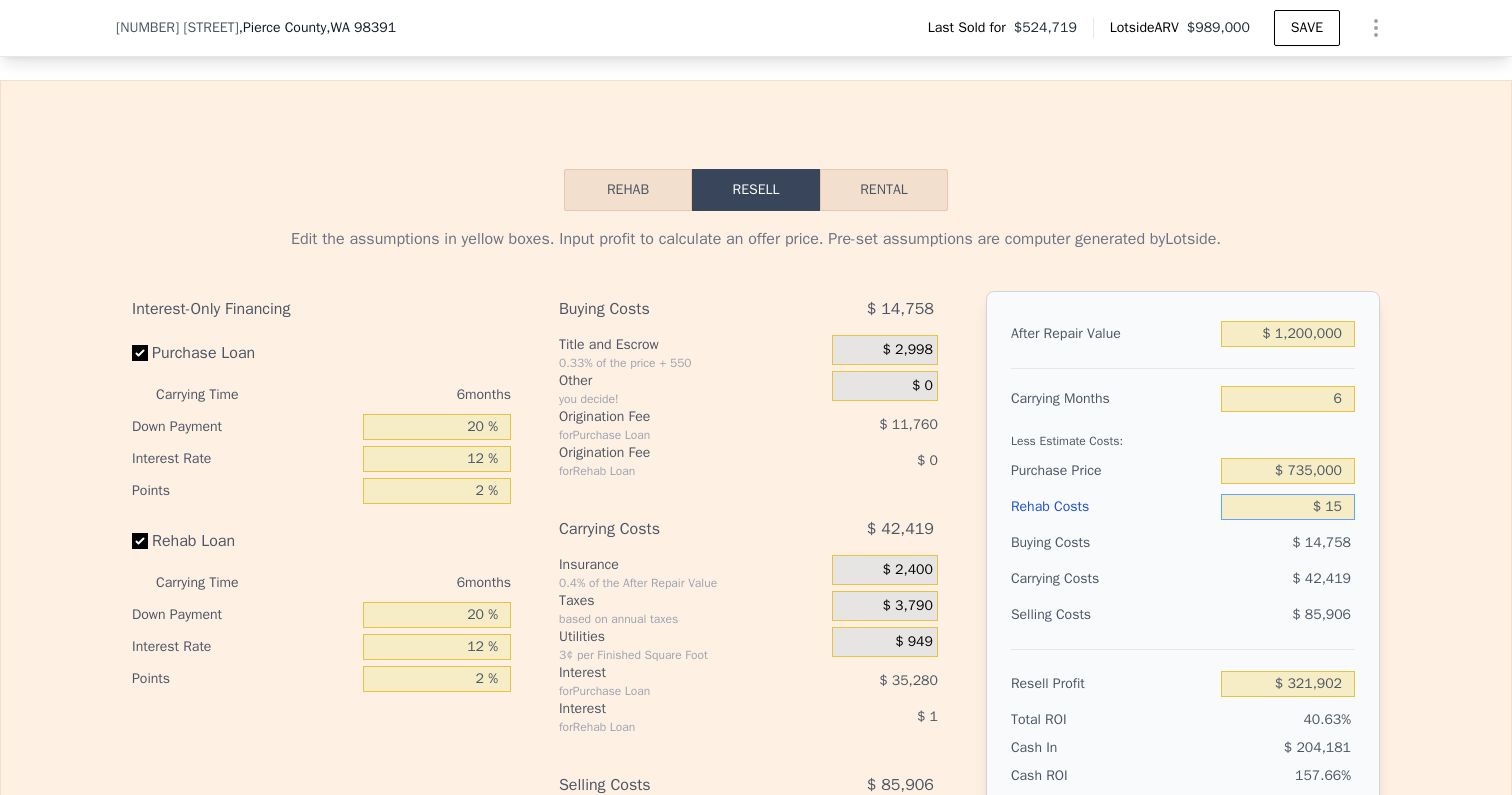 type on "$ 150" 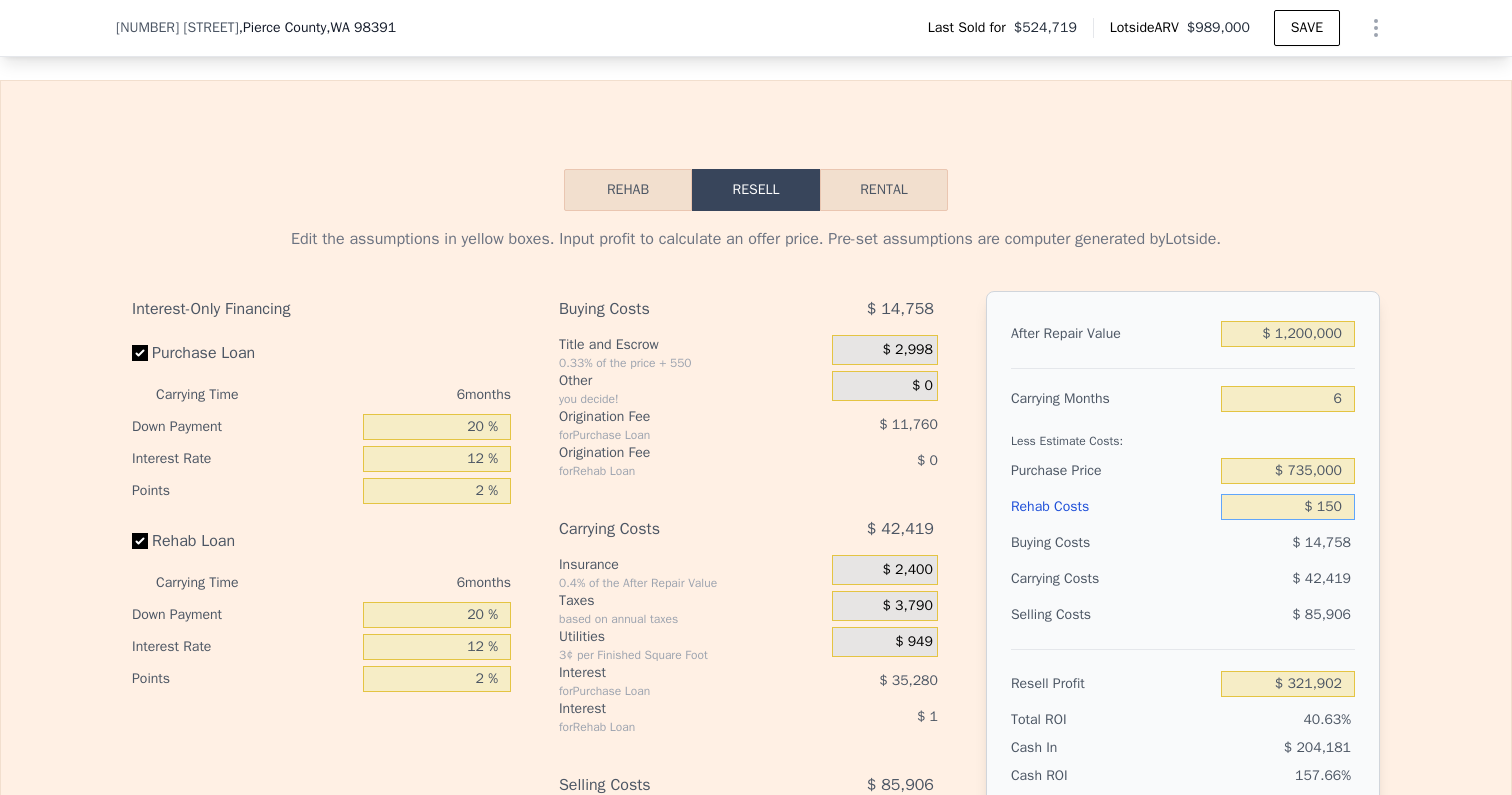 type on "$ 321,759" 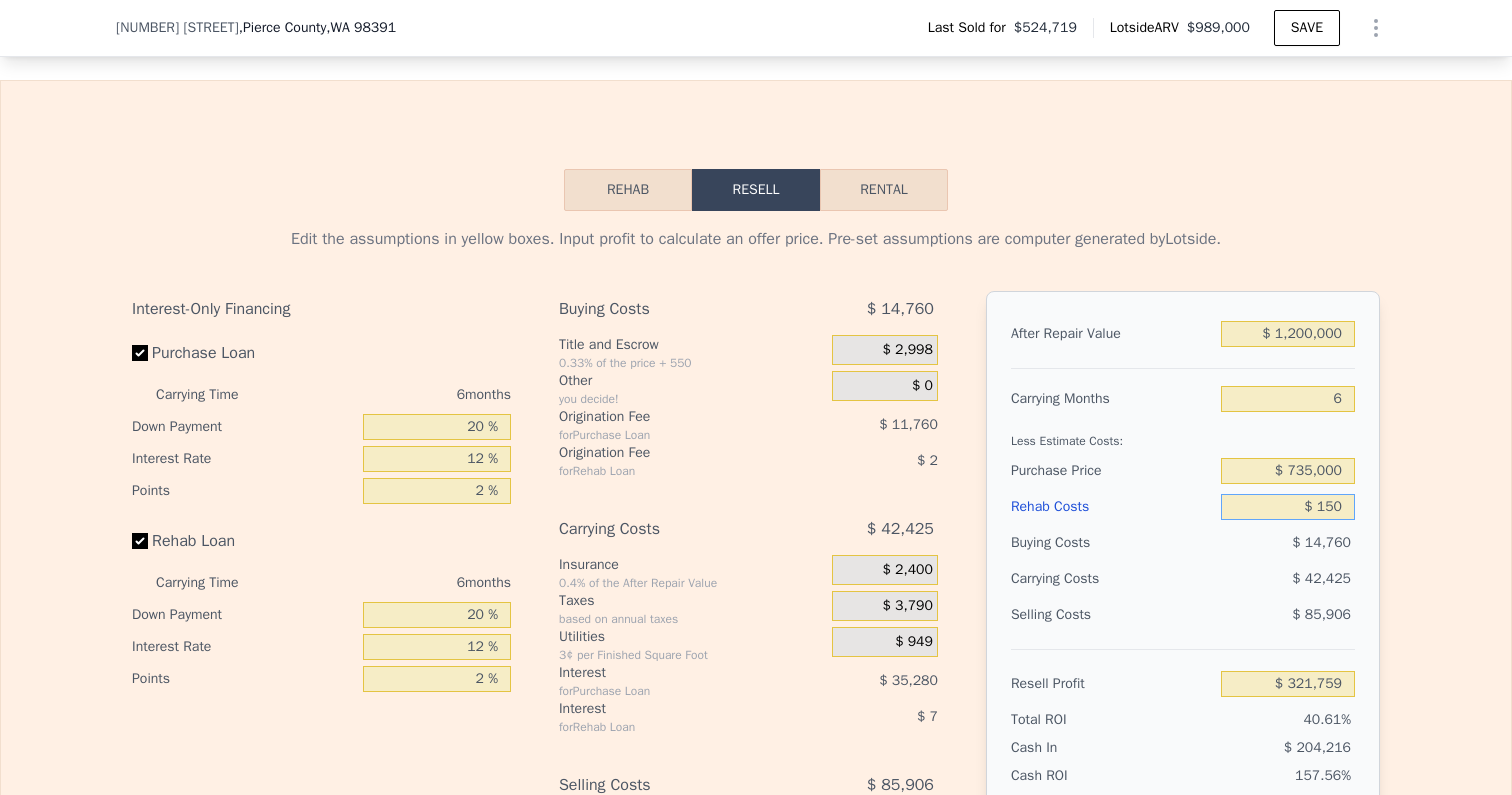 type on "$ 1,500" 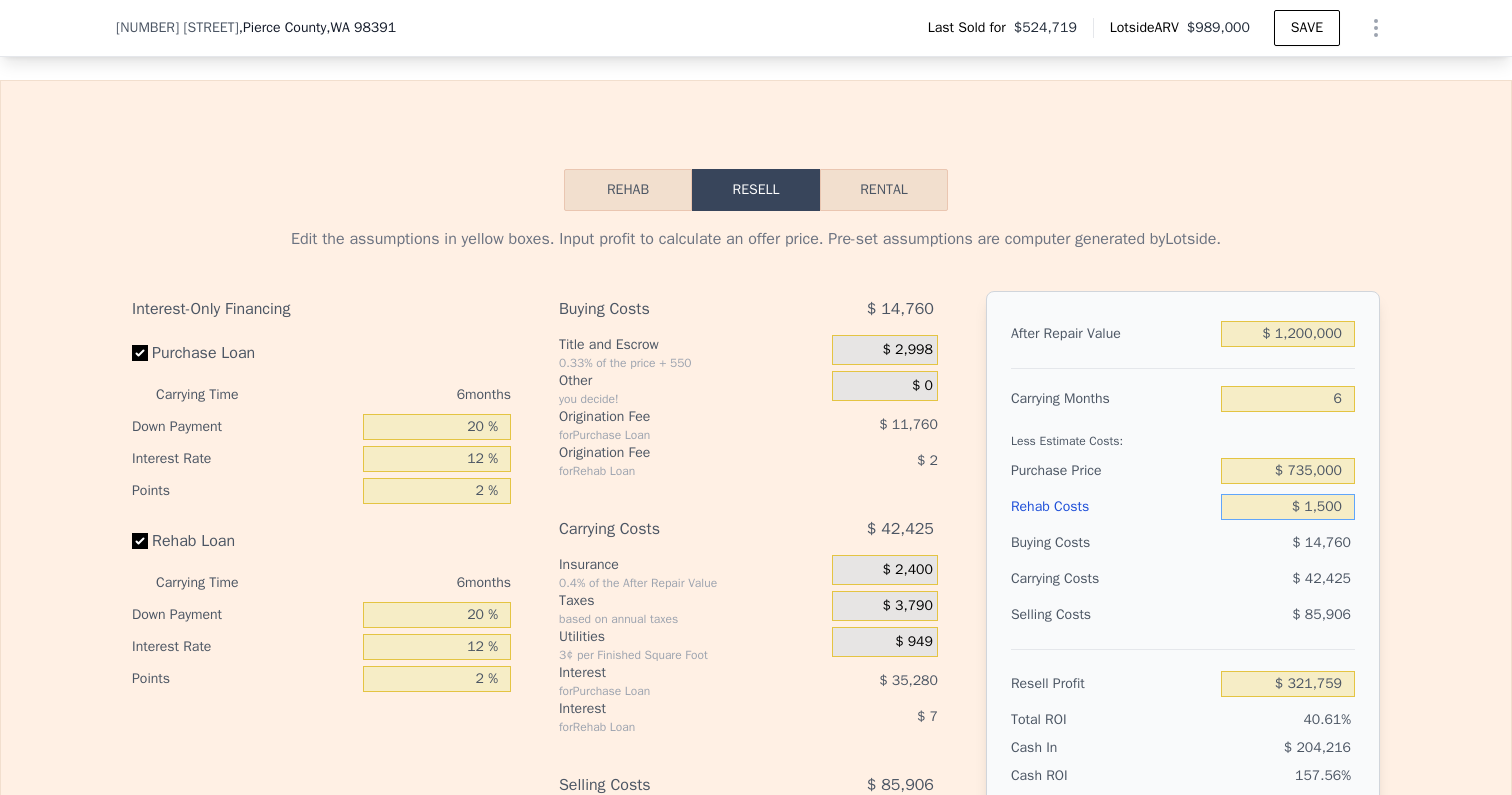type on "$ 320,321" 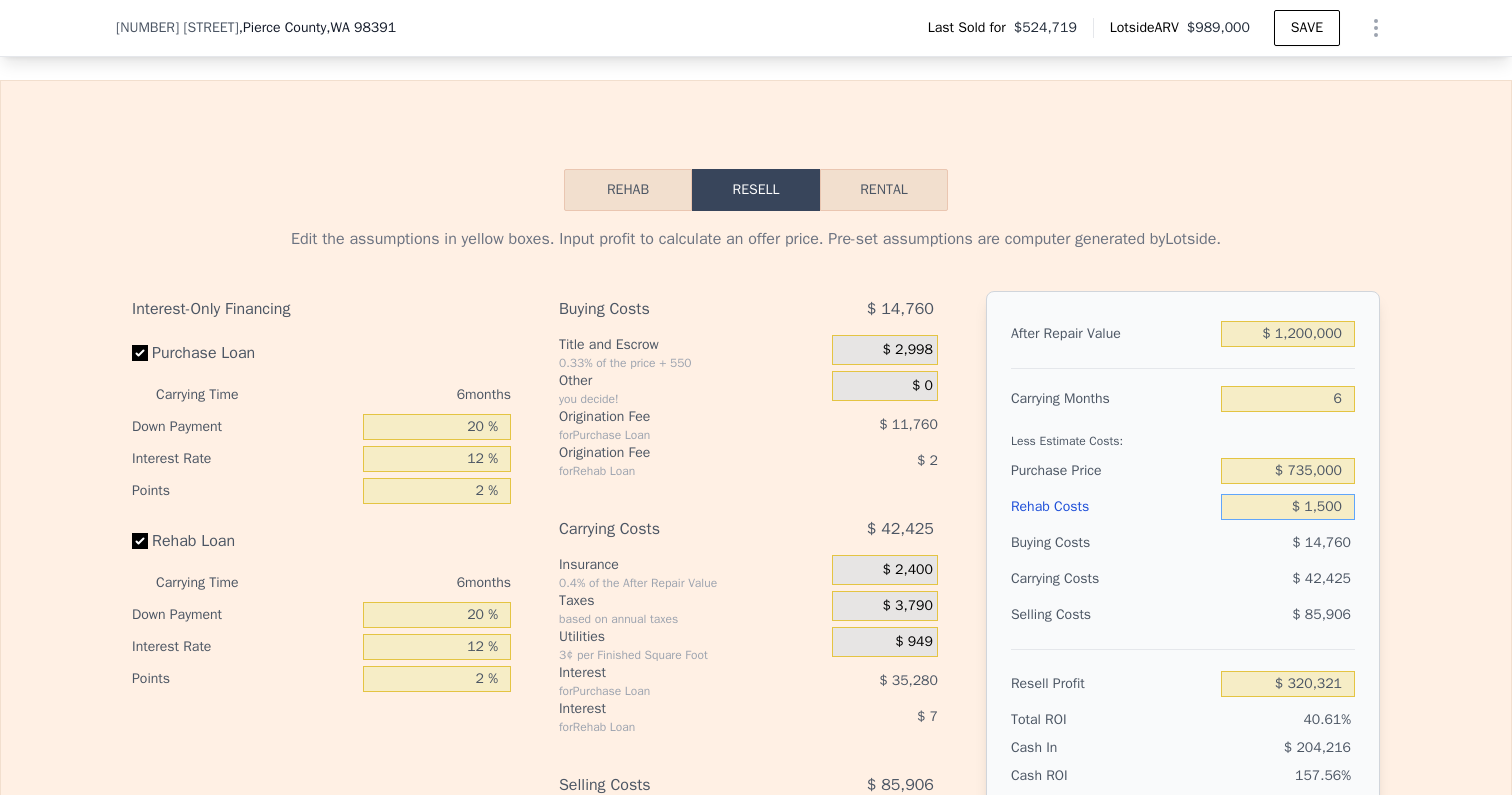 type on "$ 15,000" 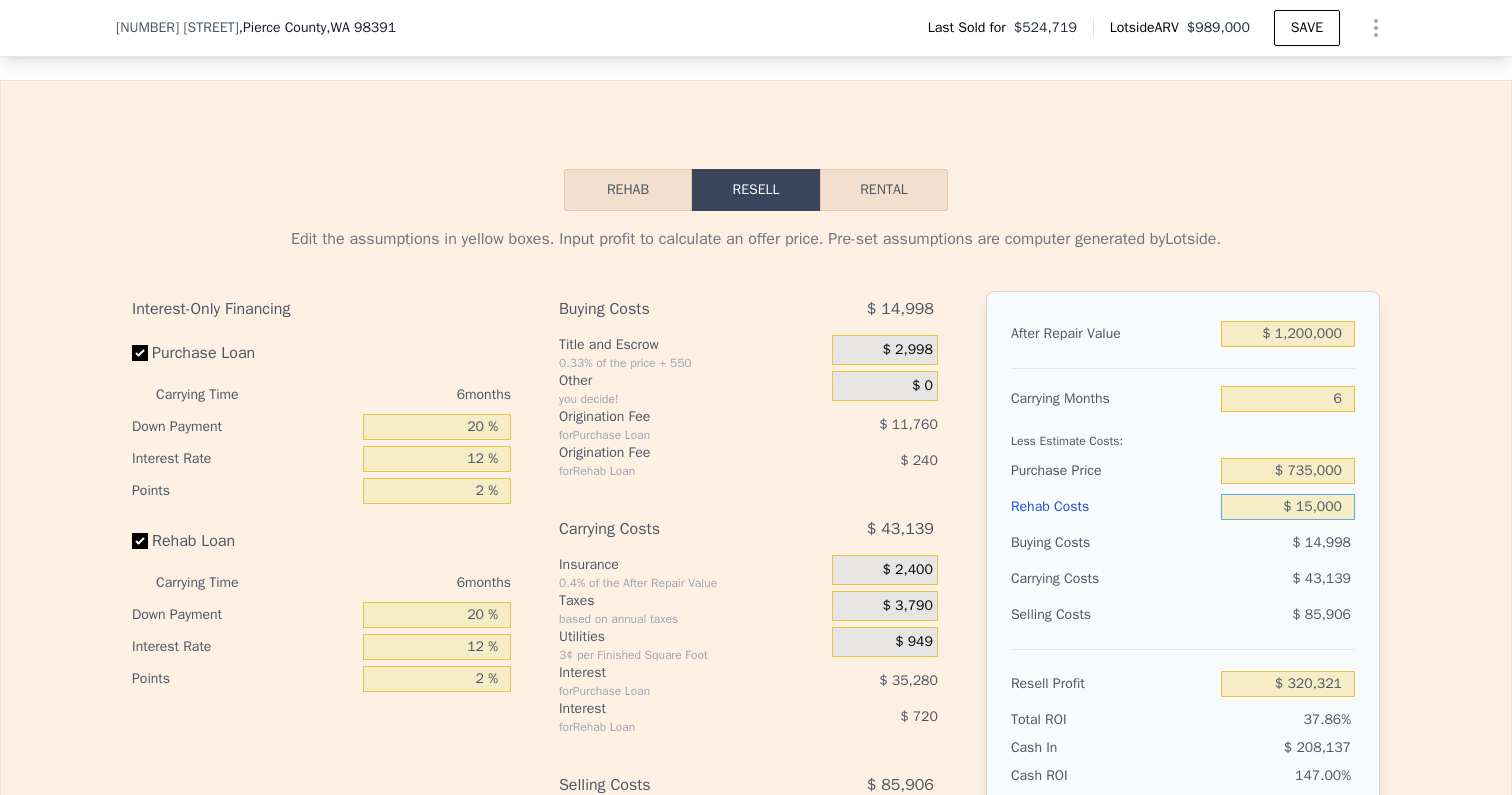type on "$ 305,957" 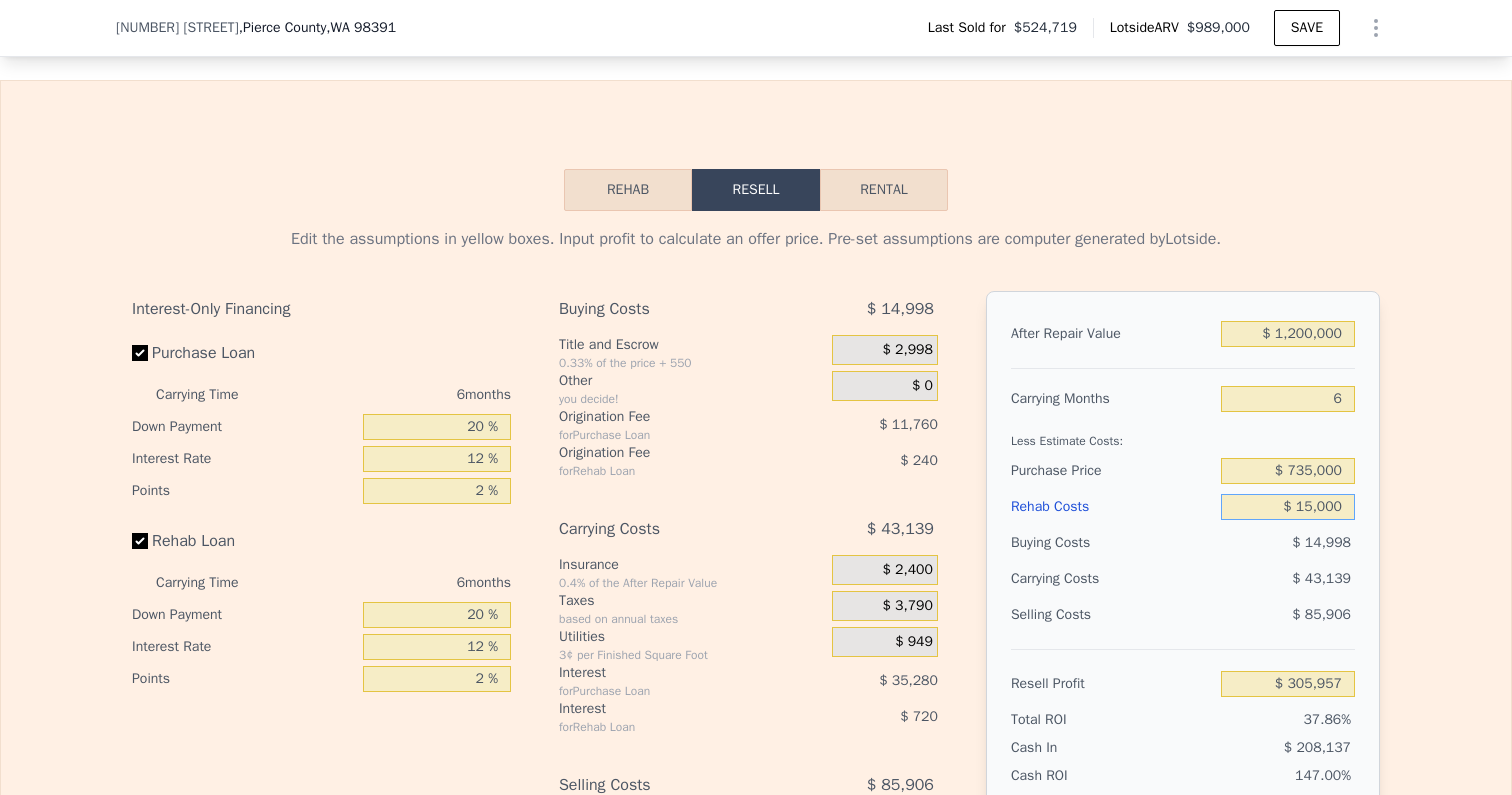 type on "$ 150,000" 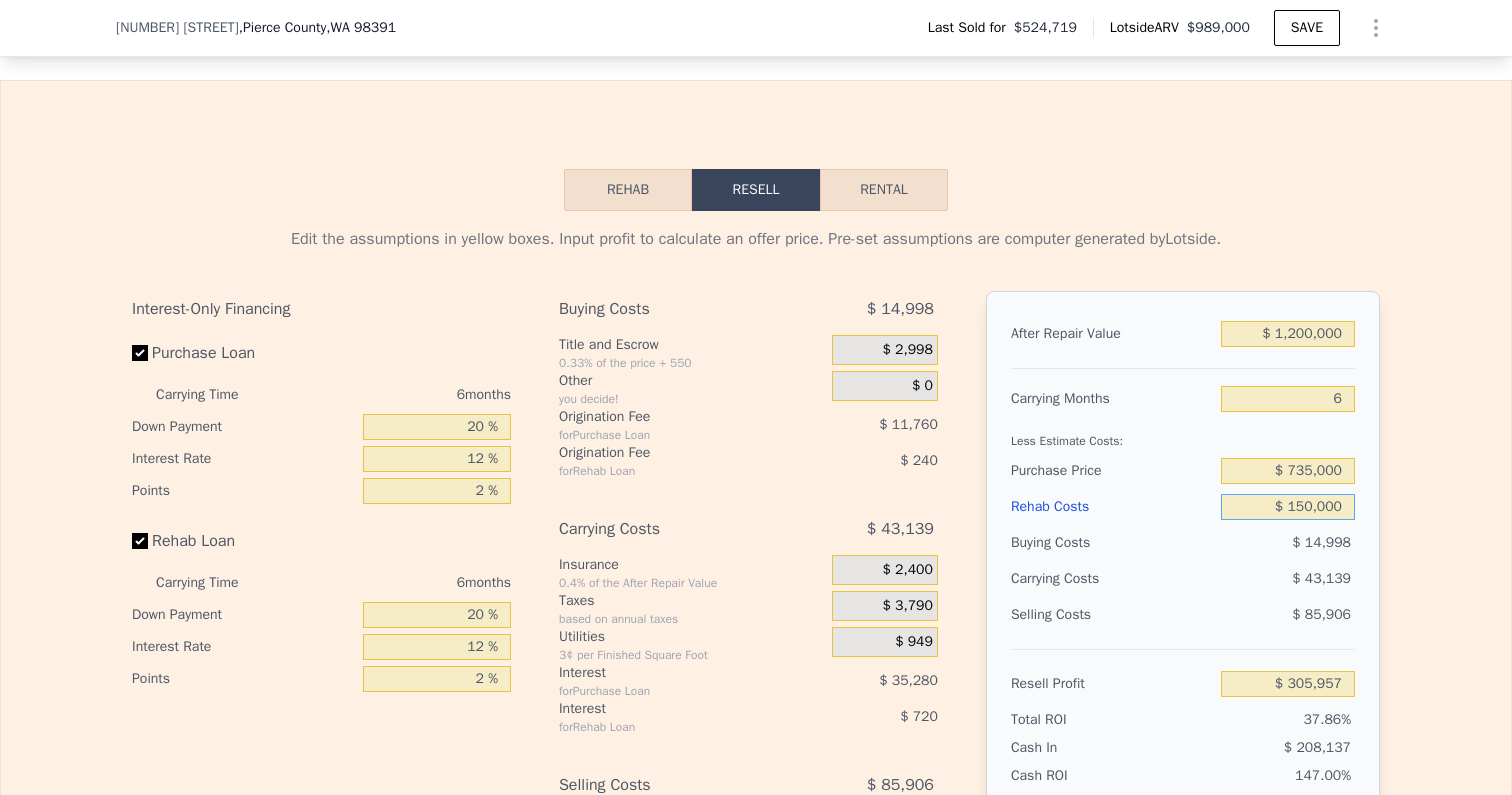 type on "$ 162,317" 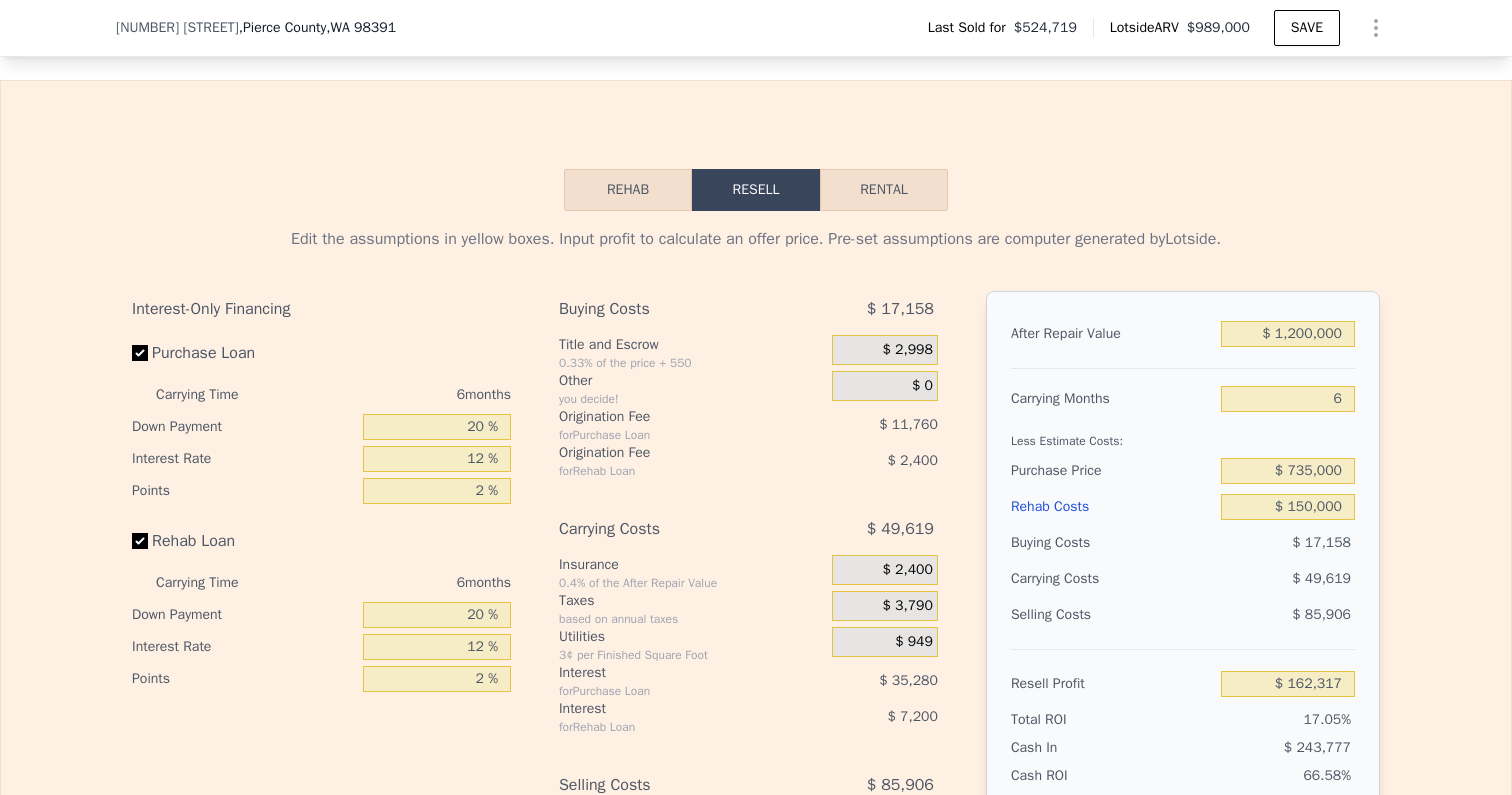 click on "Edit the assumptions in yellow boxes. Input profit to calculate an offer price. Pre-set assumptions are computer generated by  Lotside . Interest-Only Financing Purchase Loan Carrying Time 6  months Down Payment 20 % Interest Rate 12 % Points 2 % Rehab Loan Carrying Time 6  months Down Payment 20 % Interest Rate 12 % Points 2 % Buying Costs $ 17,158 Title and Escrow 0.33% of the price + 550 $ 2,998 Other you decide! $ 0 Origination Fee for  Purchase Loan $ 11,760 Origination Fee for  Rehab Loan $ 2,400 Carrying Costs $ 49,619 Insurance 0.4% of the After Repair Value $ 2,400 Taxes based on annual taxes $ 3,790 Utilities 3¢ per Finished Square Foot $ 949 Interest for  Purchase Loan $ 35,280 Interest for  Rehab Loan $ 7,200 Selling Costs $ 85,906 Excise Tax 1.78% of the After Repair Value $ 21,360 Listing Commission 2% of the After Repair Value $ 30,000 Selling Commission 2.5% of the After Repair Value $ 30,000 Title and Escrow 0.33% of the After Repair Value $ 4,546 After Repair Value $ 1,200,000 6 $ 735,000" at bounding box center (756, 583) 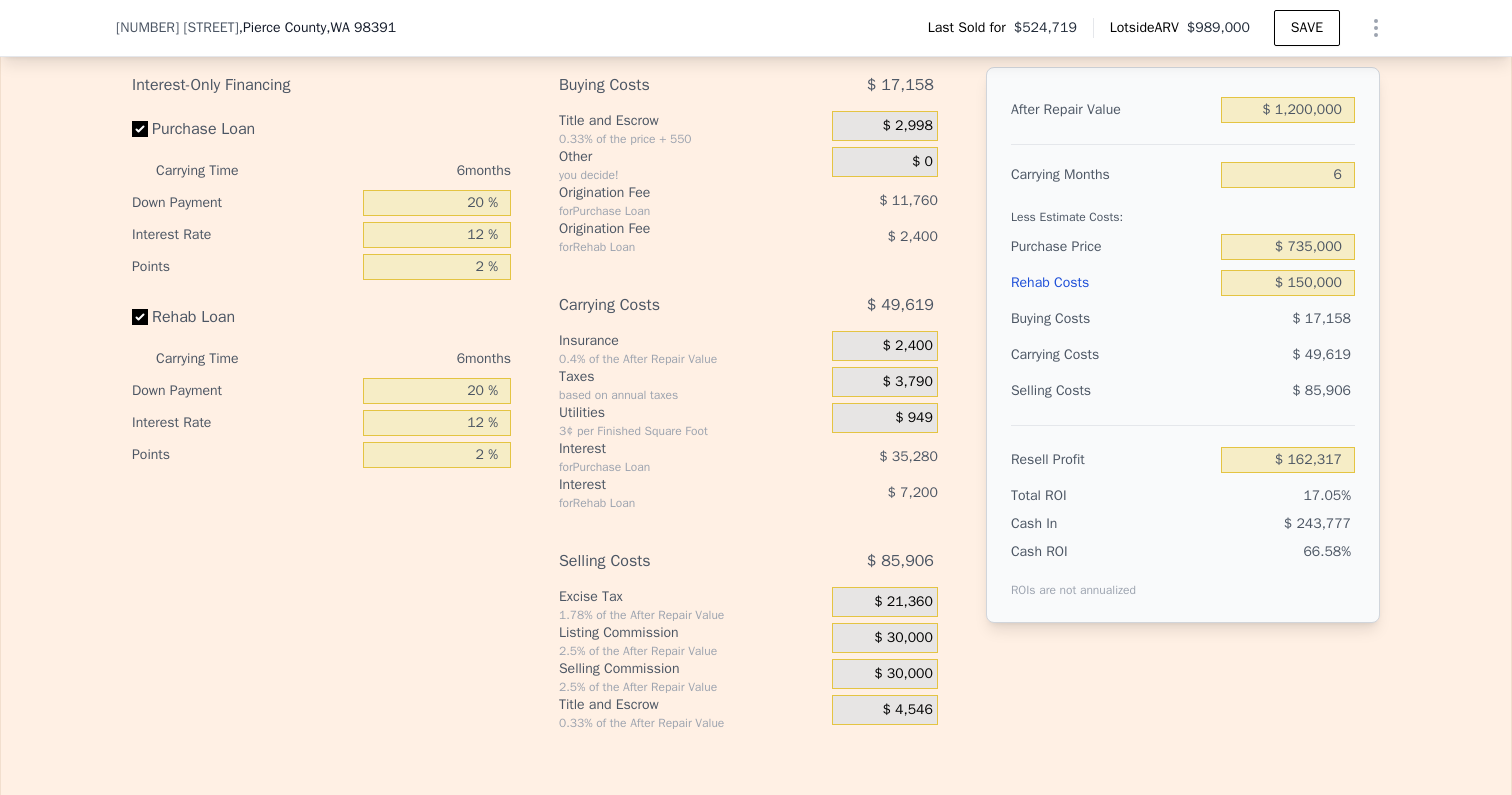 click on "$ 30,000" at bounding box center (903, 638) 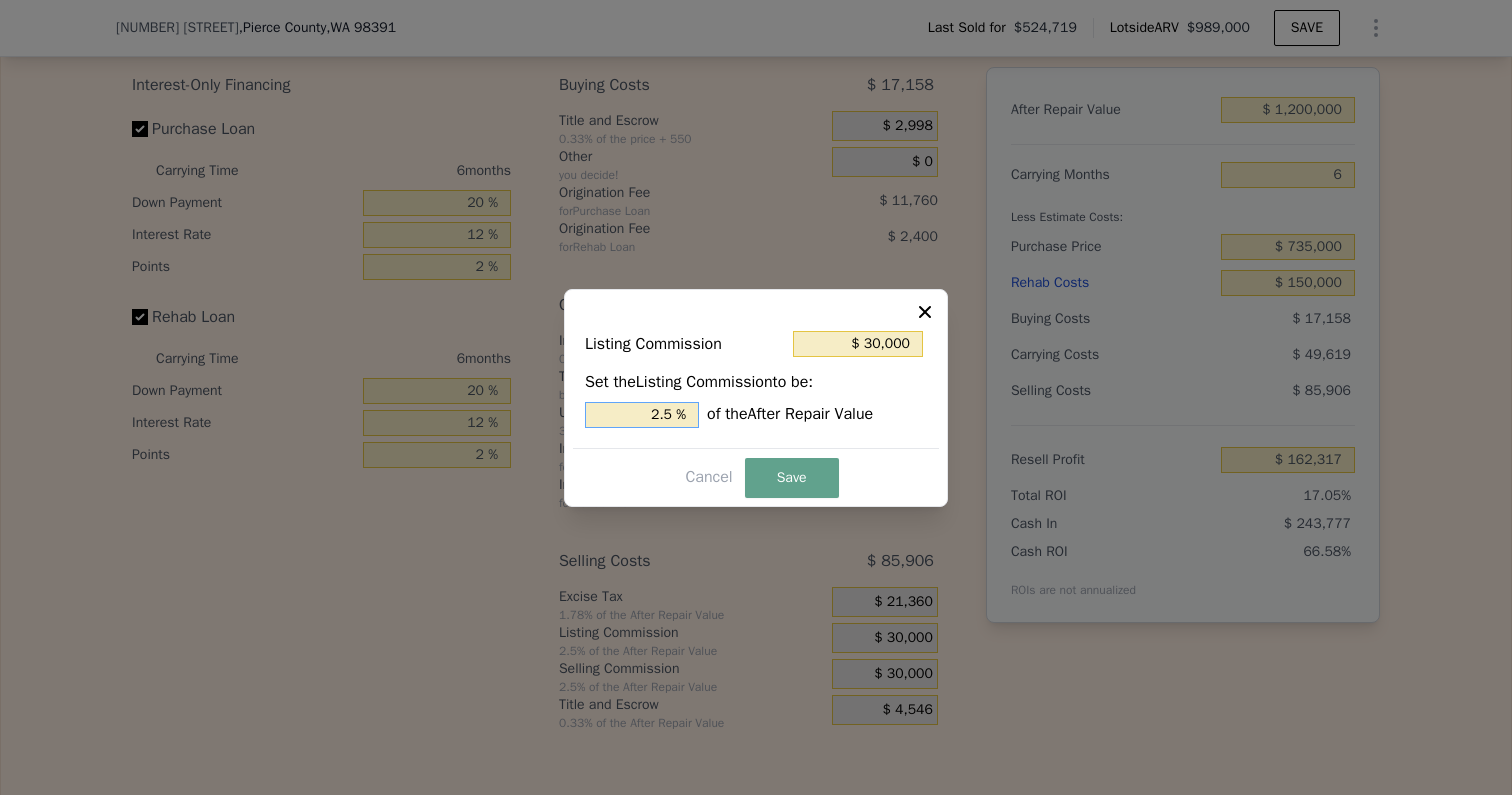 type on "$ 24,000" 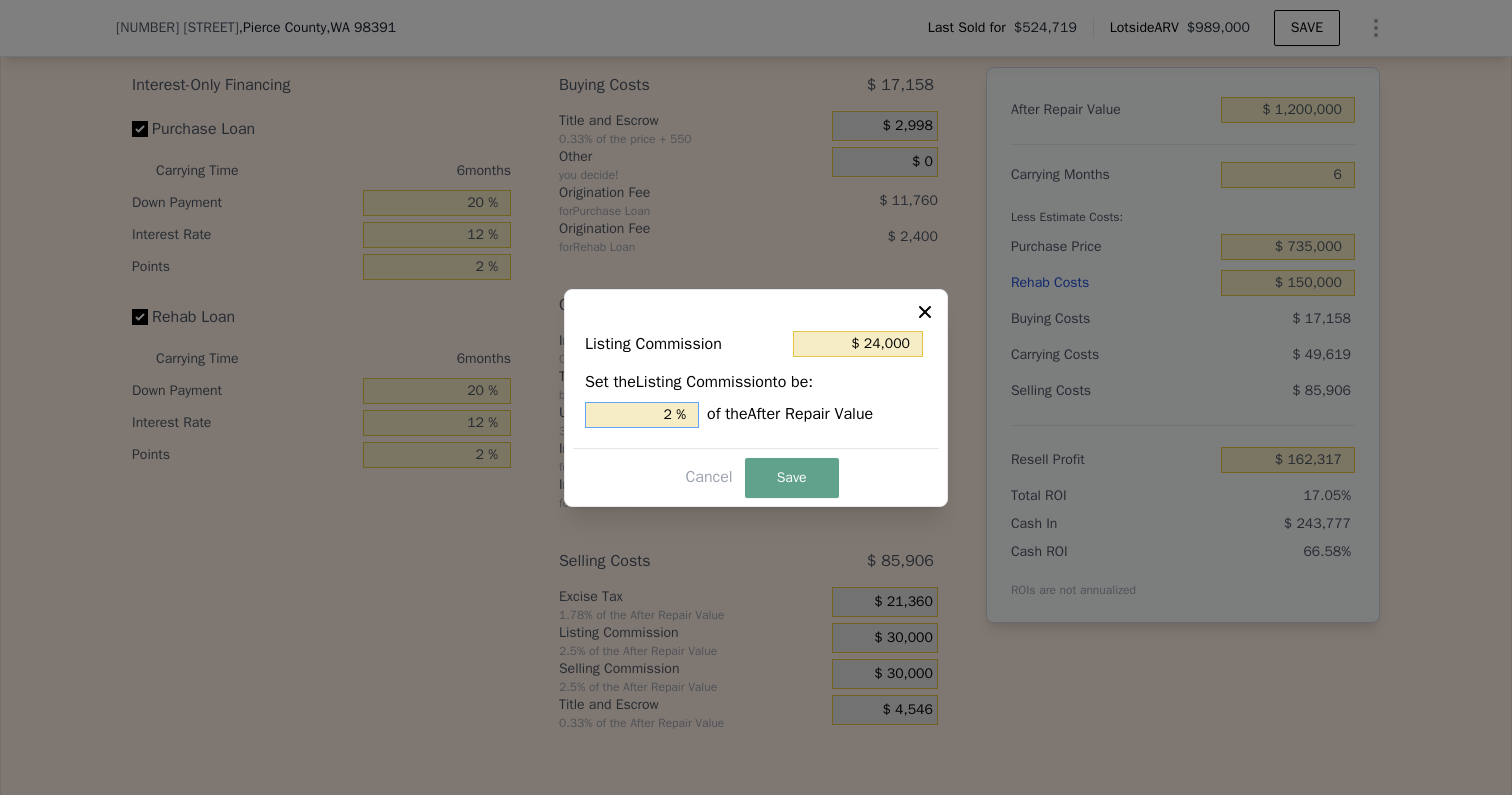 drag, startPoint x: 649, startPoint y: 414, endPoint x: 715, endPoint y: 414, distance: 66 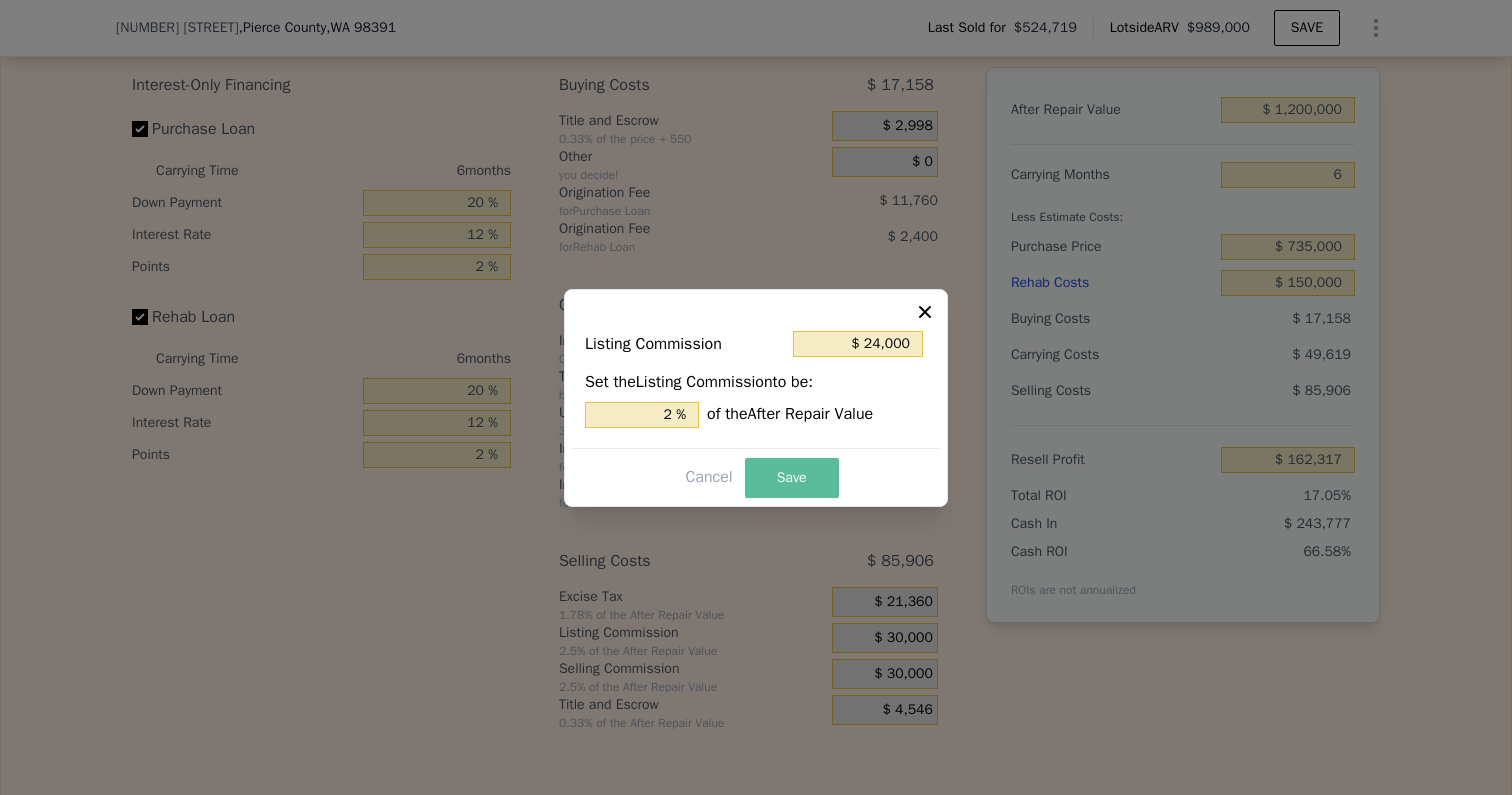 click on "Save" at bounding box center (792, 478) 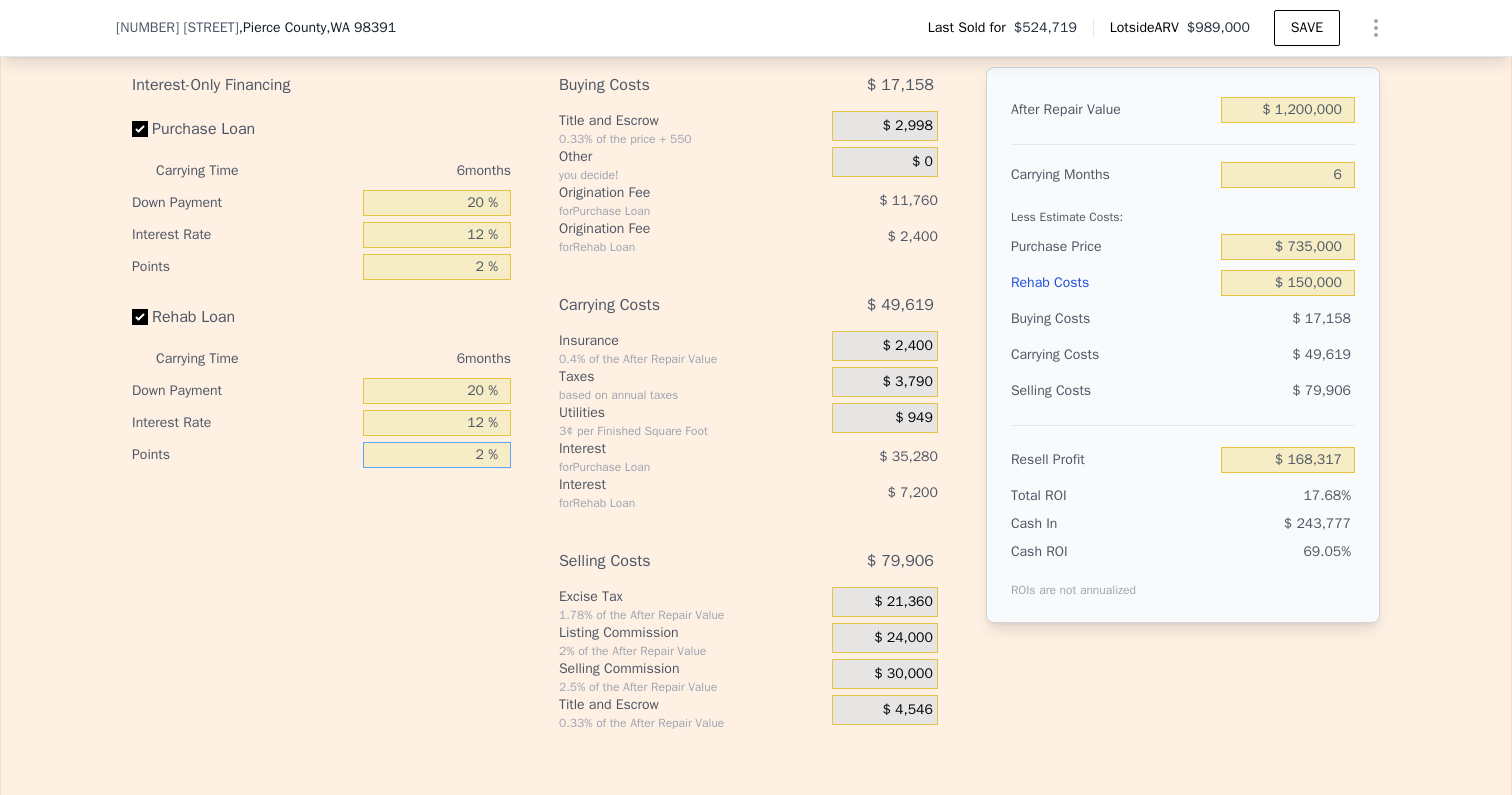 drag, startPoint x: 457, startPoint y: 449, endPoint x: 531, endPoint y: 449, distance: 74 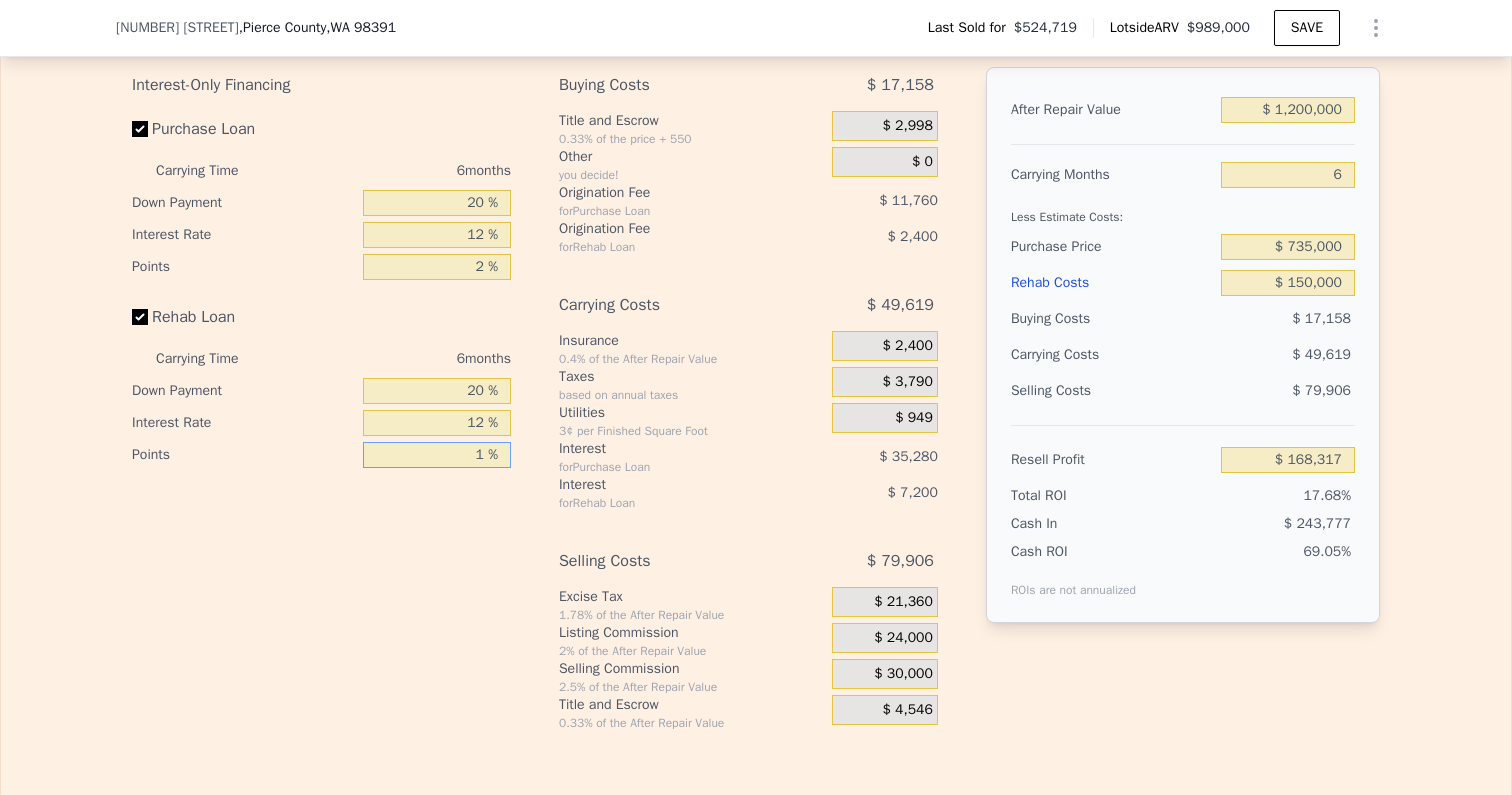 type on "$ 169,517" 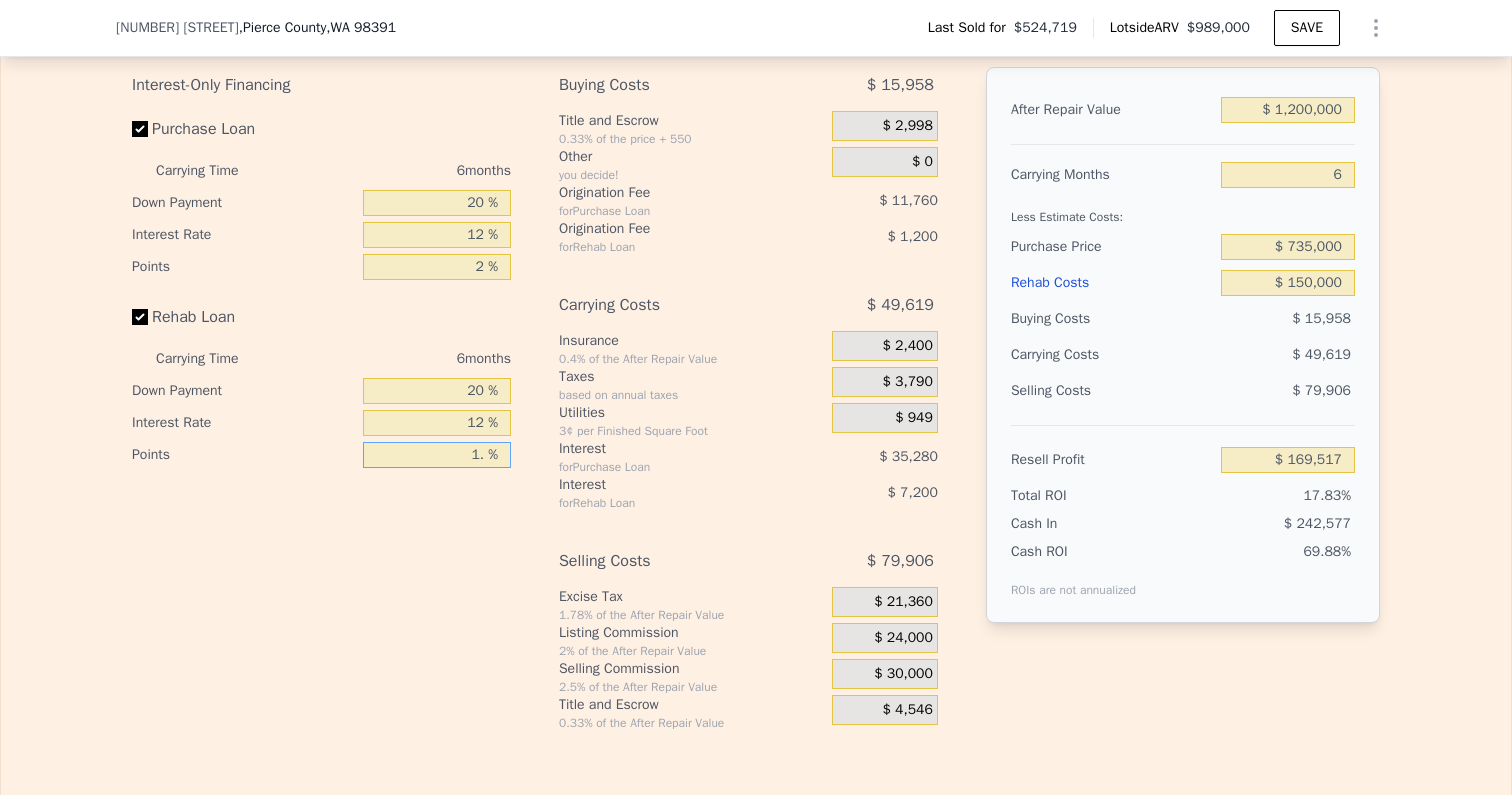 type on "1.5 %" 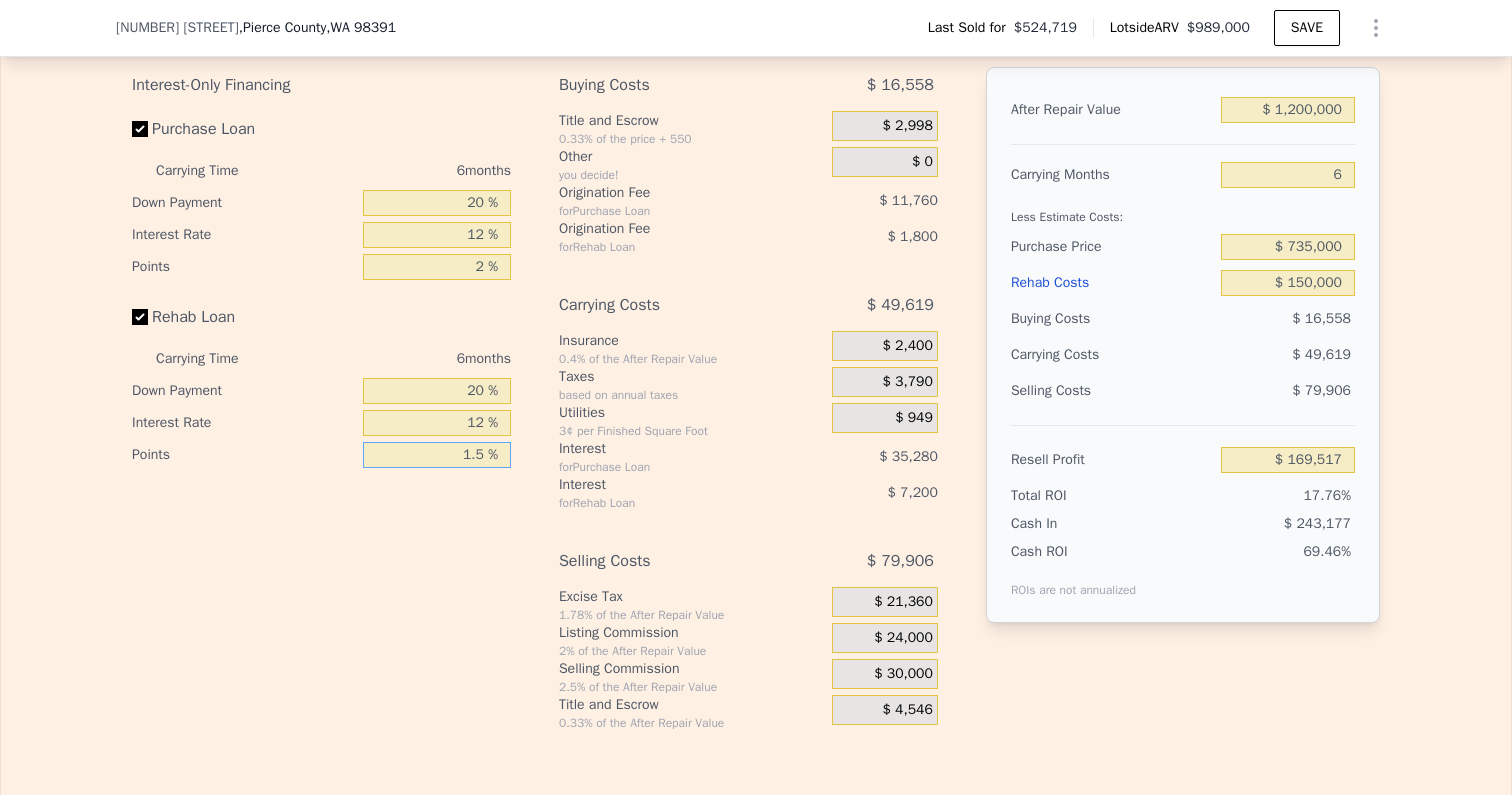 type on "$ 168,917" 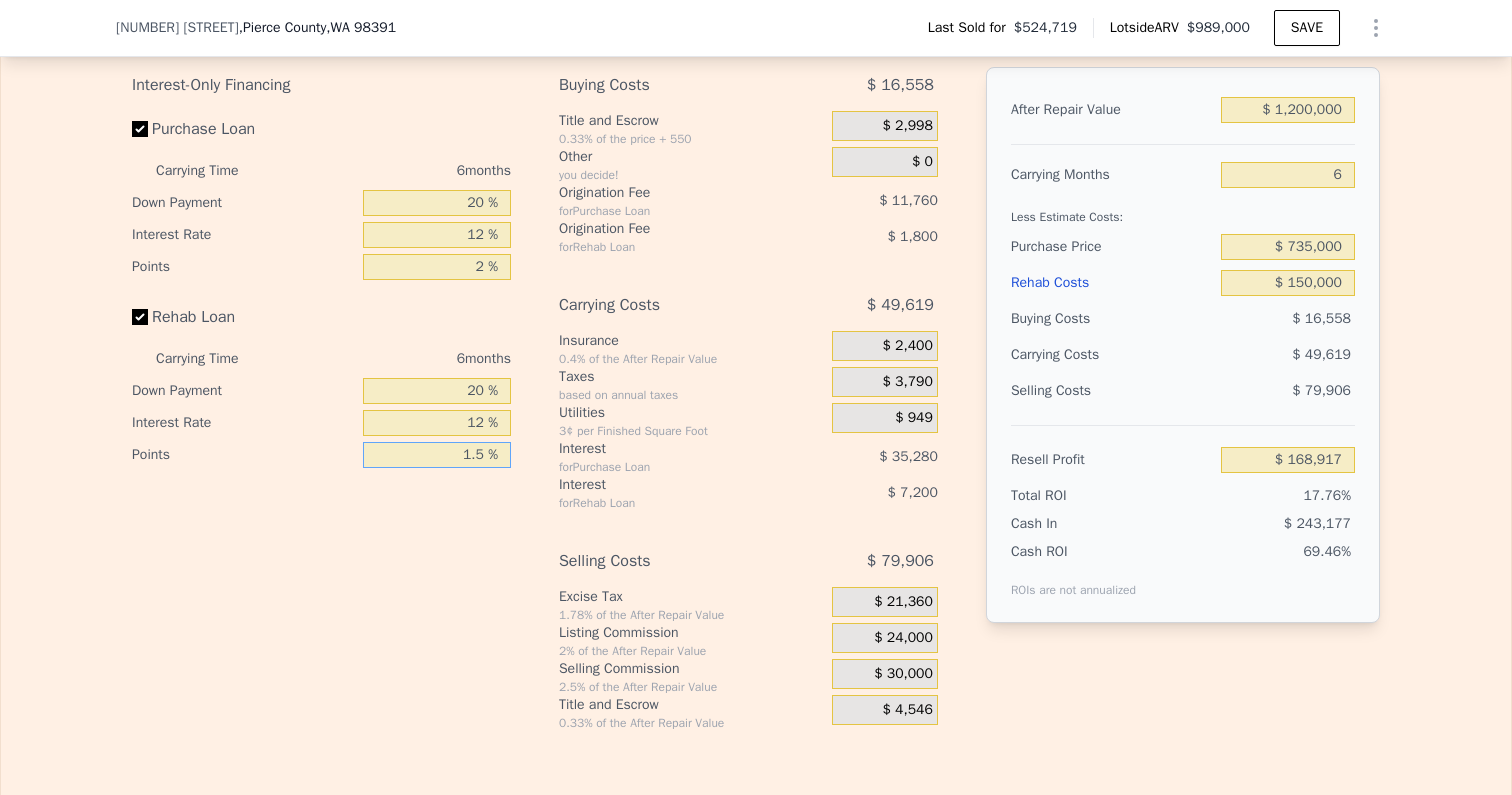 type on "1.5 %" 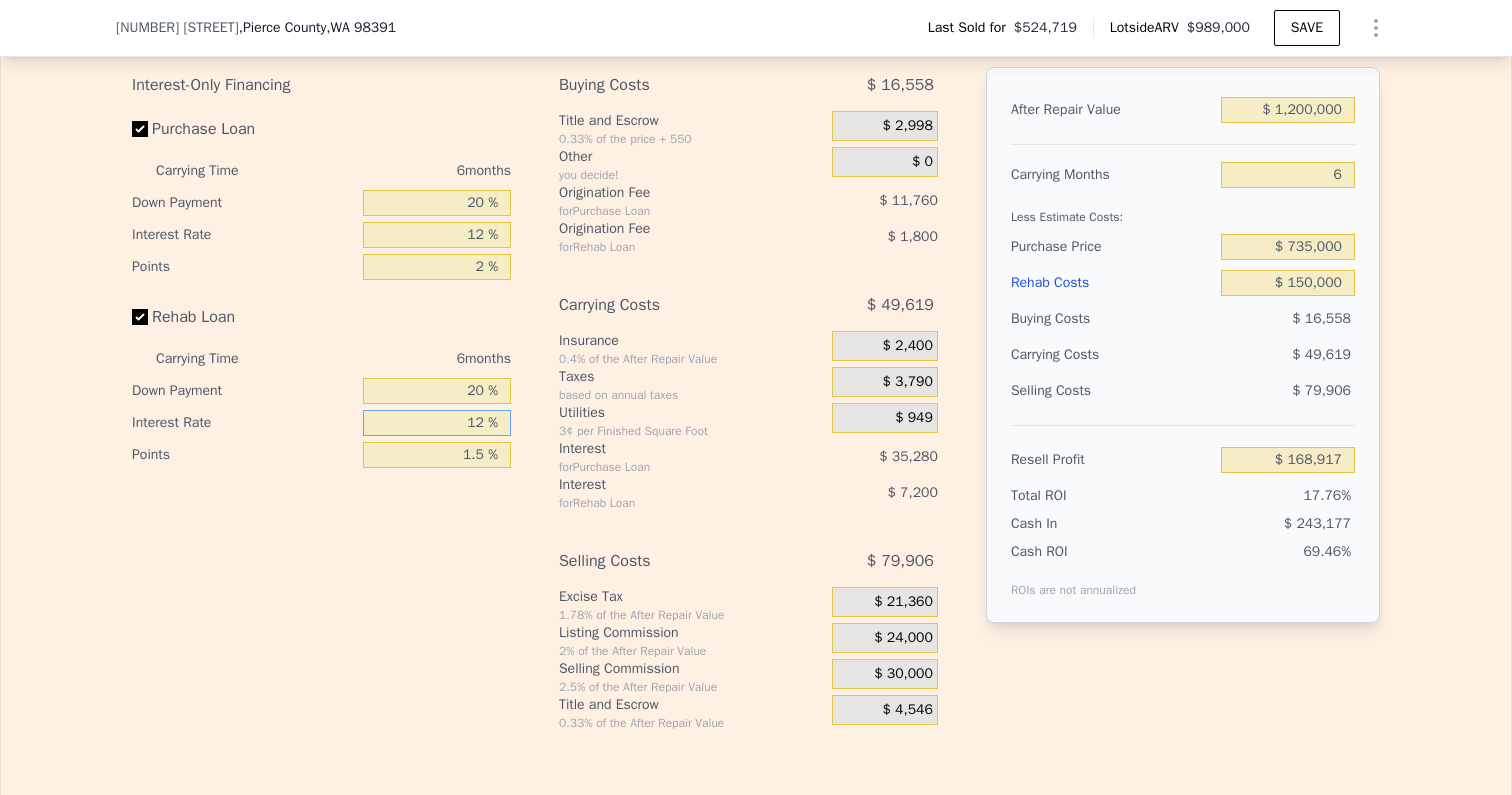 drag, startPoint x: 464, startPoint y: 420, endPoint x: 528, endPoint y: 420, distance: 64 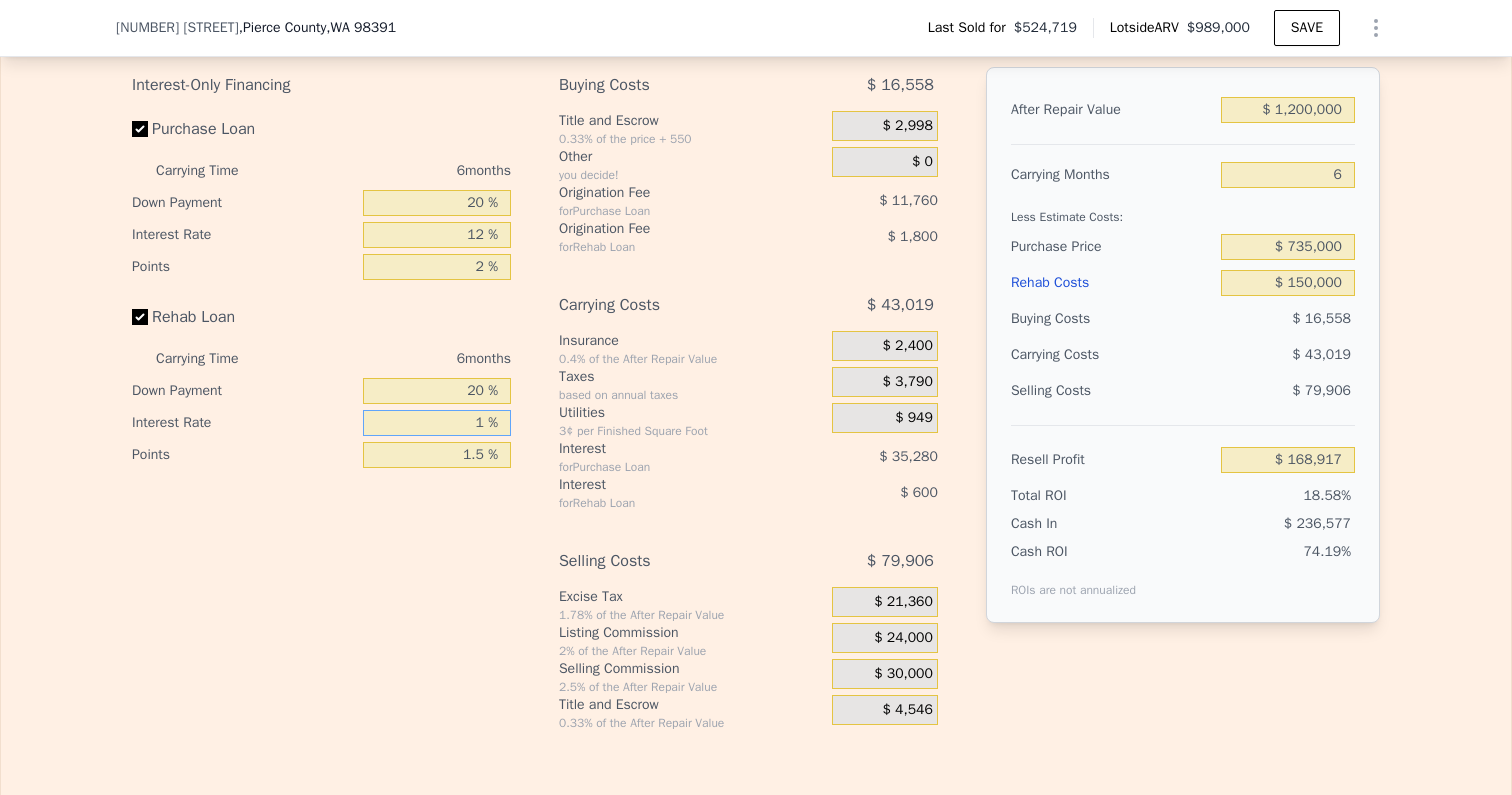 type on "$ 175,517" 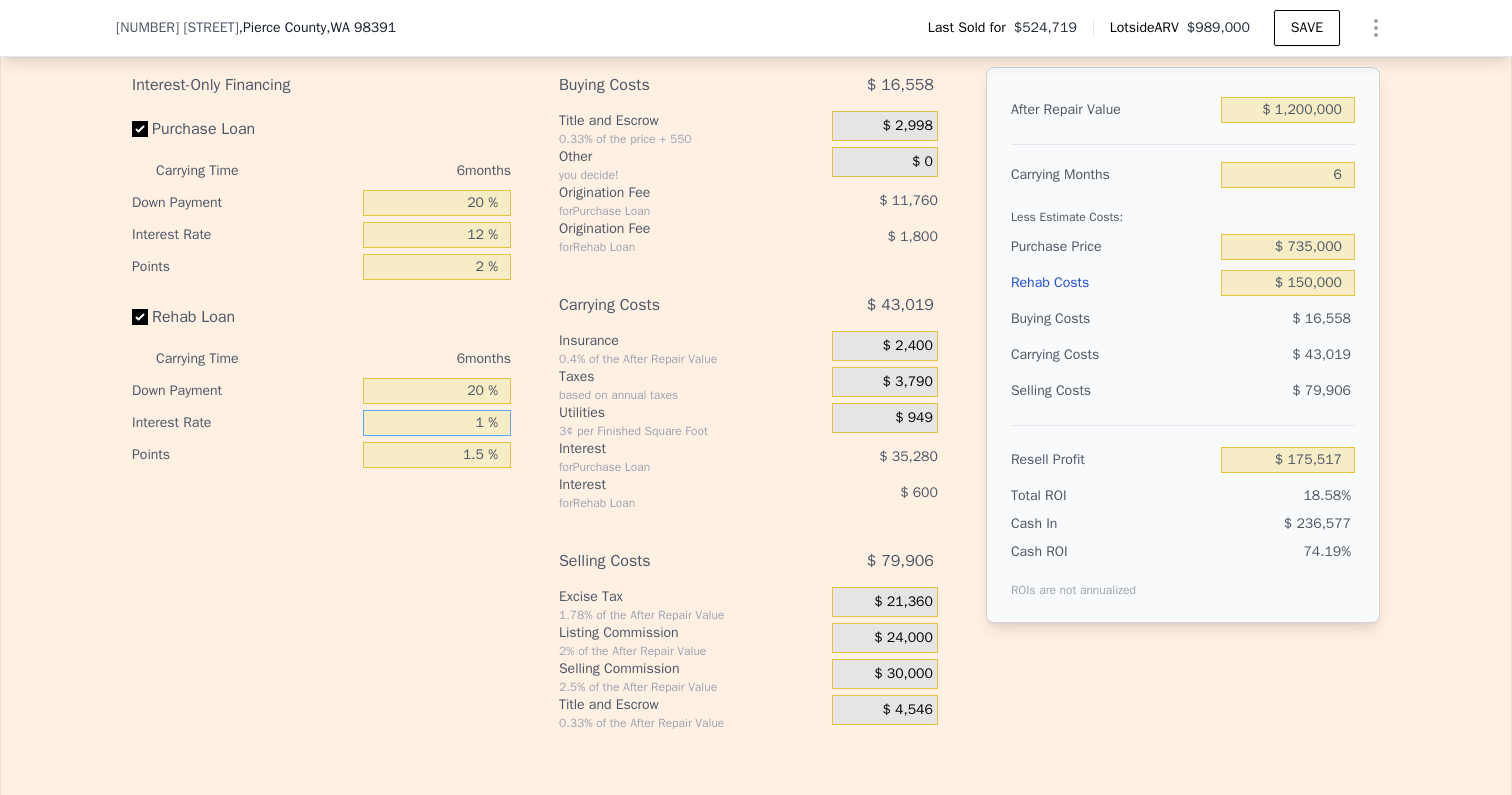 type on "10 %" 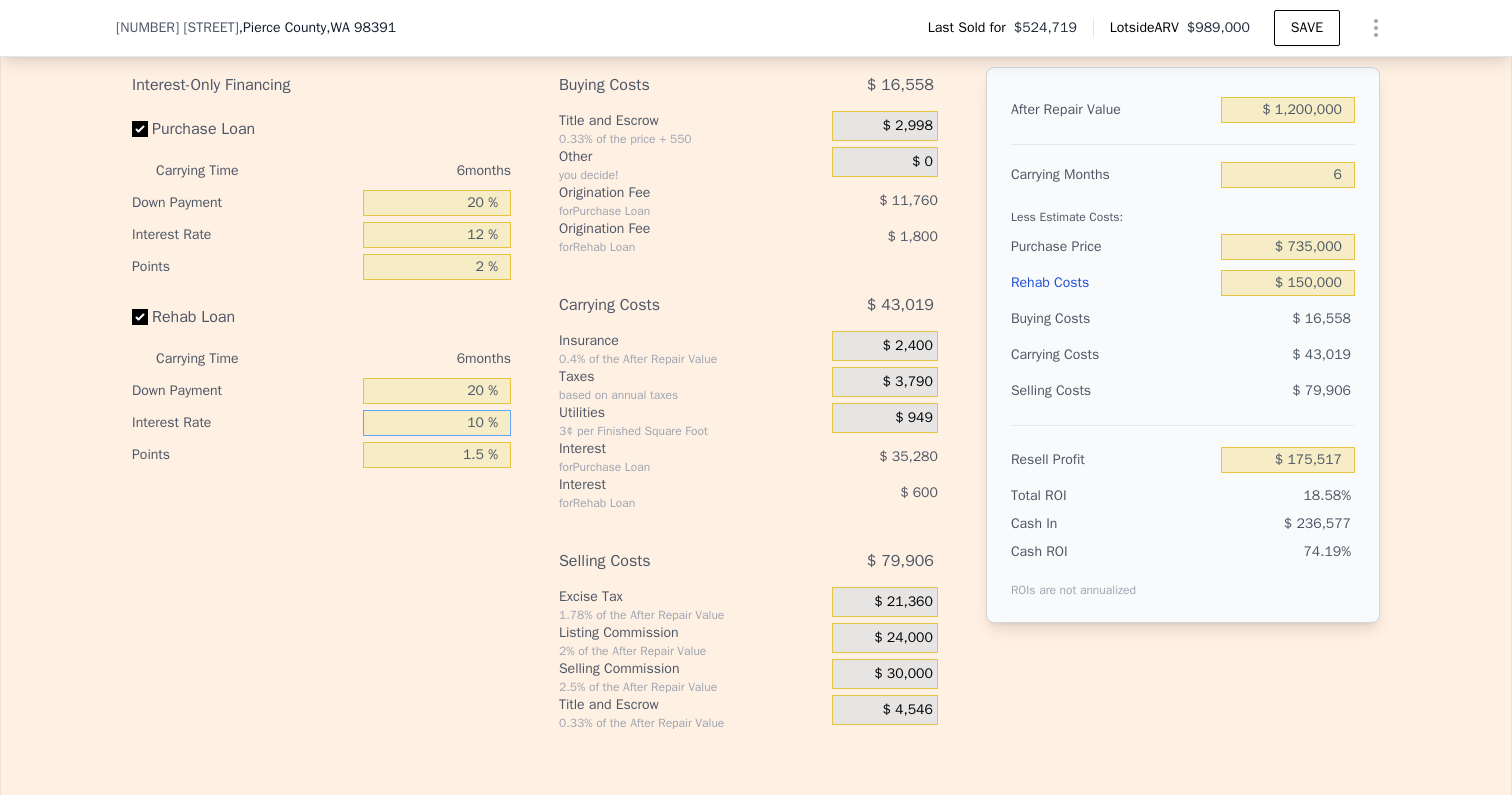 type on "$ 170,117" 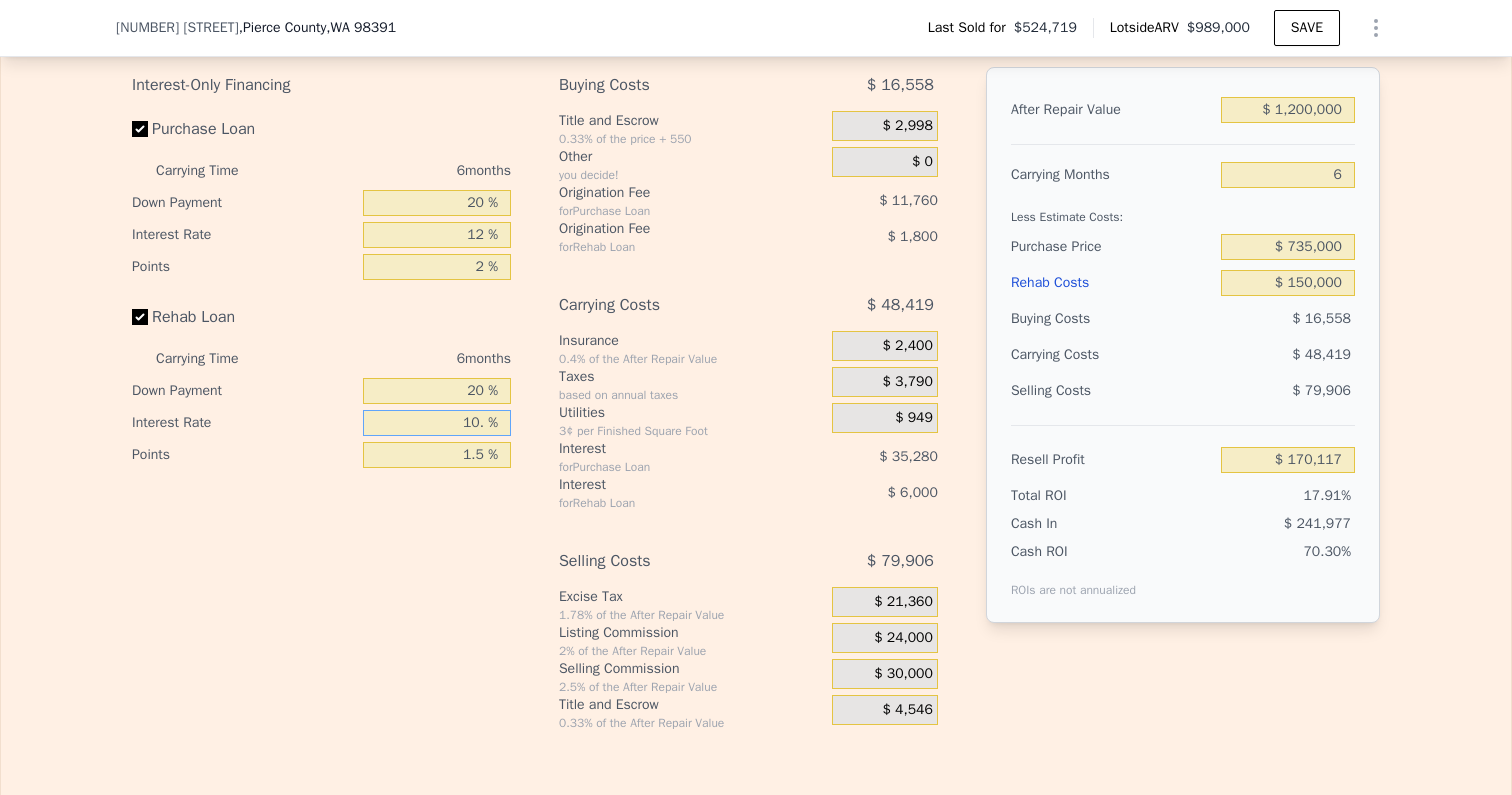 type on "10.5 %" 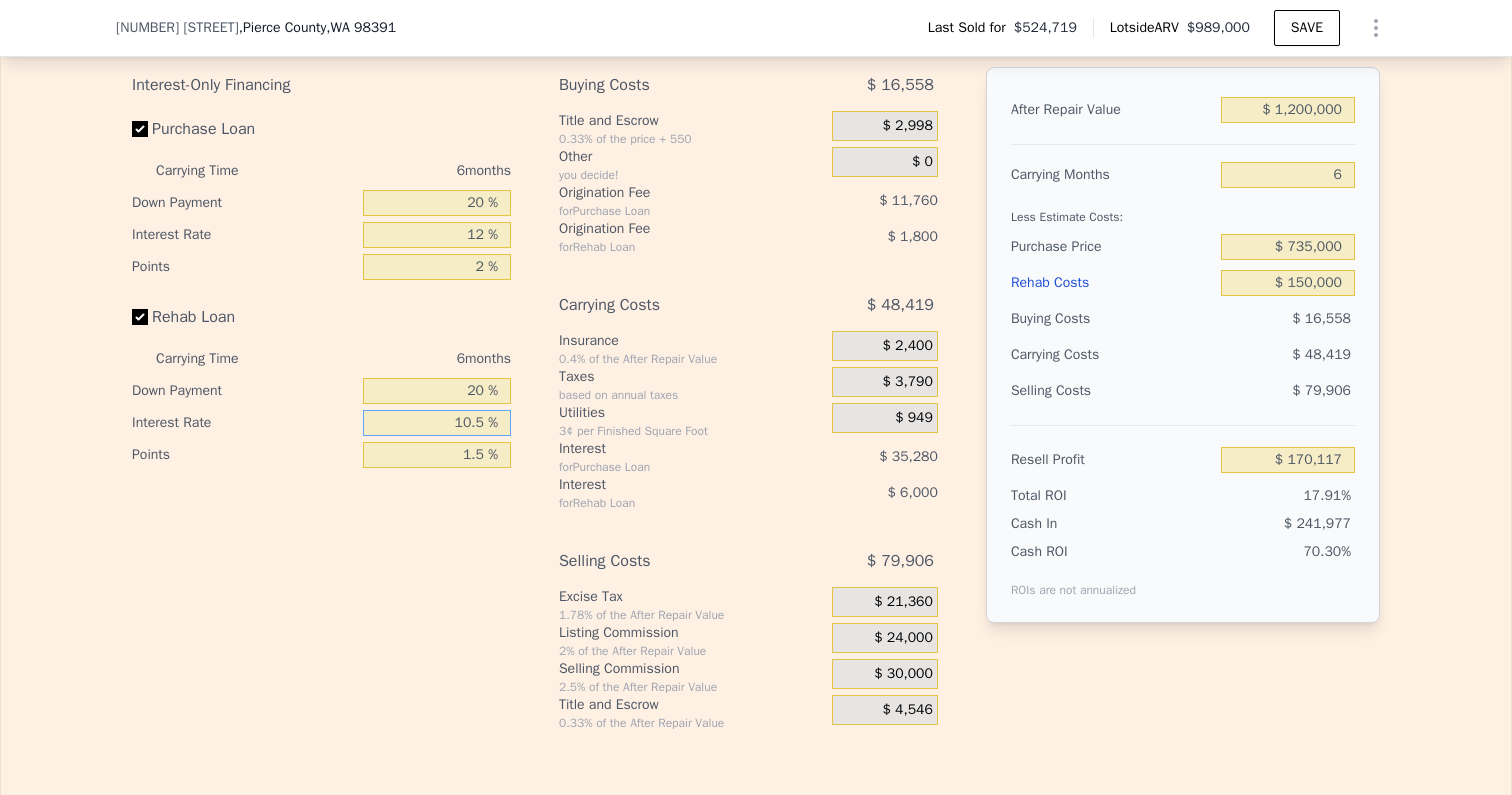 type on "$ 169,817" 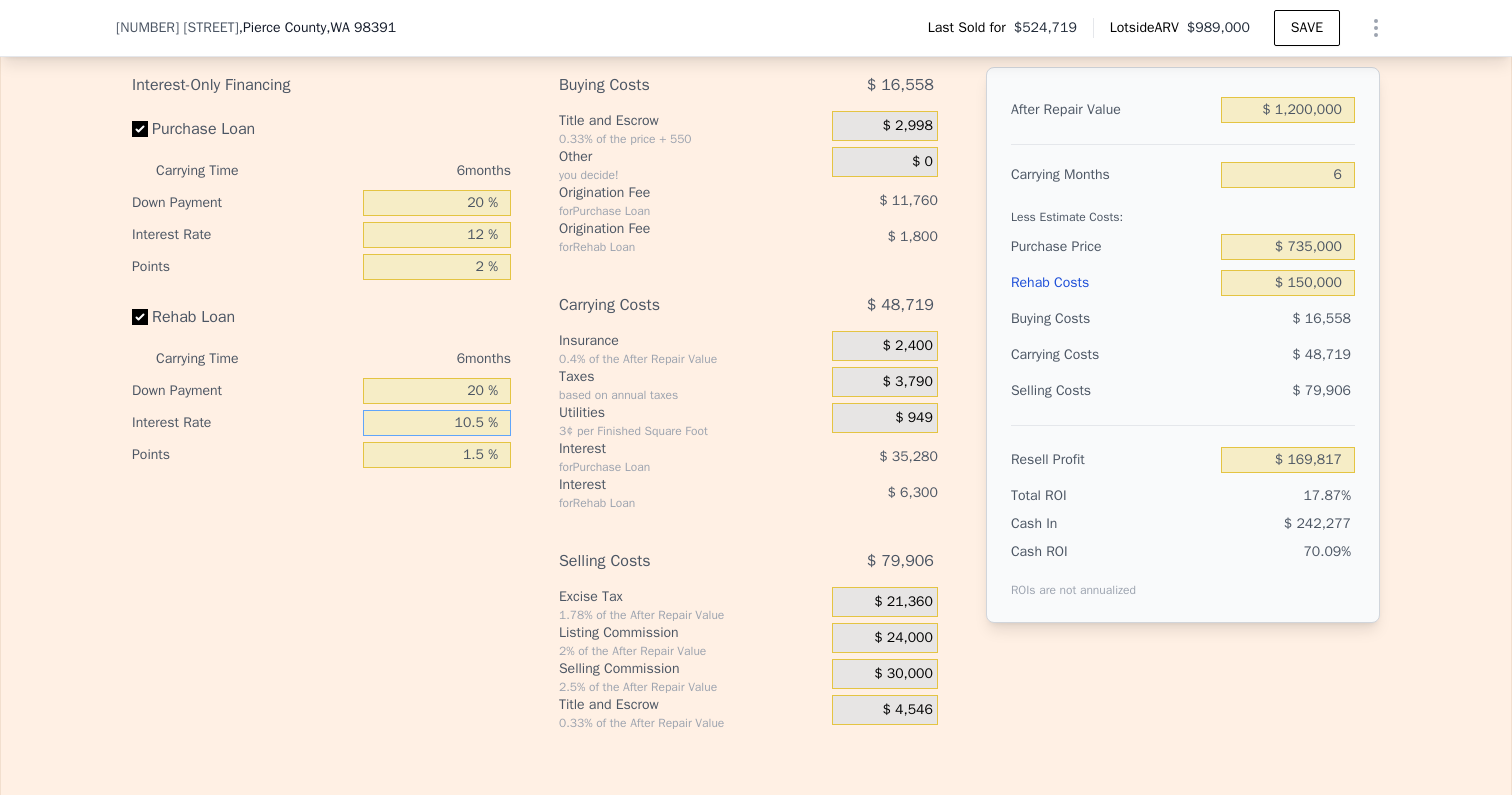type on "10.5 %" 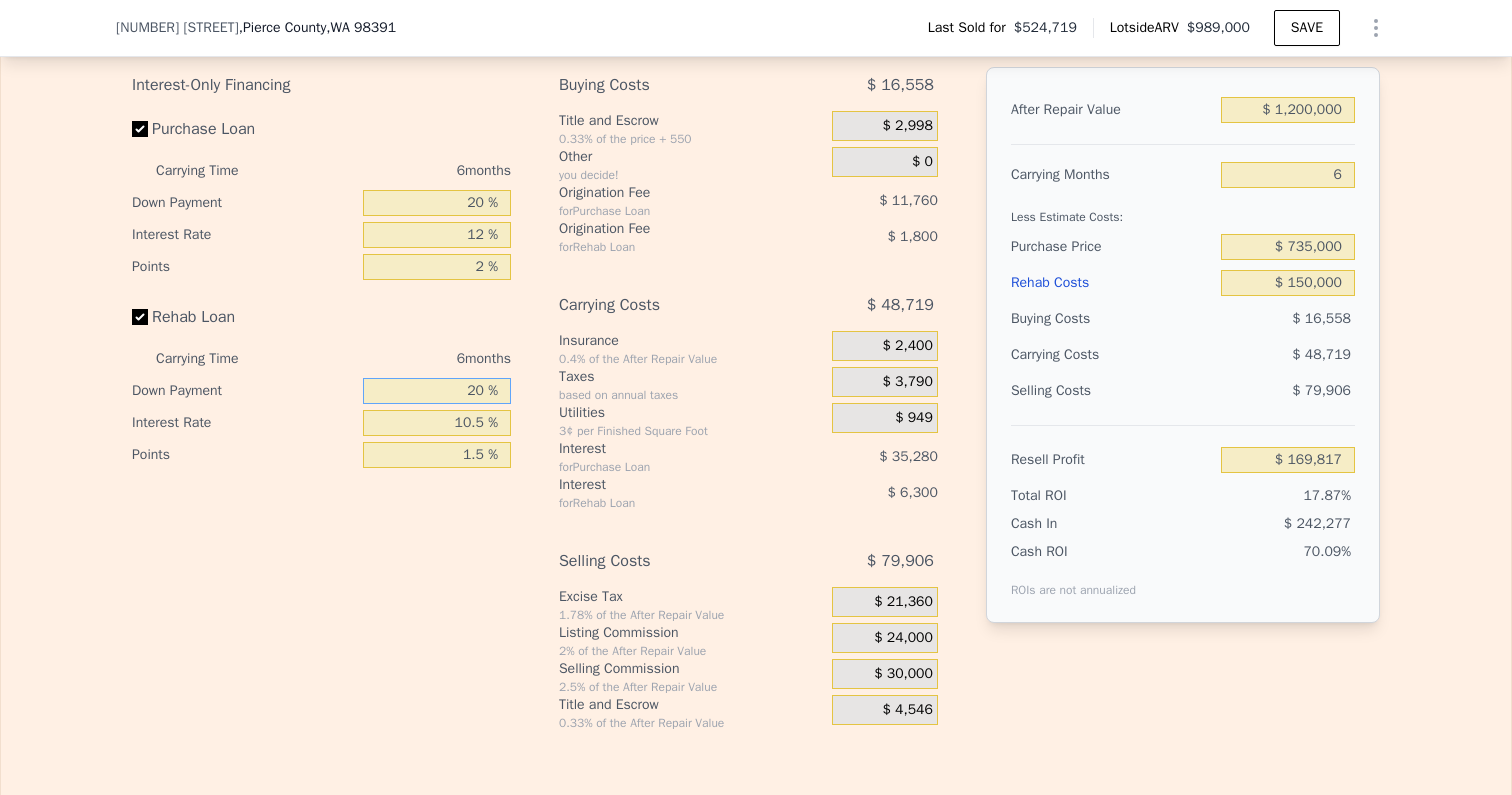 drag, startPoint x: 460, startPoint y: 388, endPoint x: 558, endPoint y: 387, distance: 98.005104 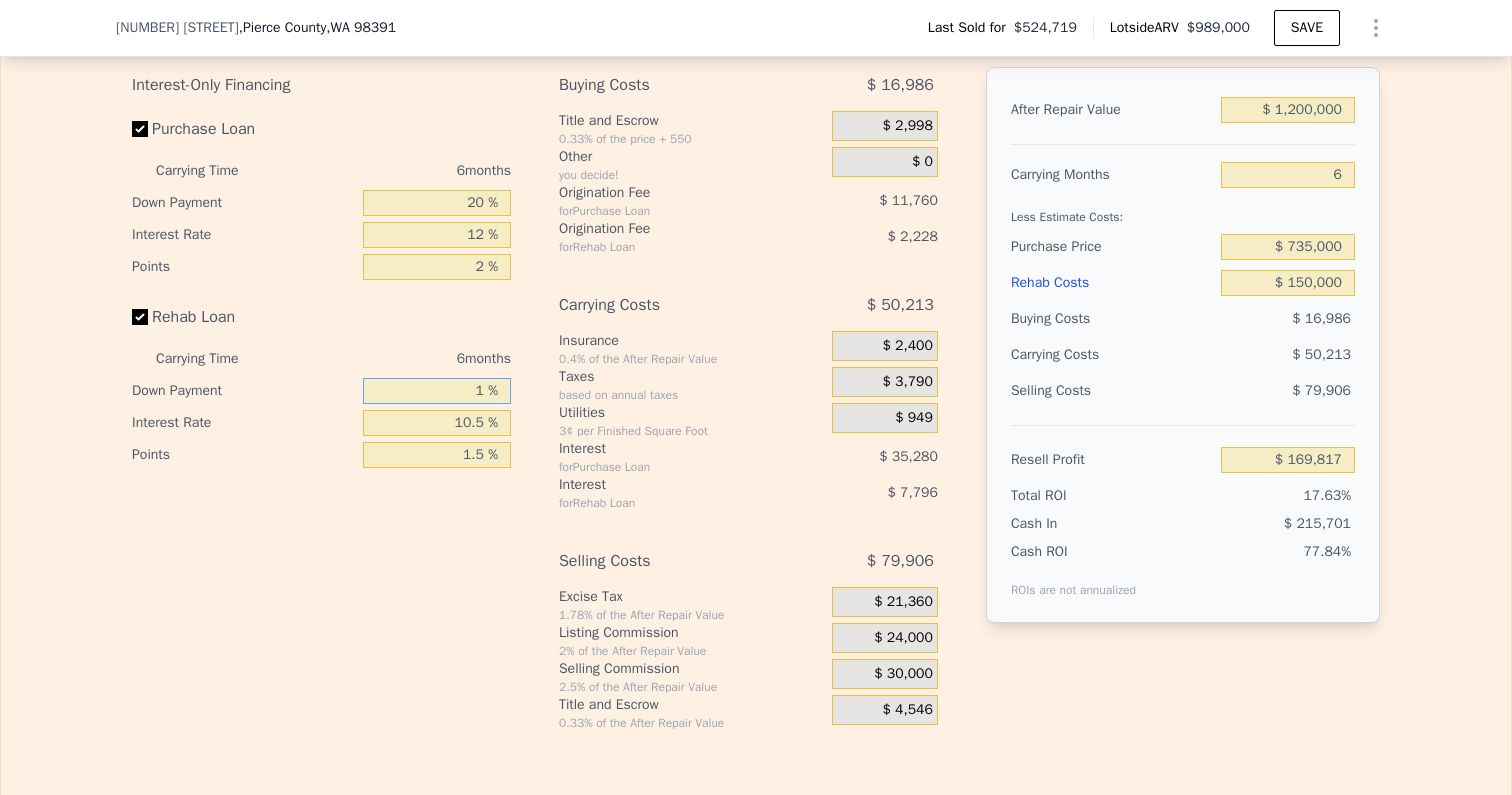 type on "$ 167,895" 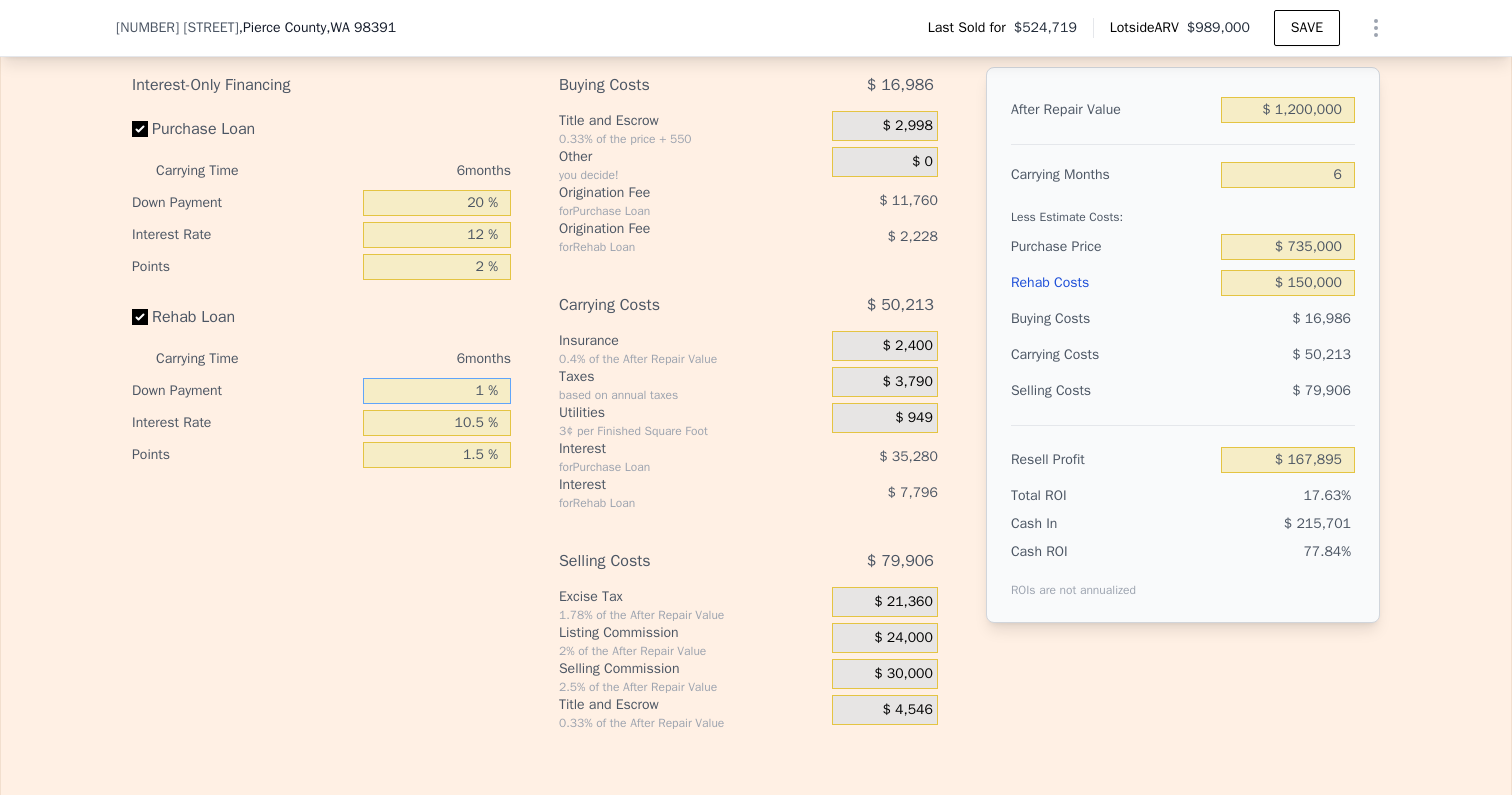 type on "15 %" 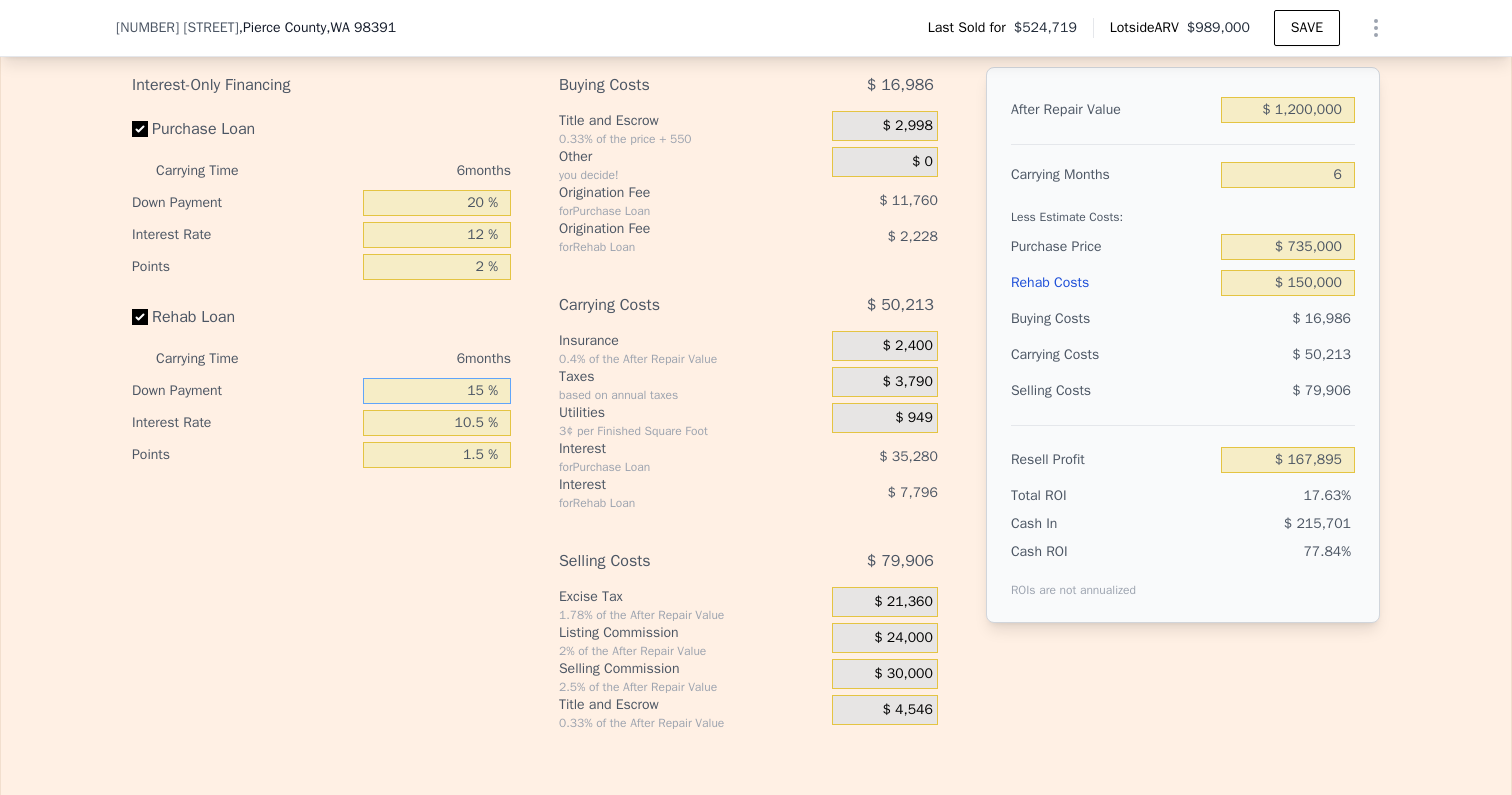 type on "$ 169,308" 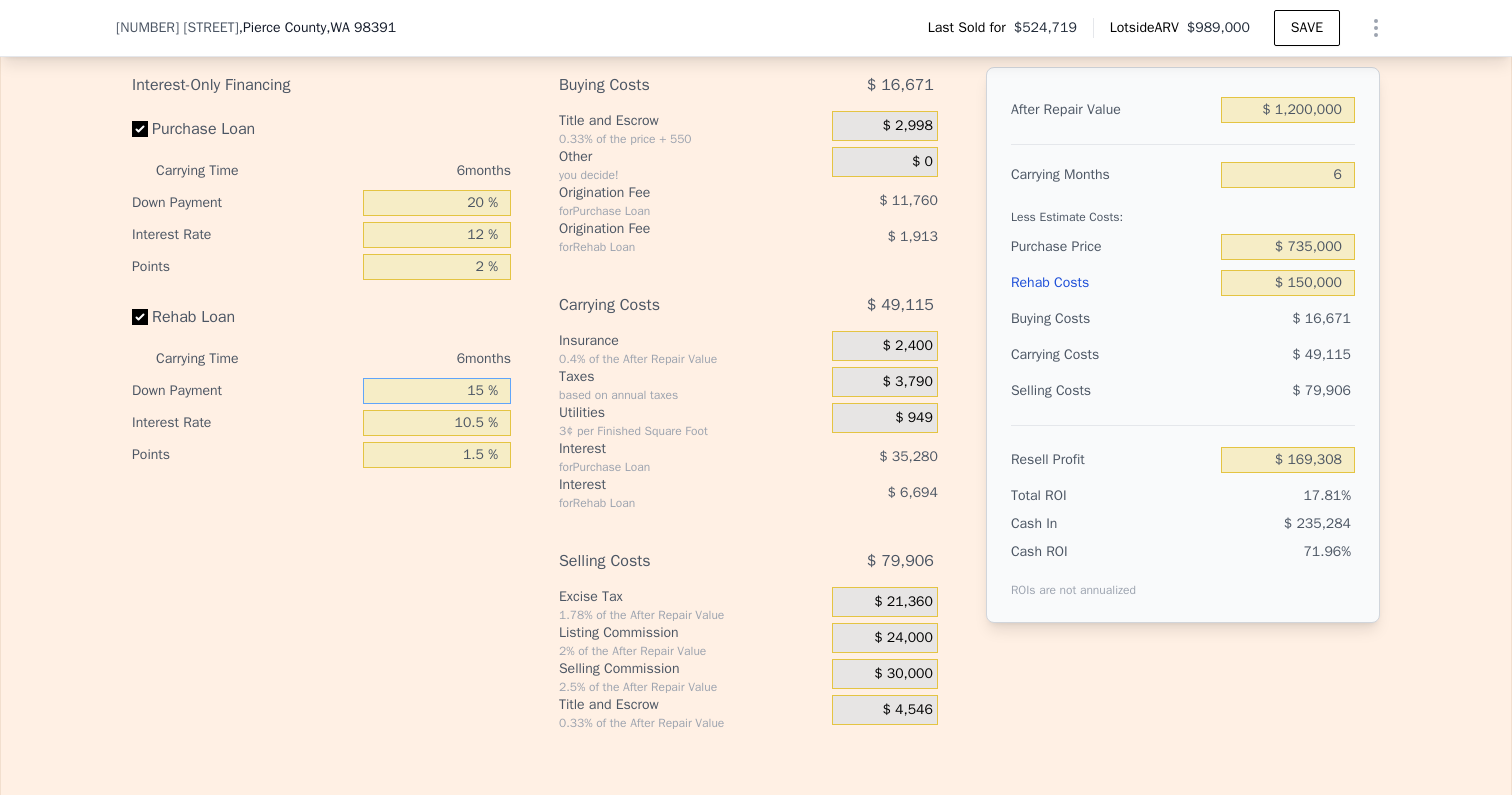 type on "15 %" 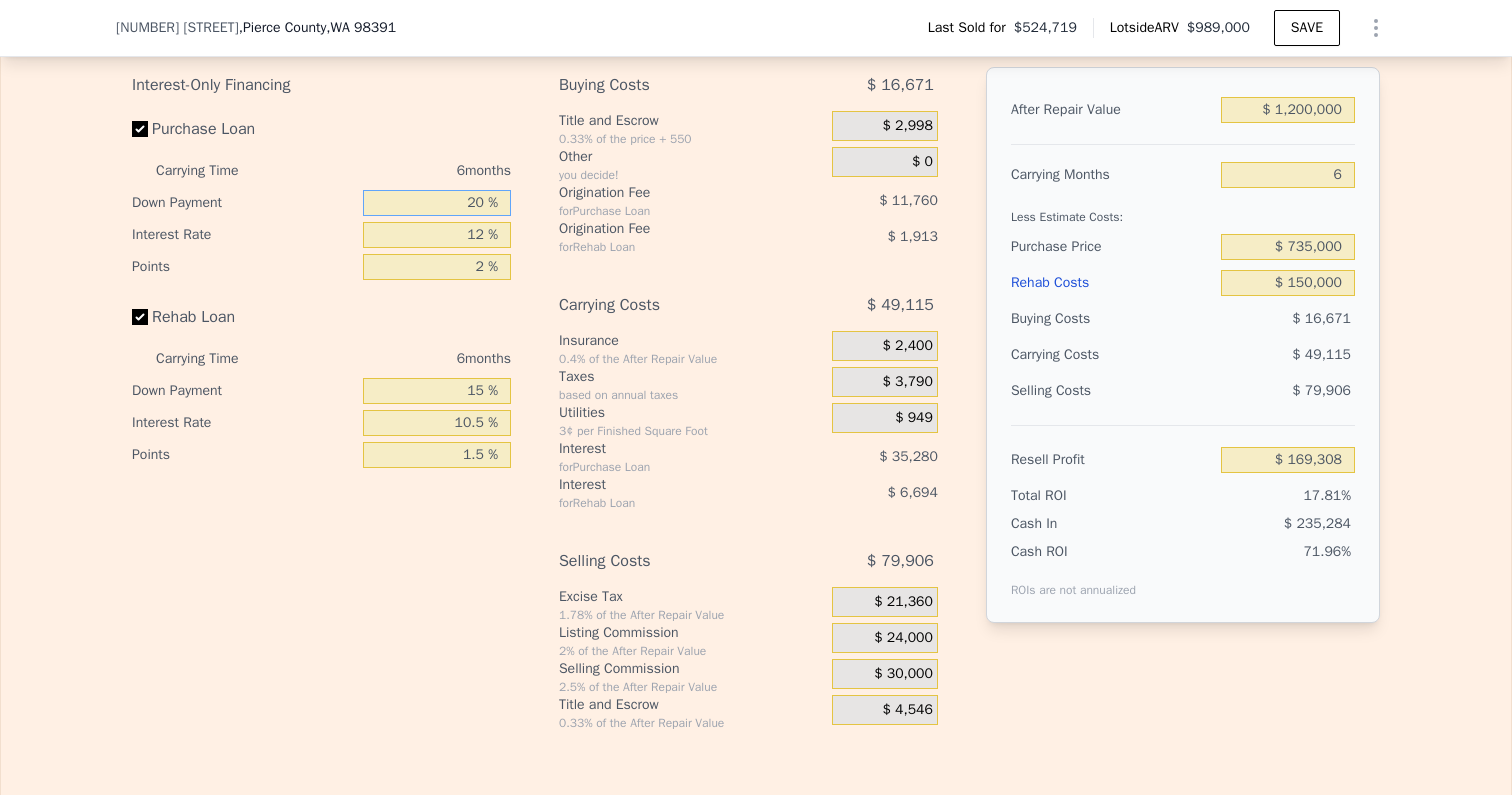 drag, startPoint x: 452, startPoint y: 196, endPoint x: 501, endPoint y: 196, distance: 49 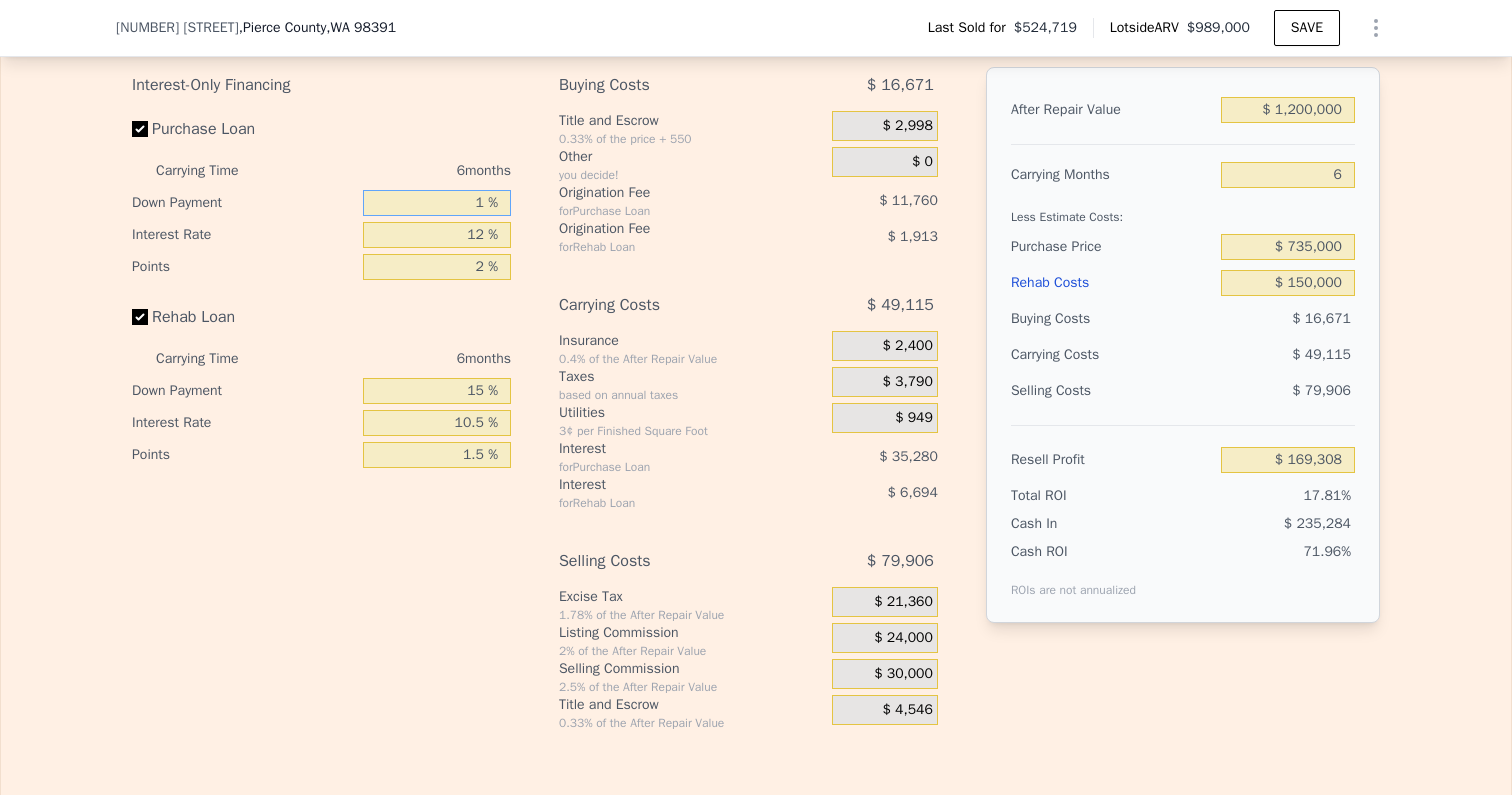 type on "$ 158,133" 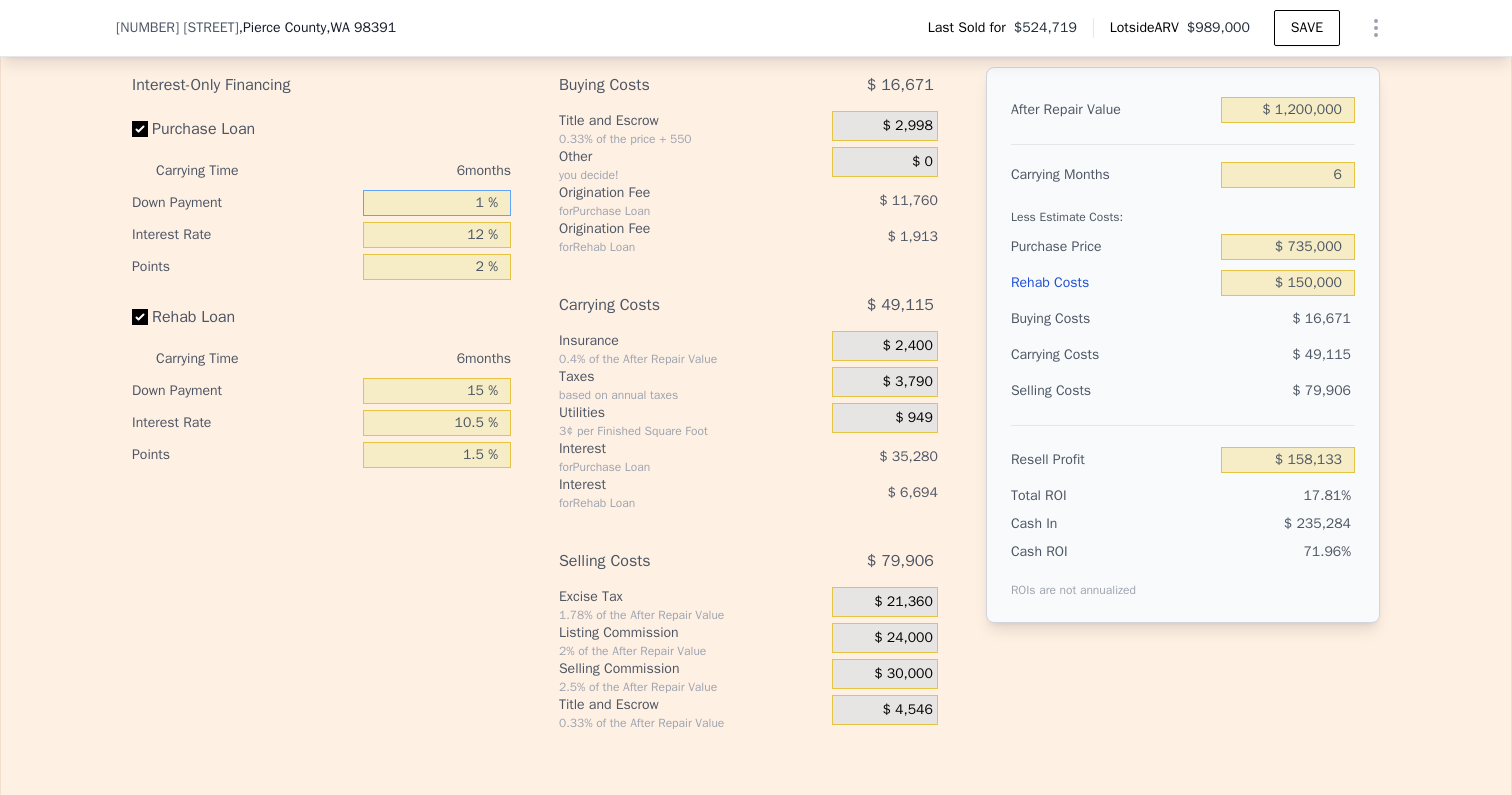 type on "15 %" 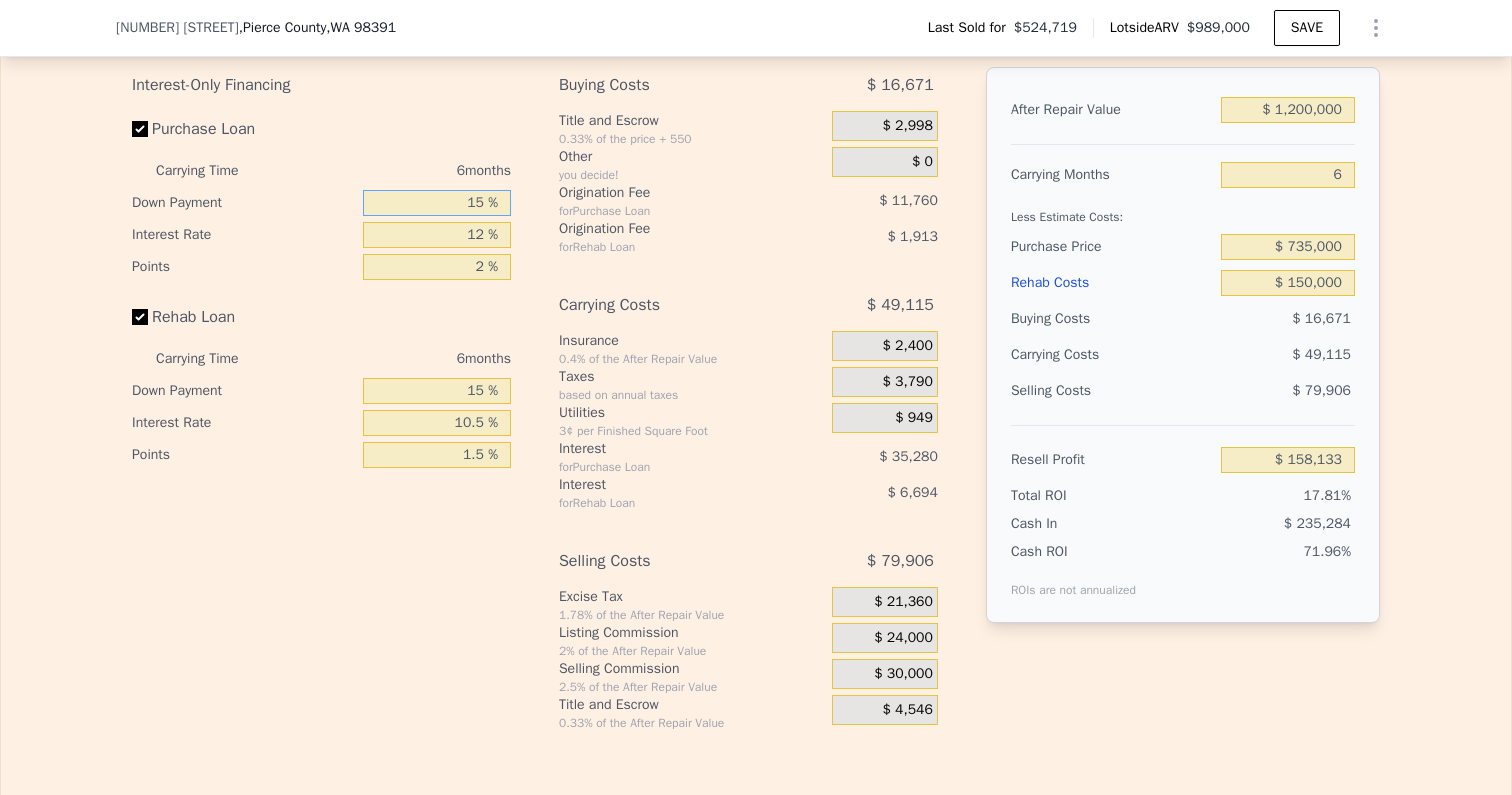 type on "$ 166,365" 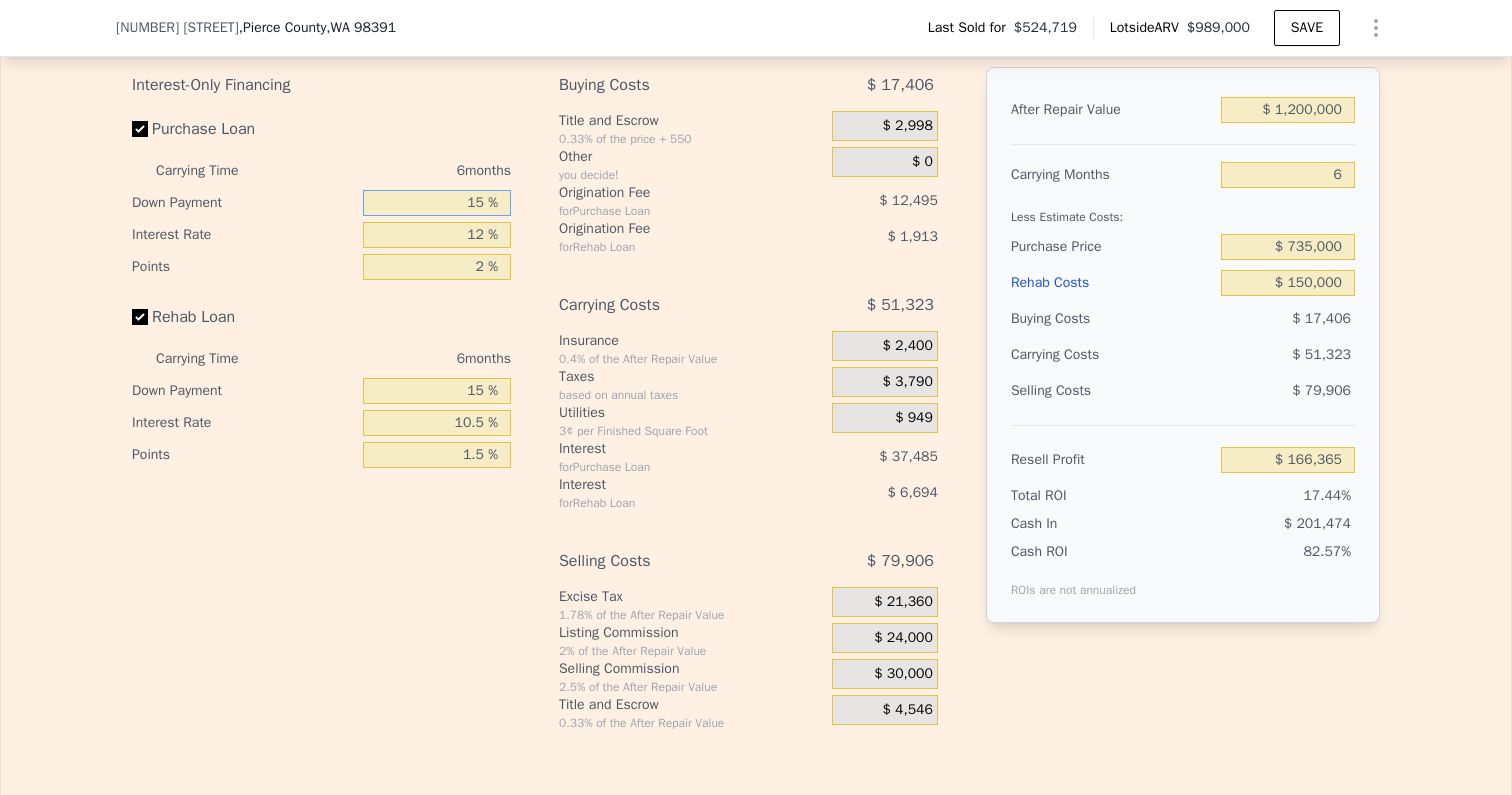 type on "15 %" 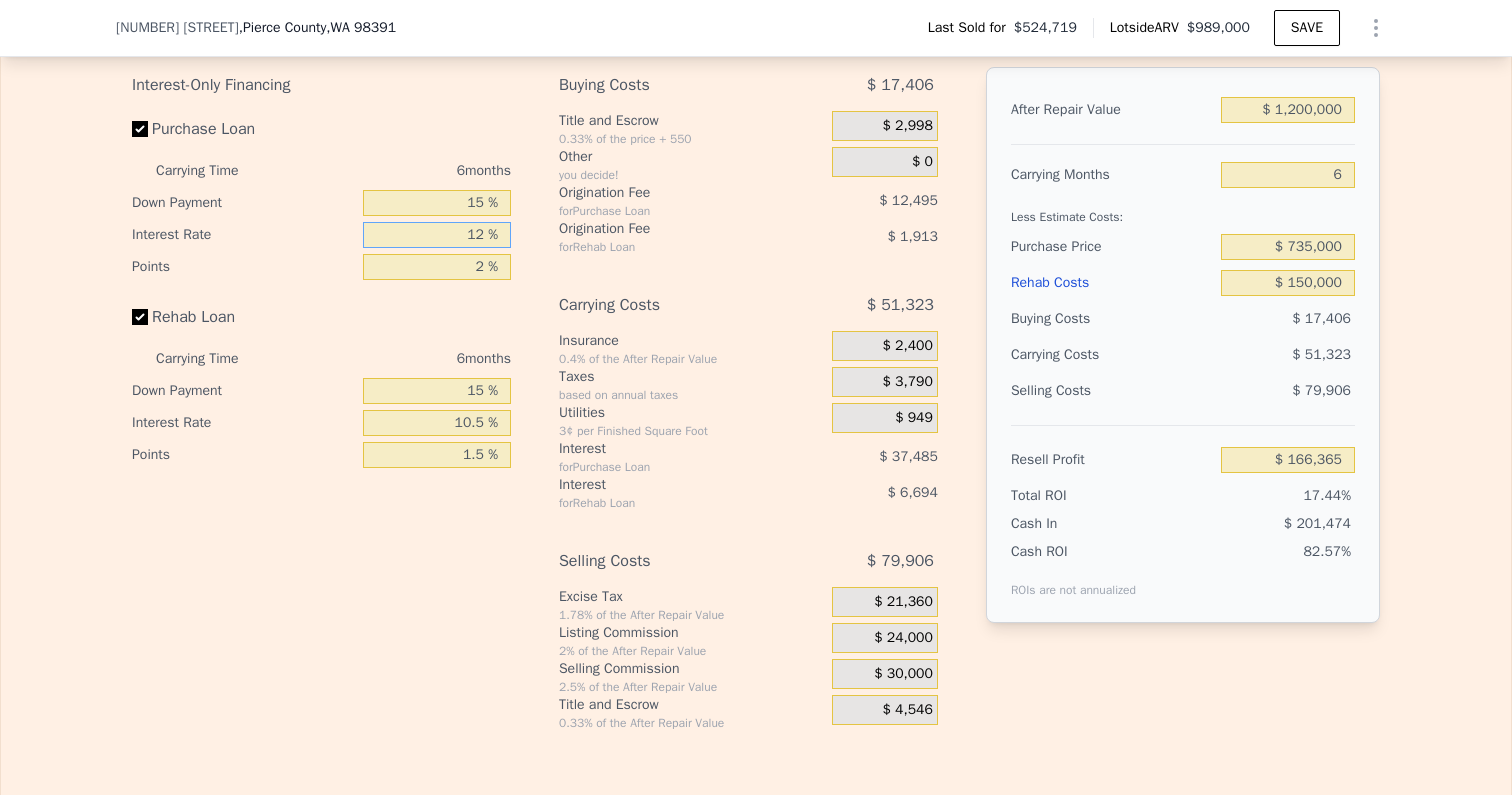 drag, startPoint x: 453, startPoint y: 244, endPoint x: 479, endPoint y: 244, distance: 26 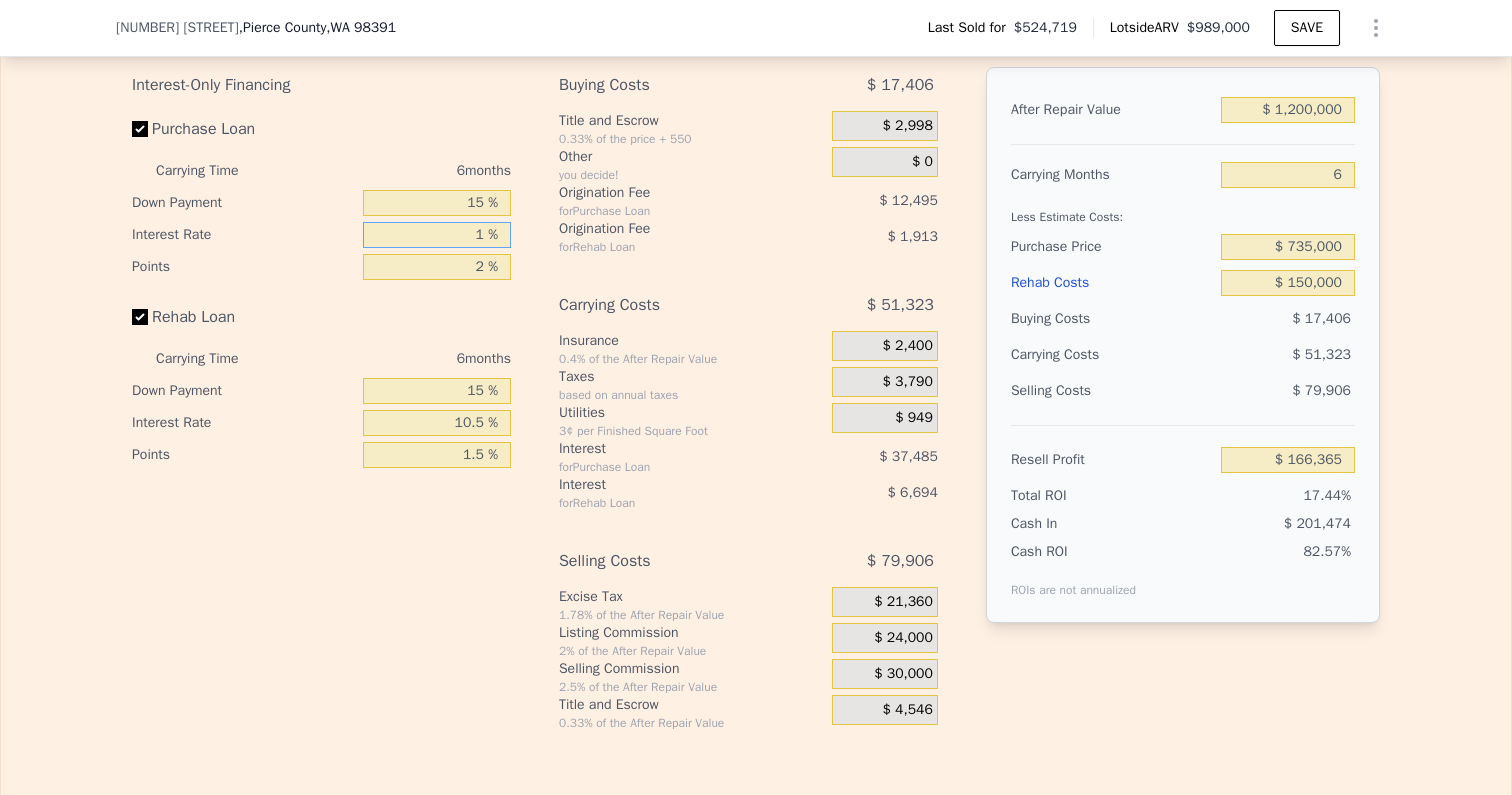 type on "$ 200,727" 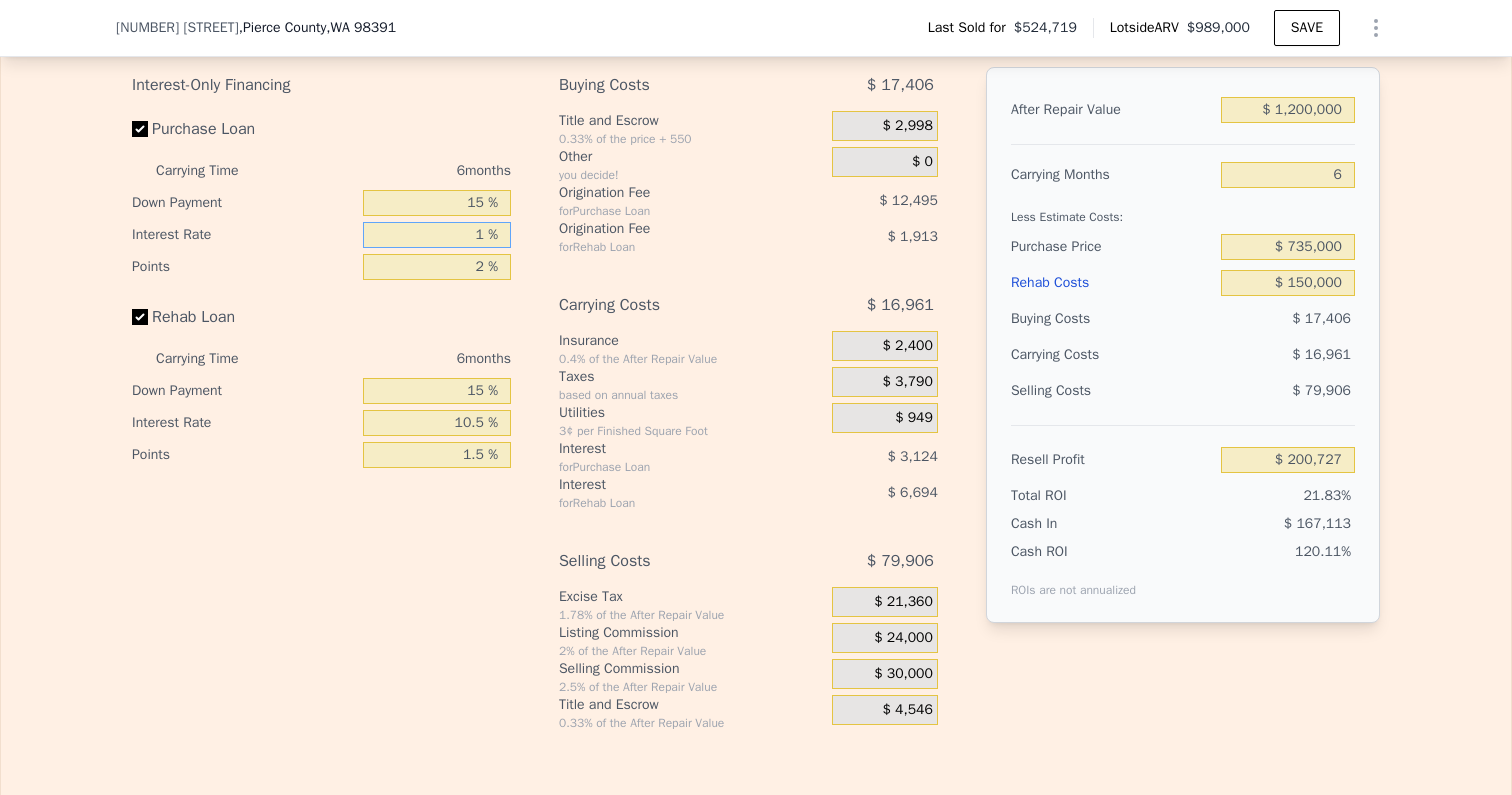 type on "10 %" 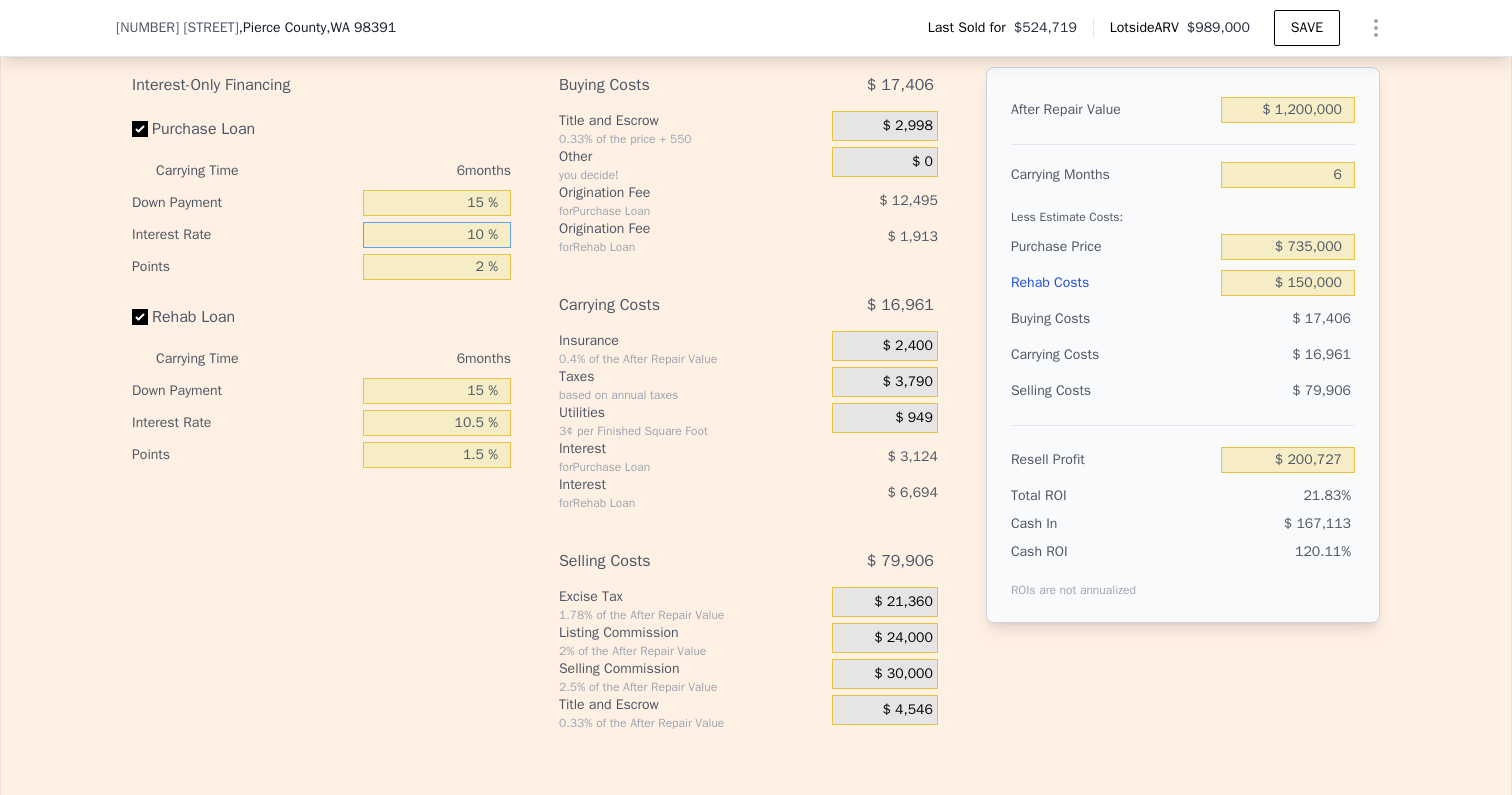 type on "$ 172,617" 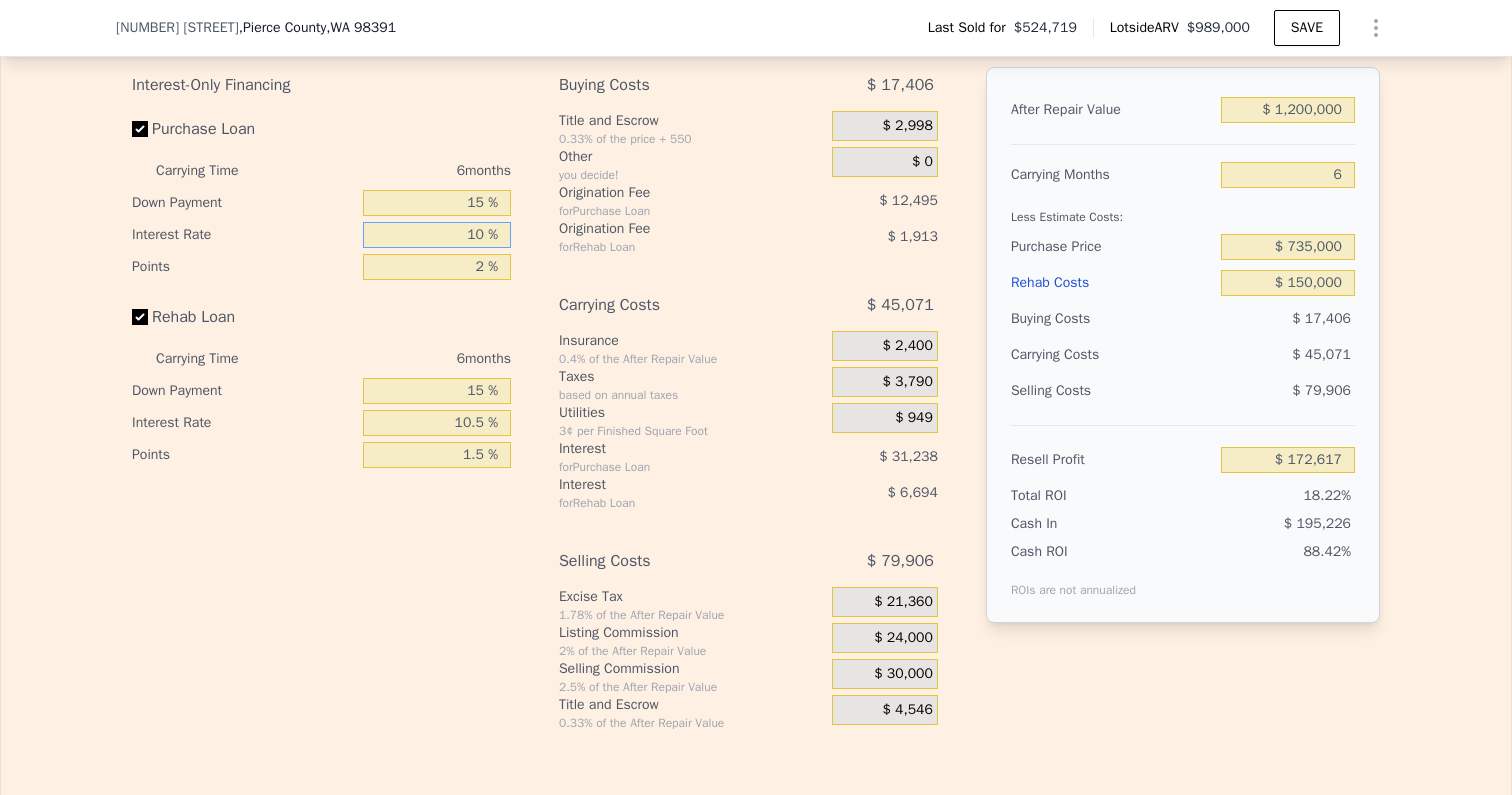 type on "105 %" 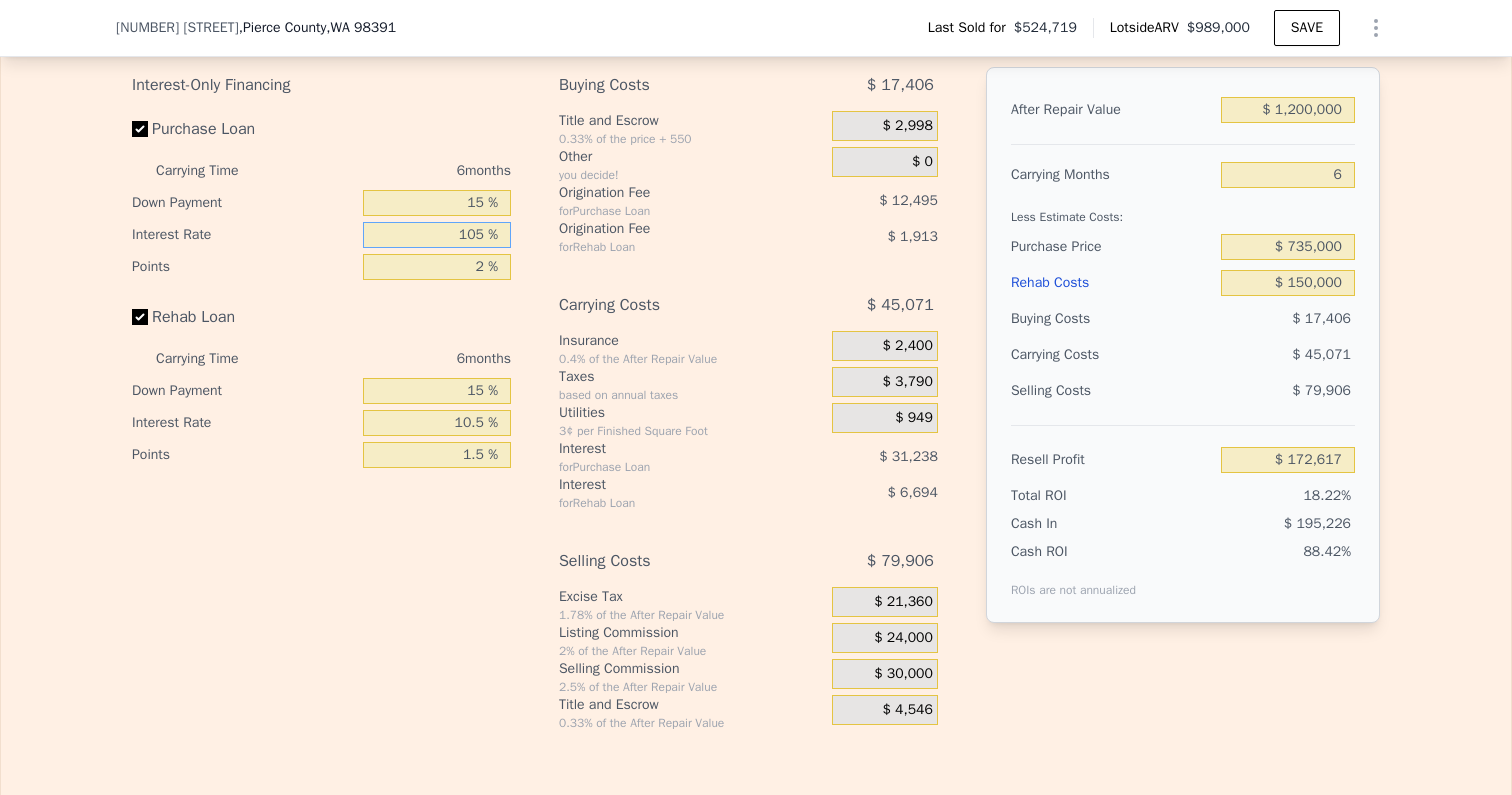 type on "-$ 124,143" 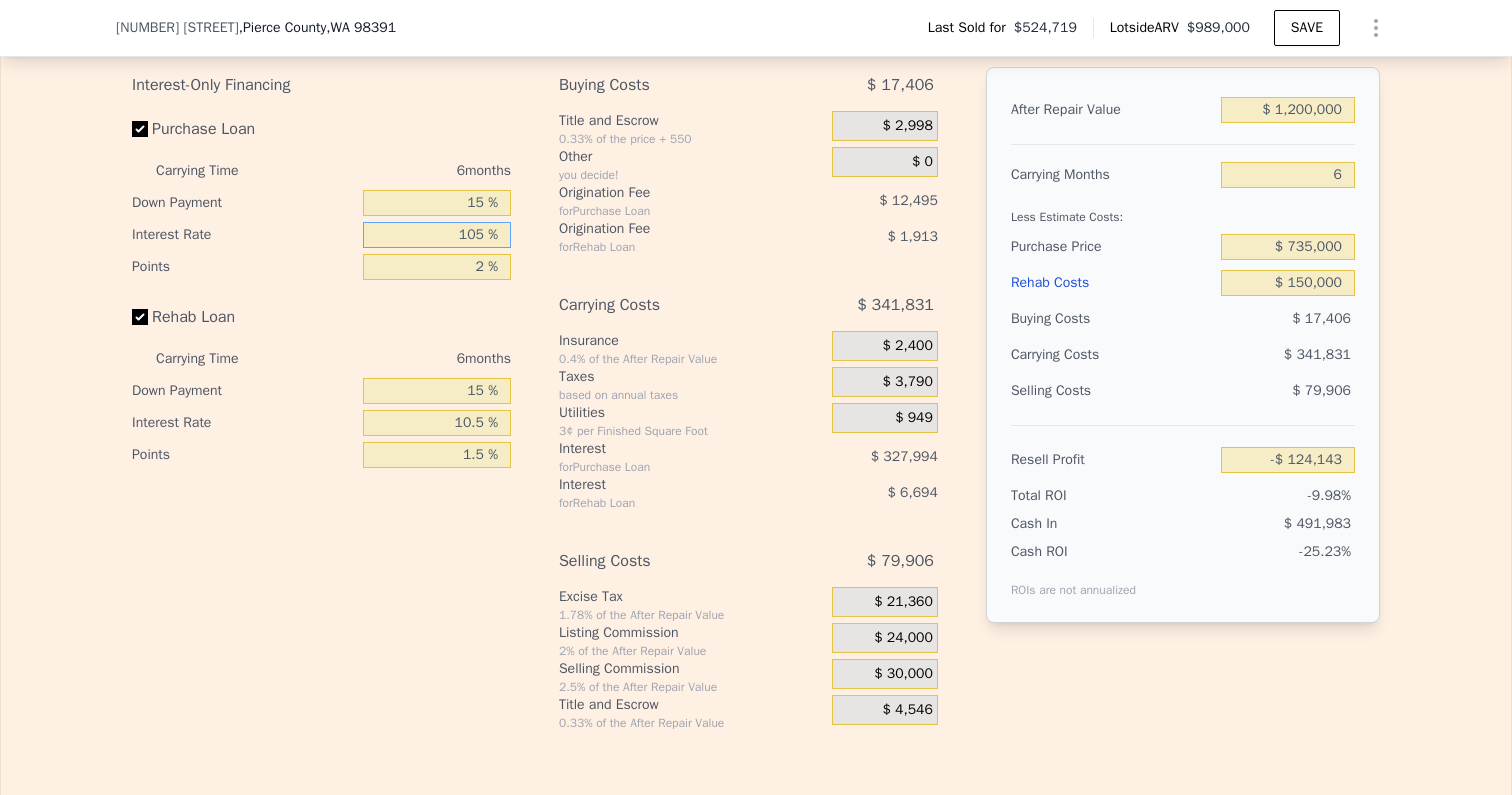 type on "10 %" 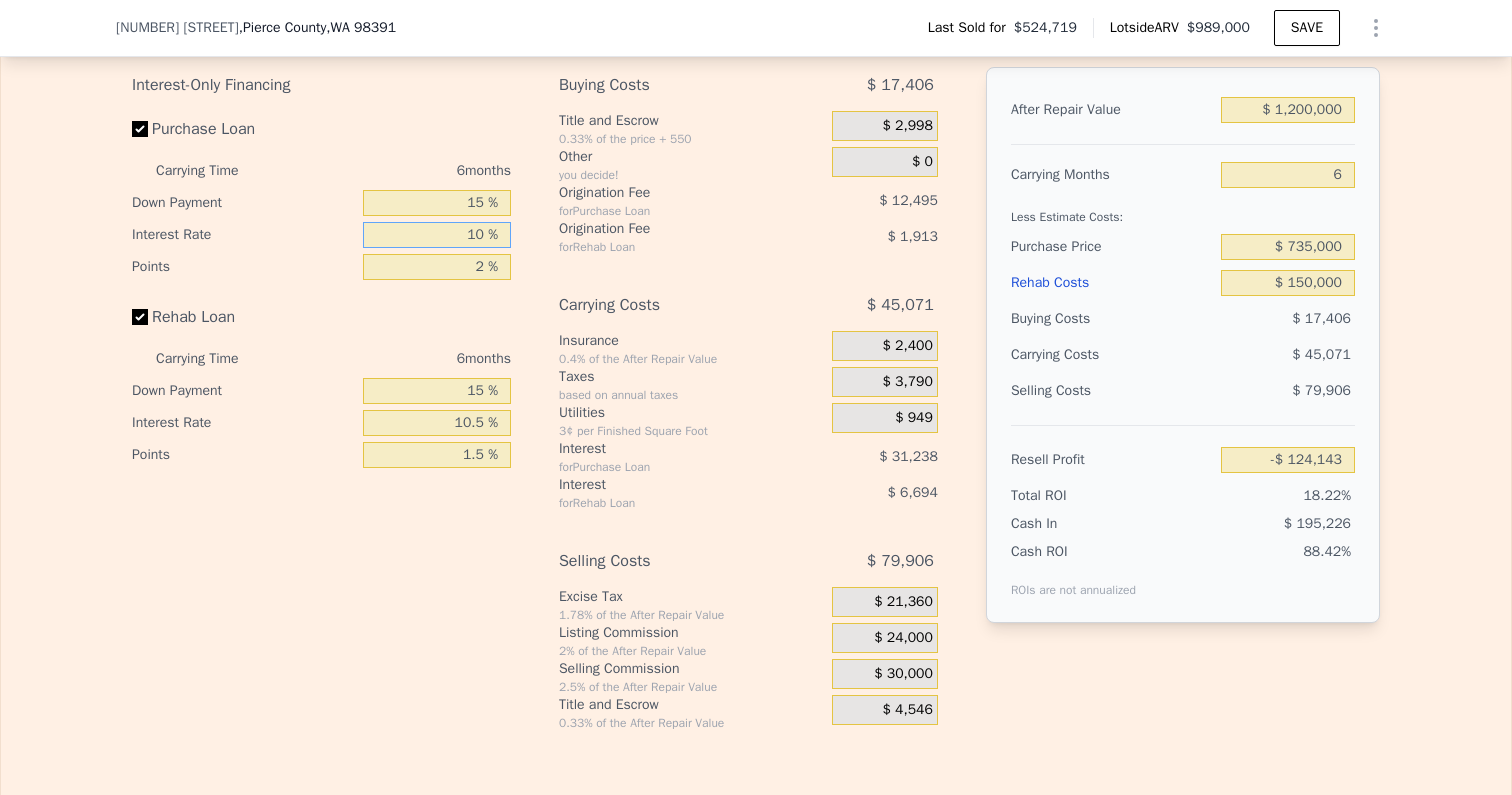 type on "$ 172,617" 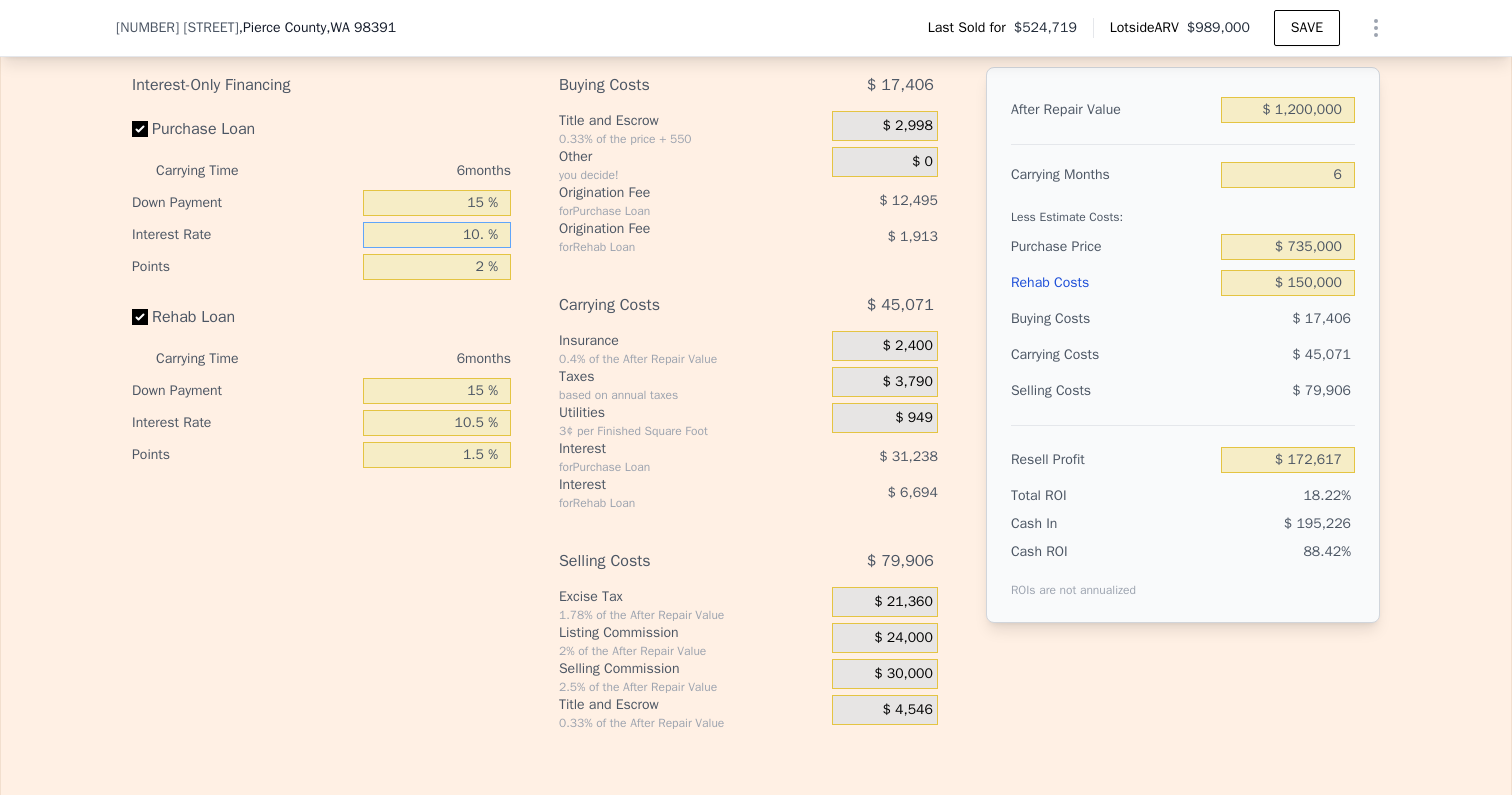 type on "10.5 %" 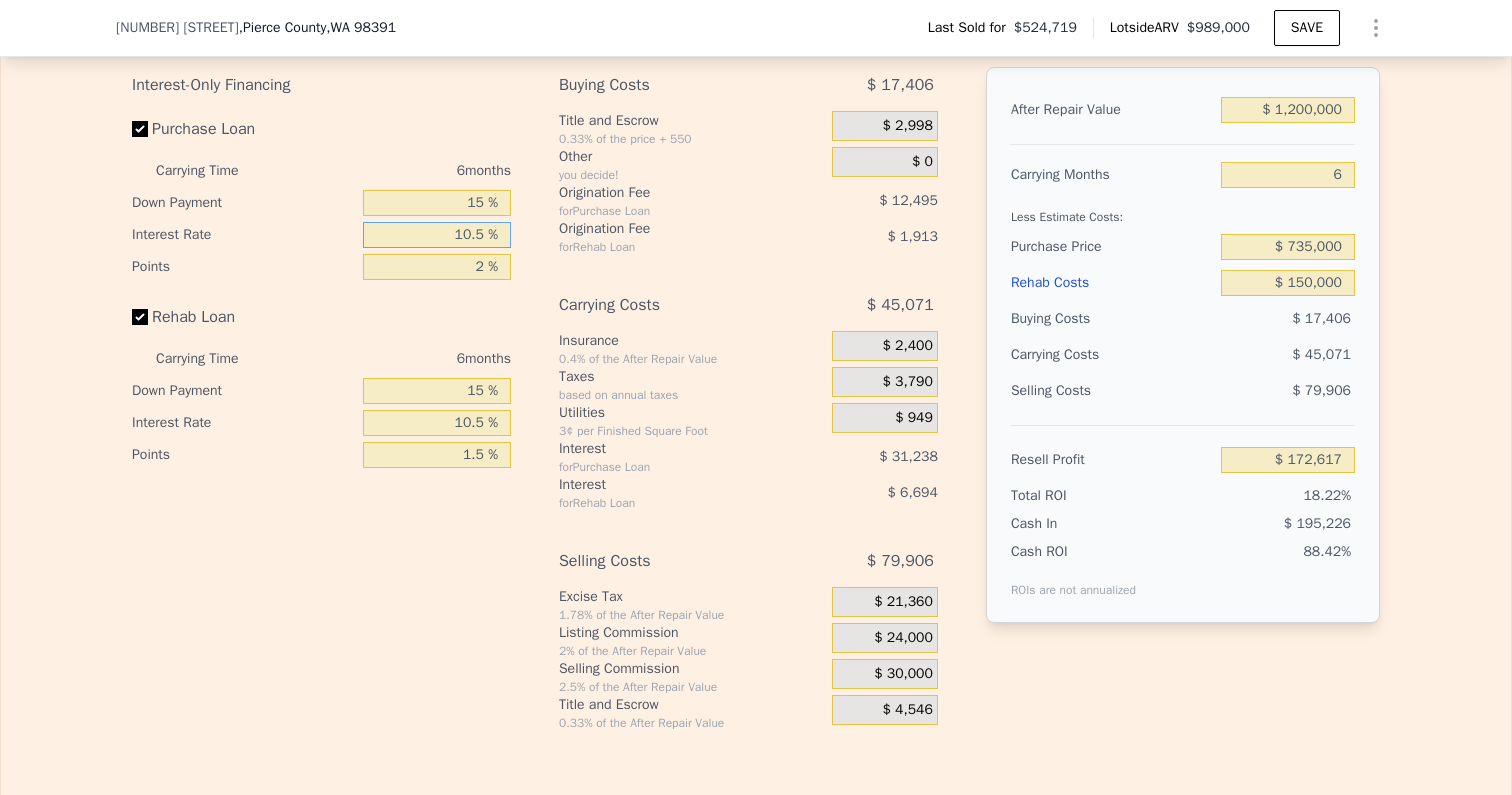 type on "$ 171,051" 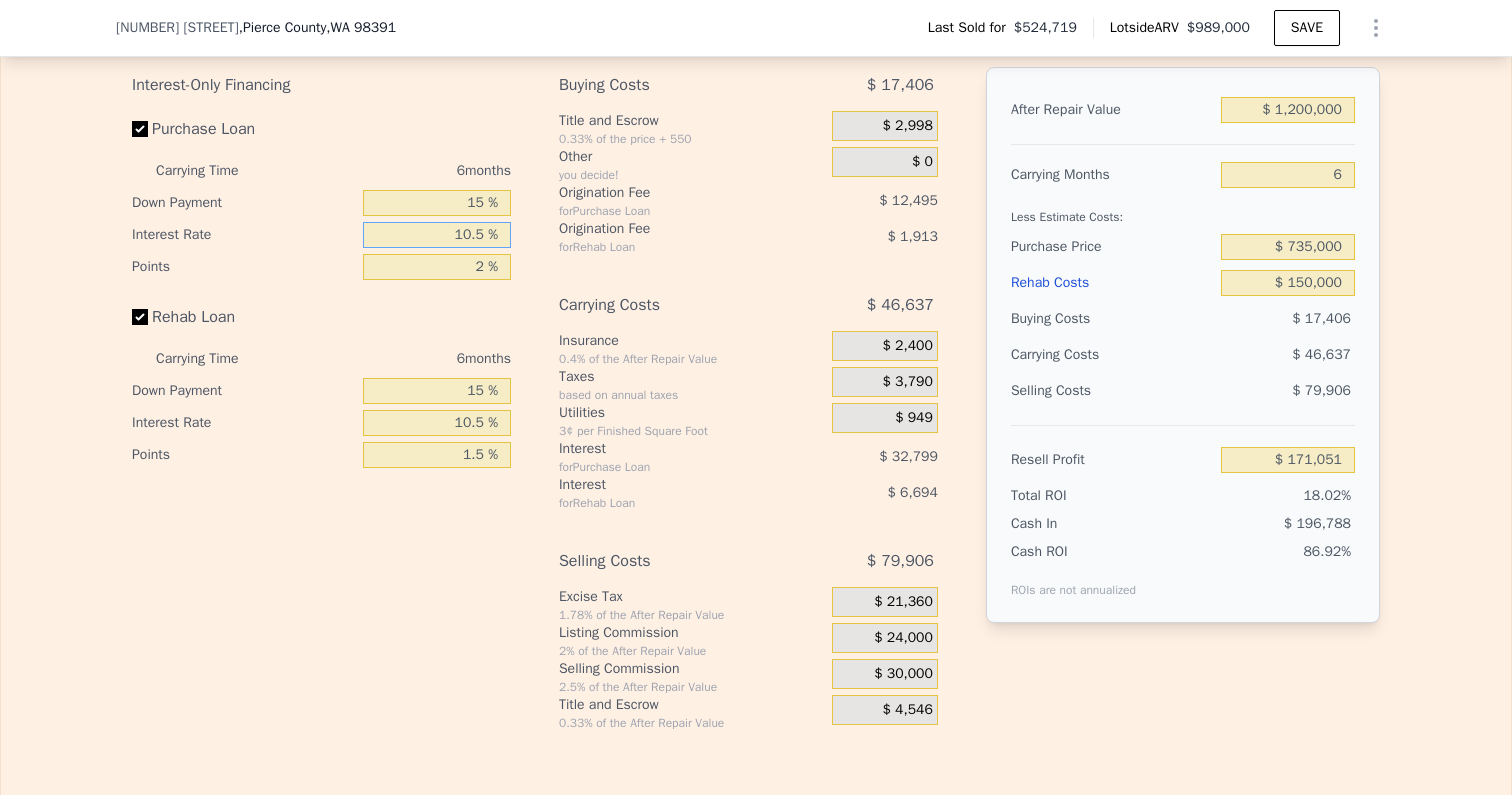 type on "10.5 %" 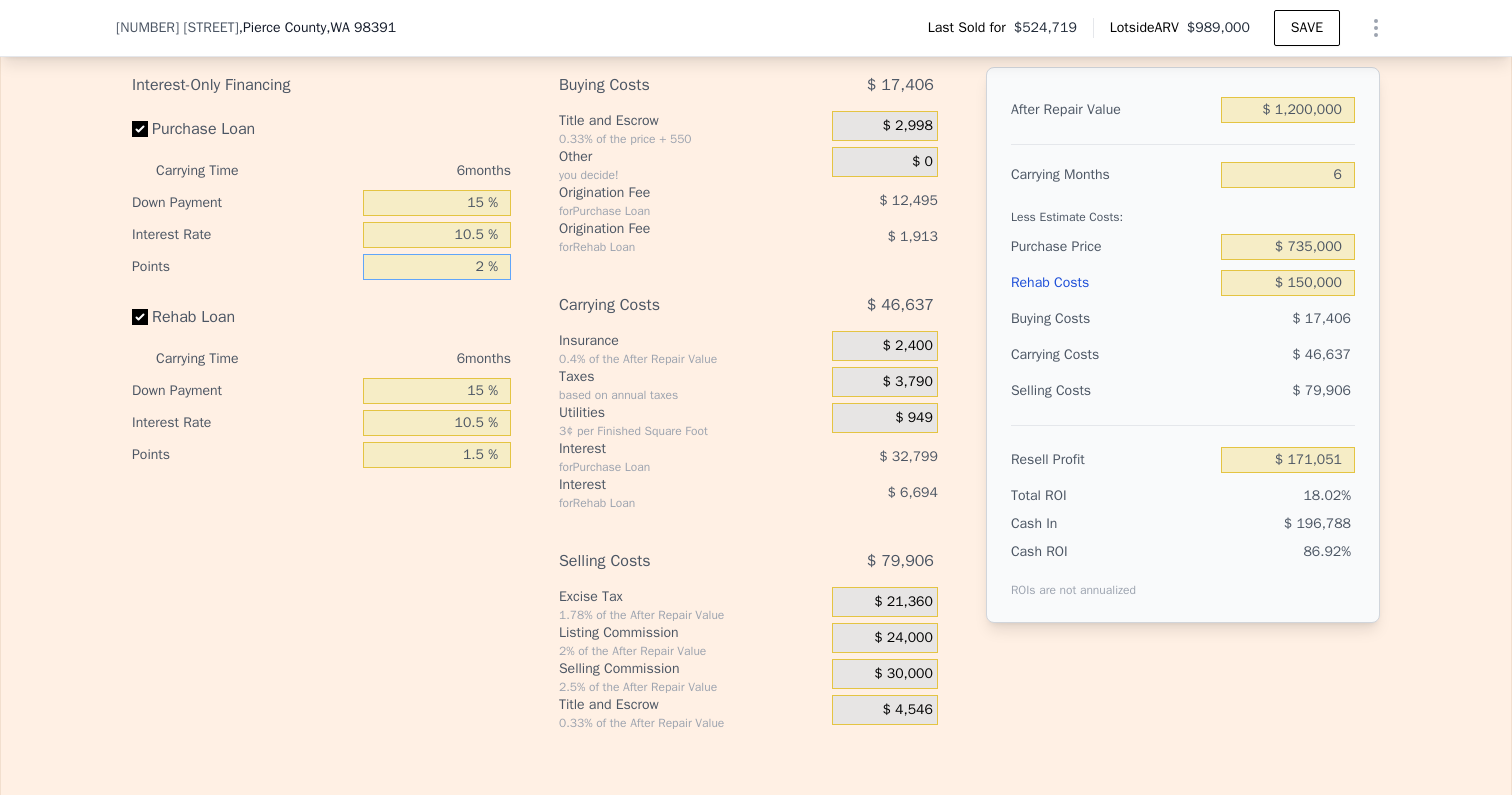 drag, startPoint x: 468, startPoint y: 268, endPoint x: 512, endPoint y: 268, distance: 44 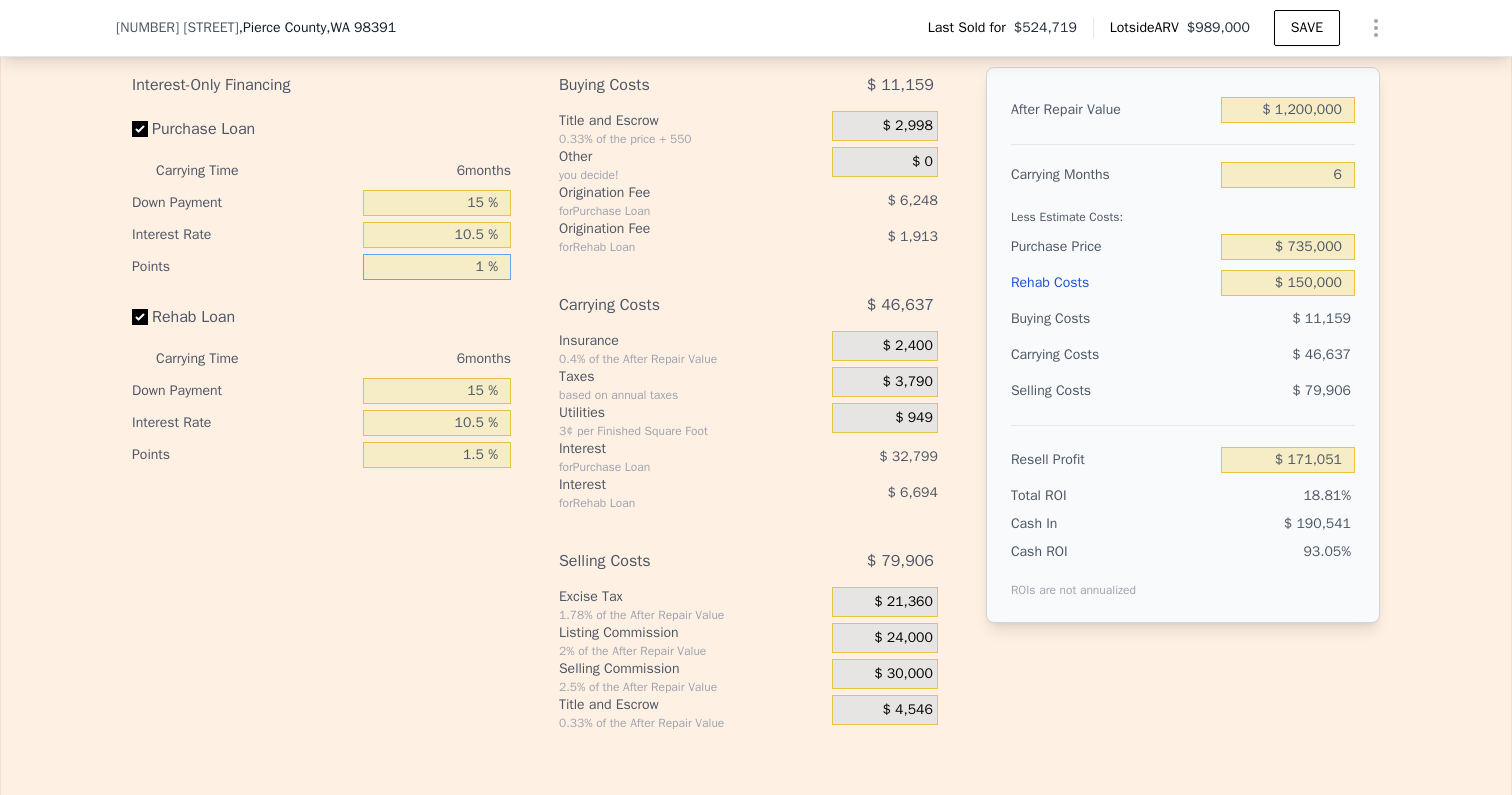 type on "$ 177,298" 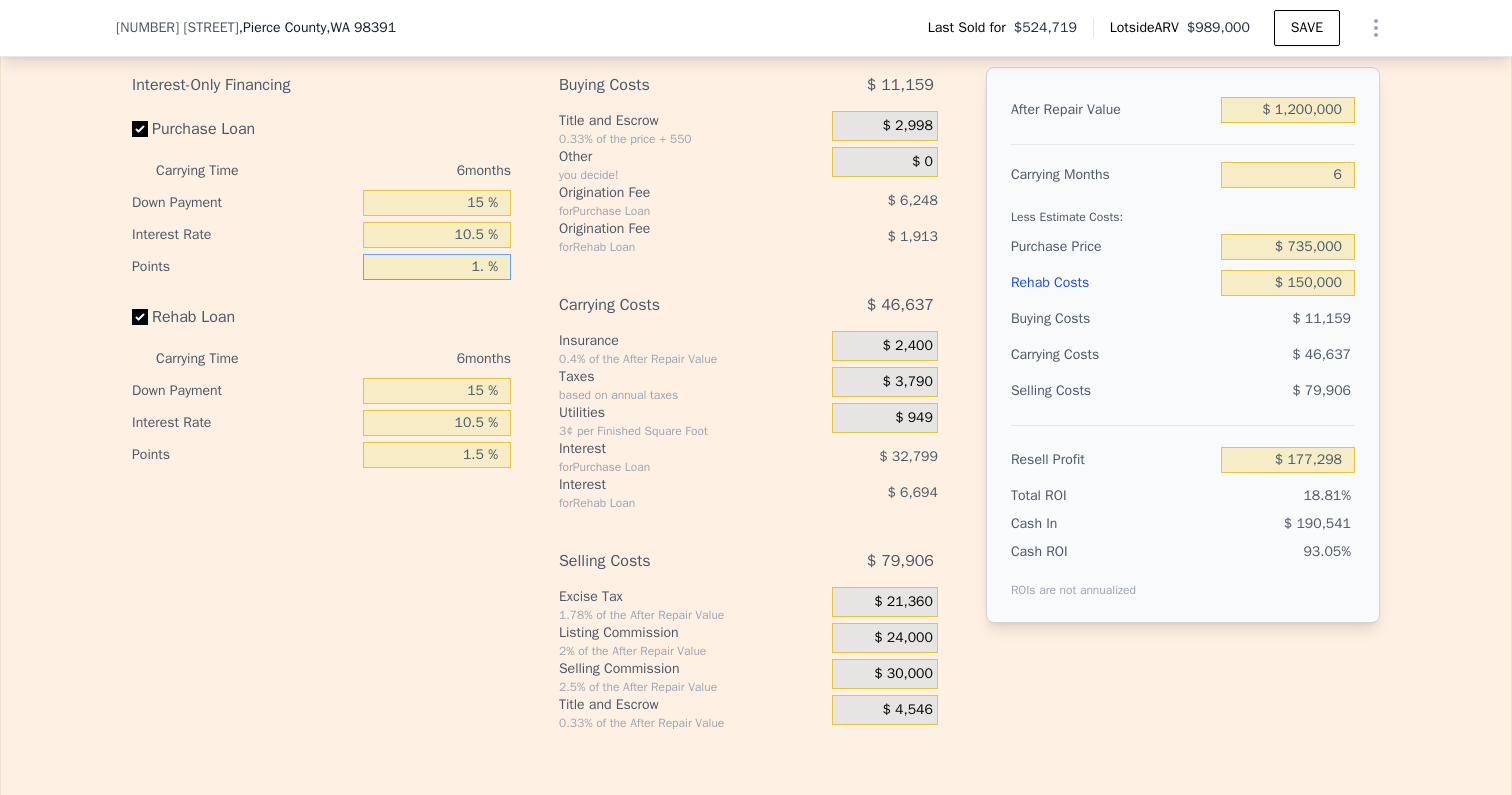 type on "1.5 %" 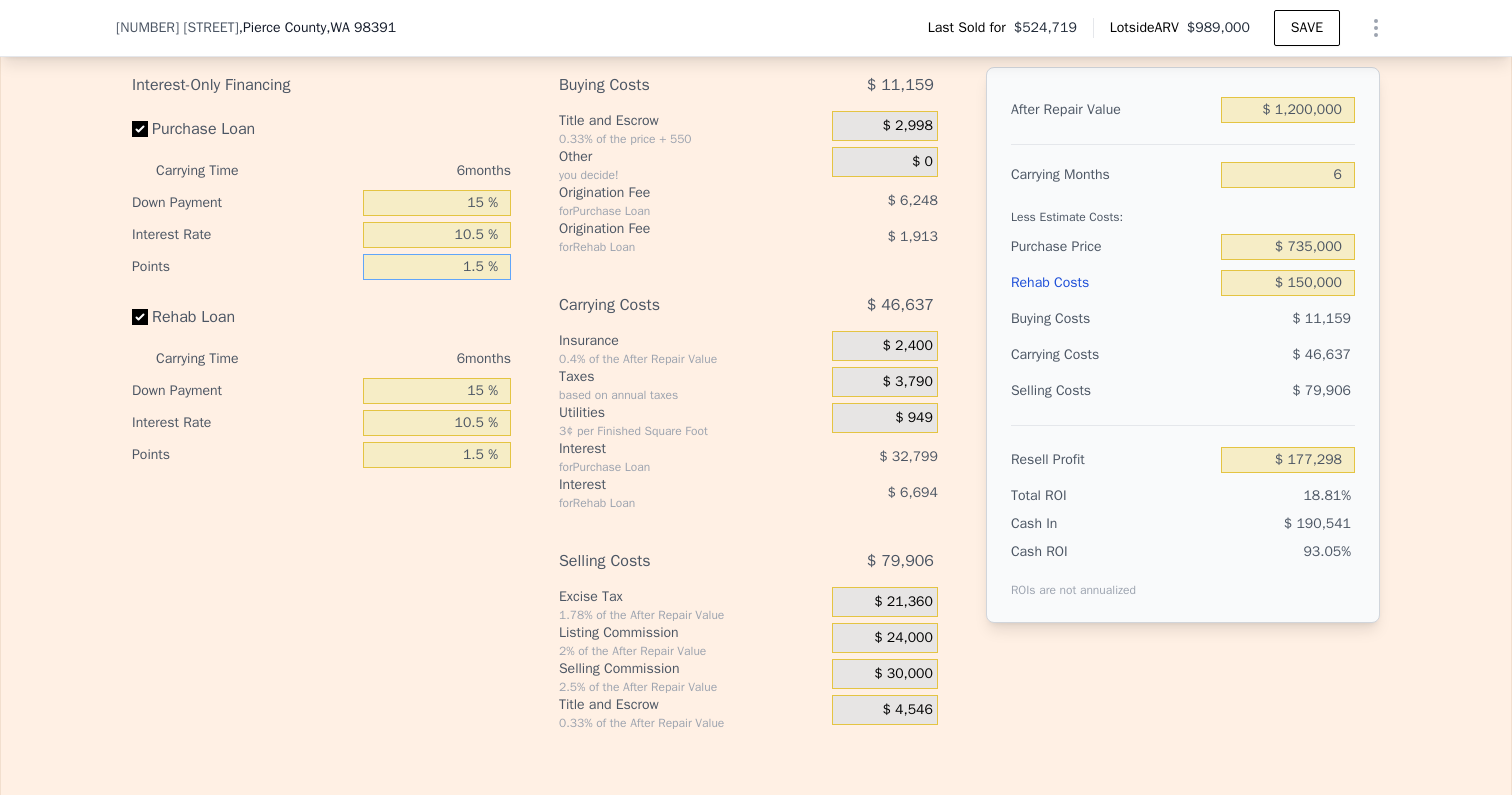 type on "$ 174,175" 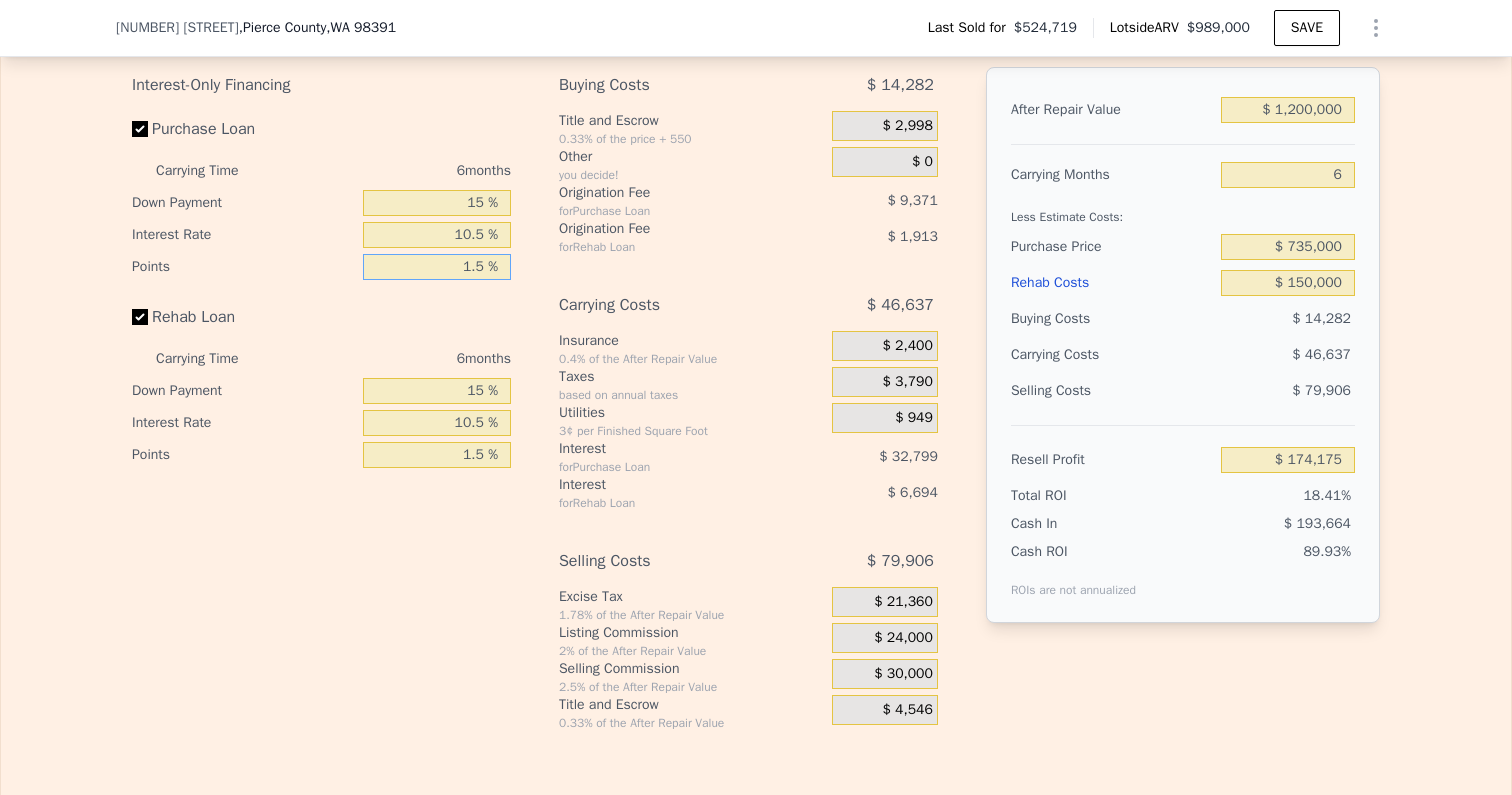 type on "1.5 %" 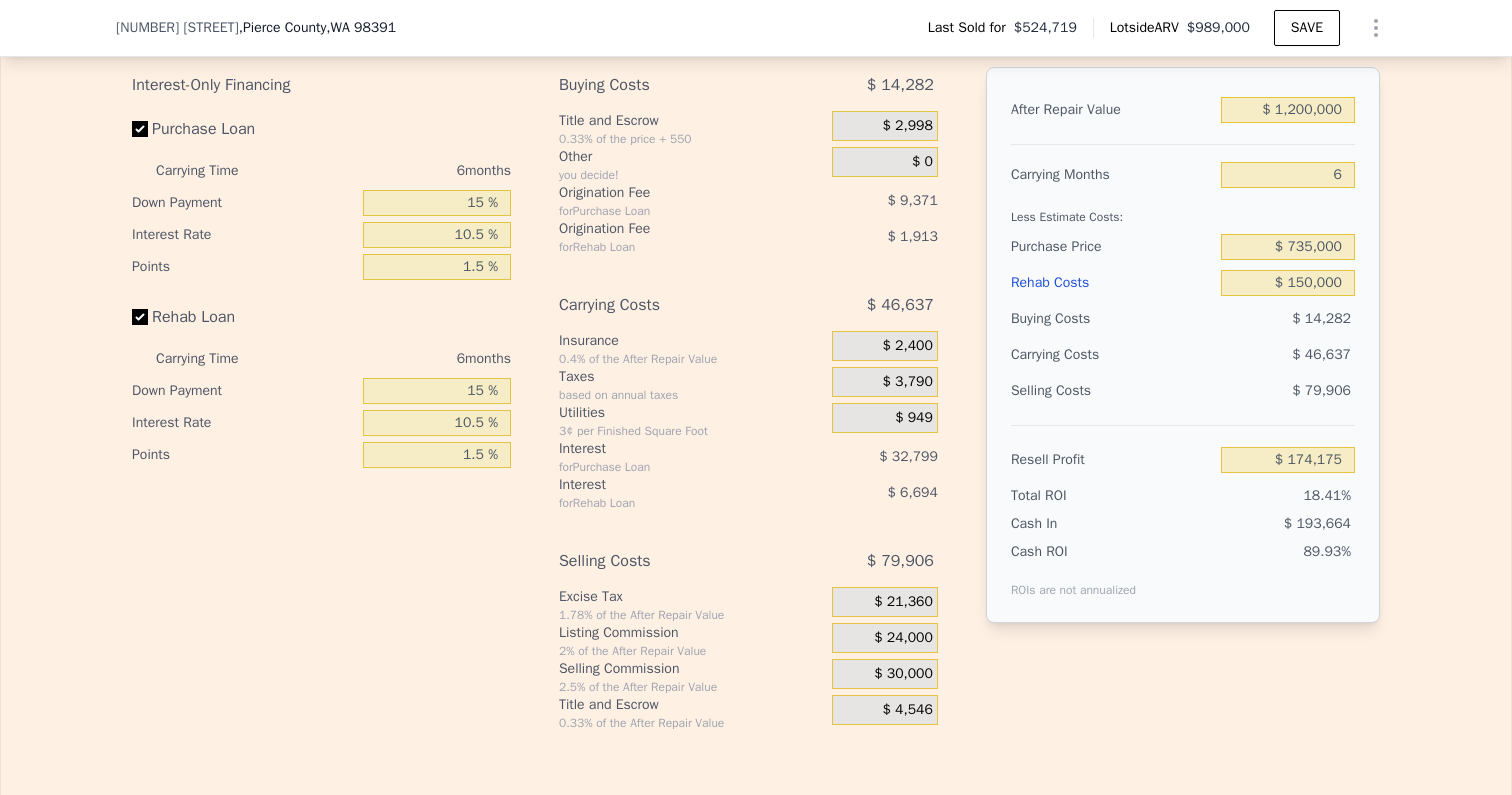 click on "Rehab Loan" at bounding box center (321, 321) 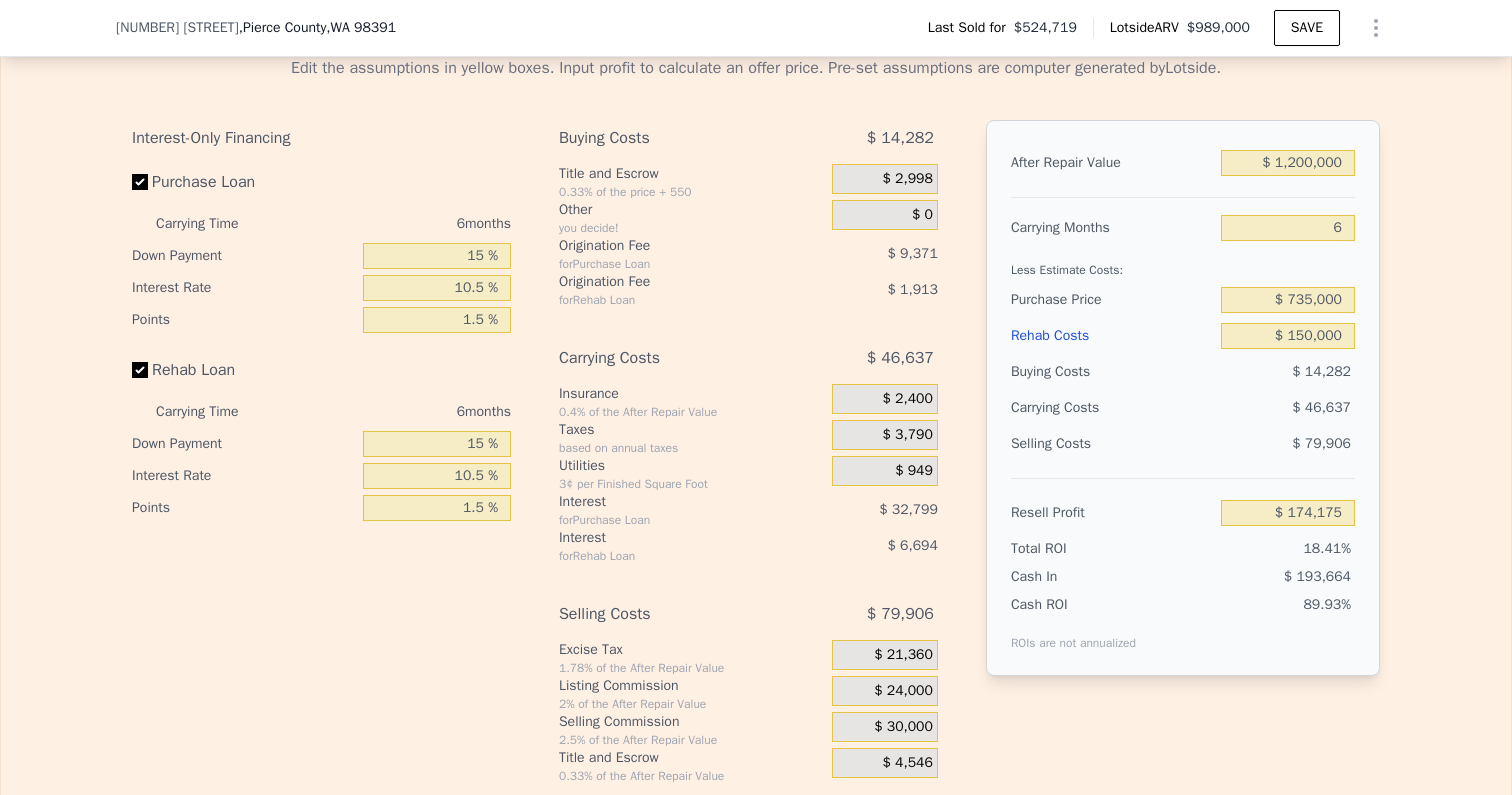 scroll, scrollTop: 2958, scrollLeft: 0, axis: vertical 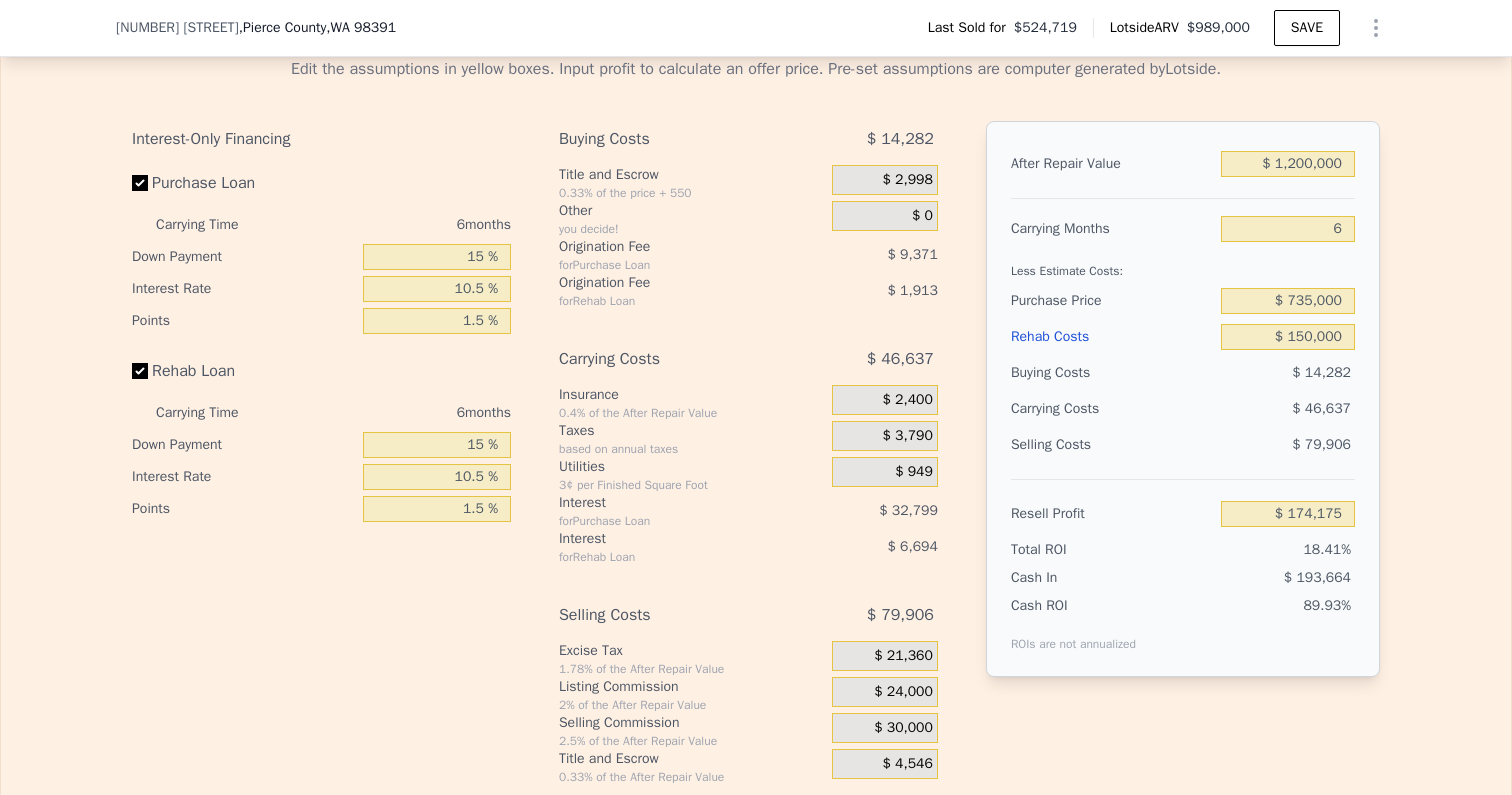 click on "$ 2,998" at bounding box center [908, 180] 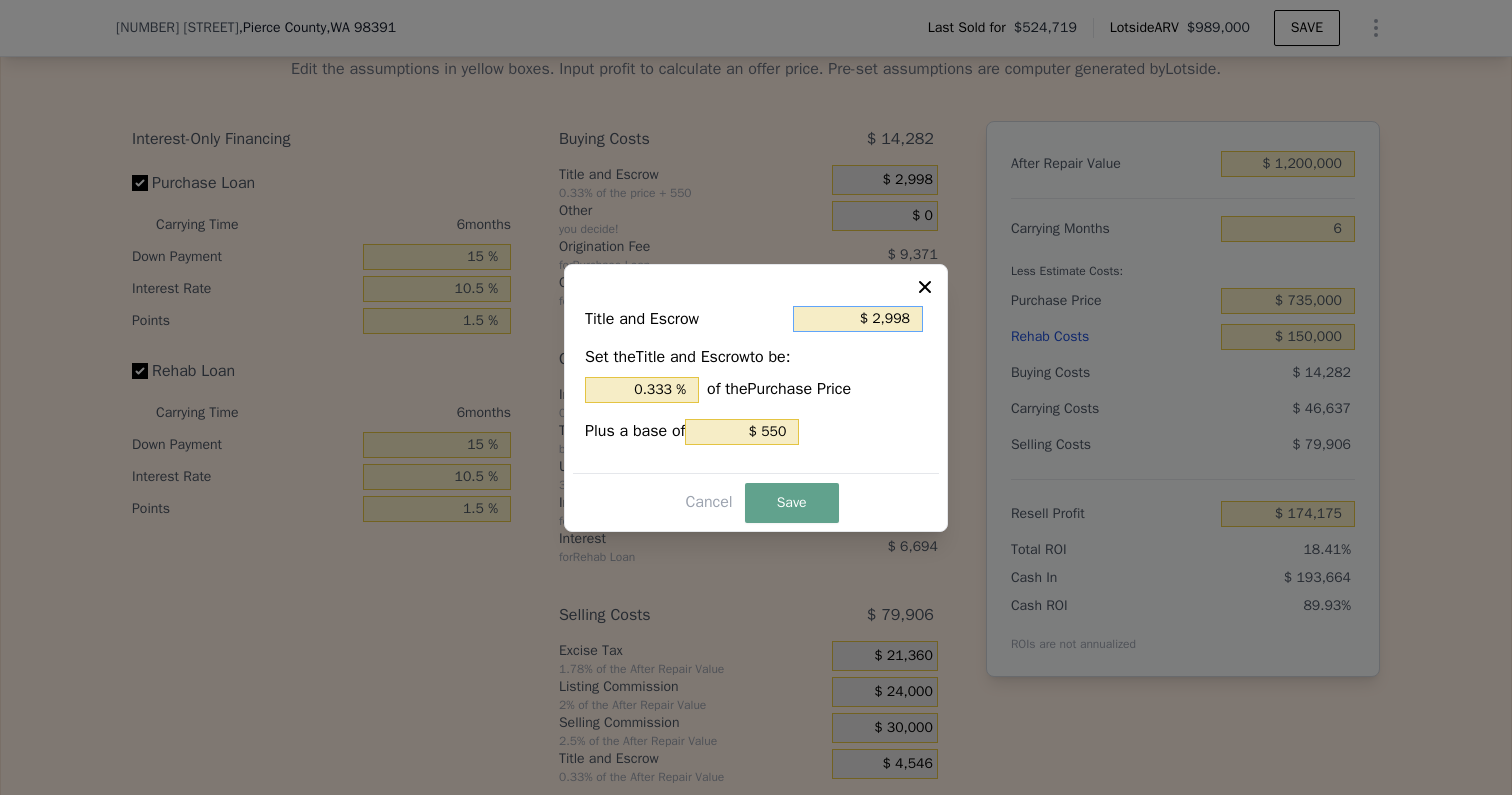 drag, startPoint x: 873, startPoint y: 321, endPoint x: 914, endPoint y: 322, distance: 41.01219 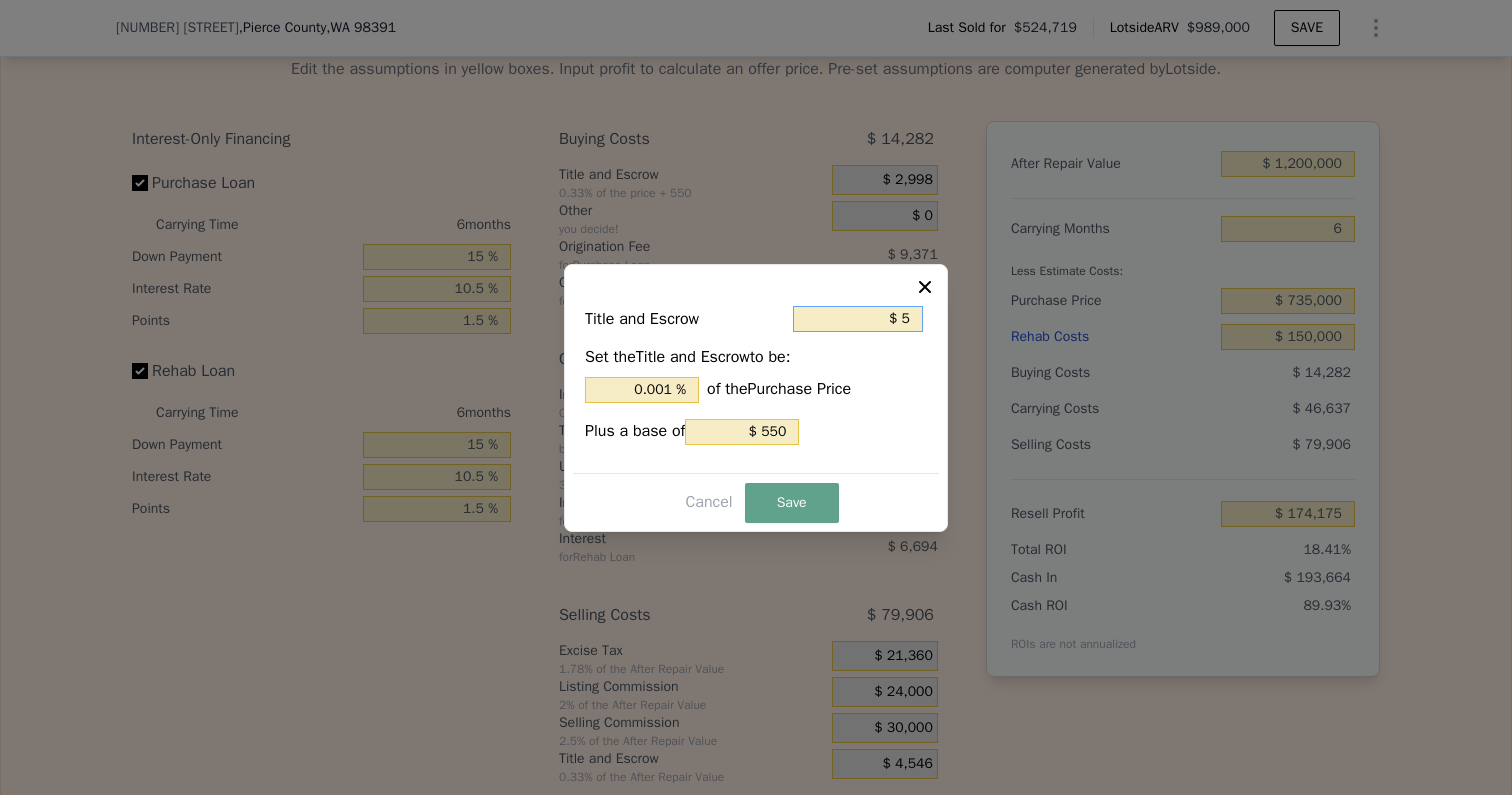 type on "$ 50" 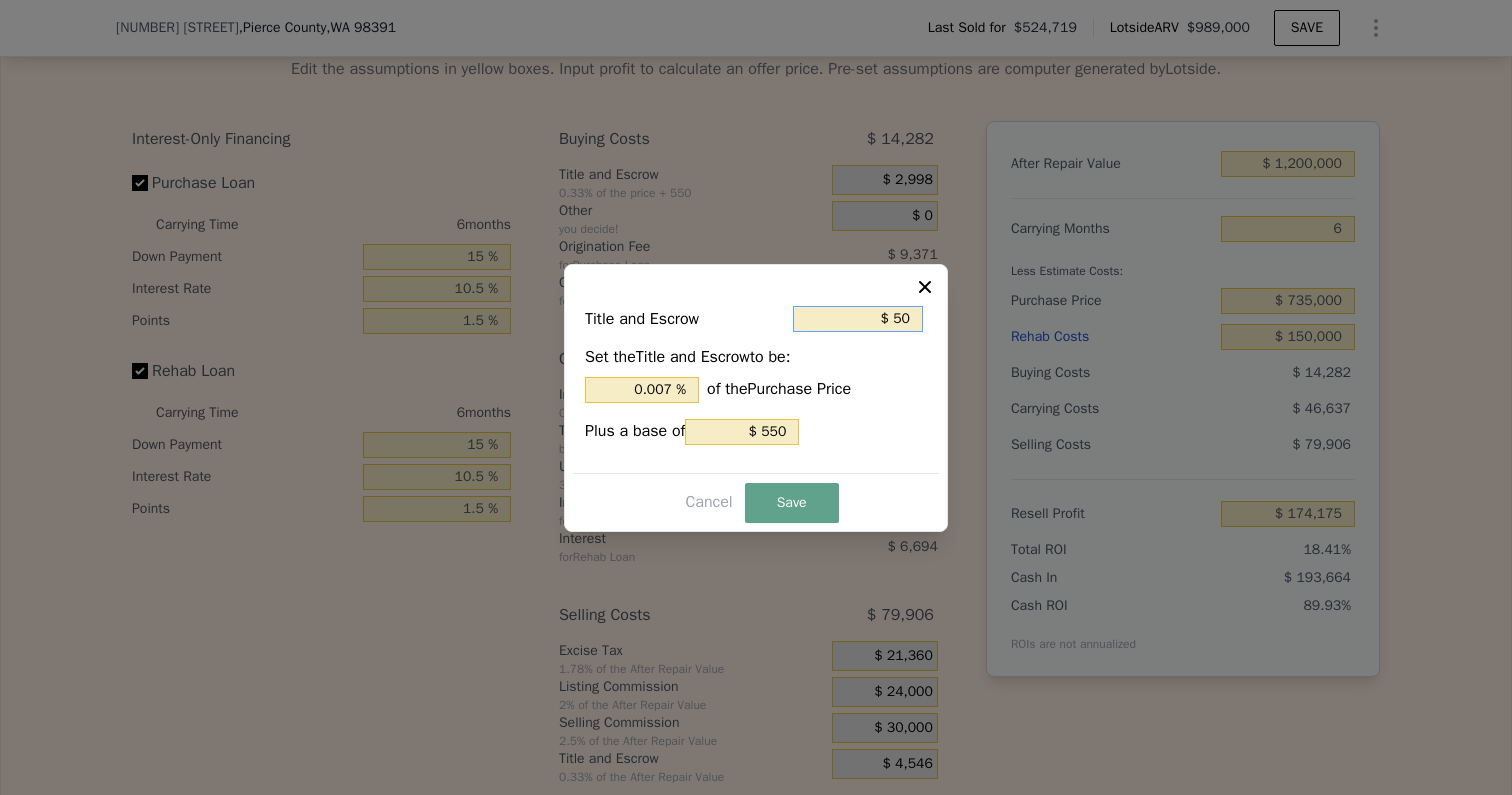 type on "$ 500" 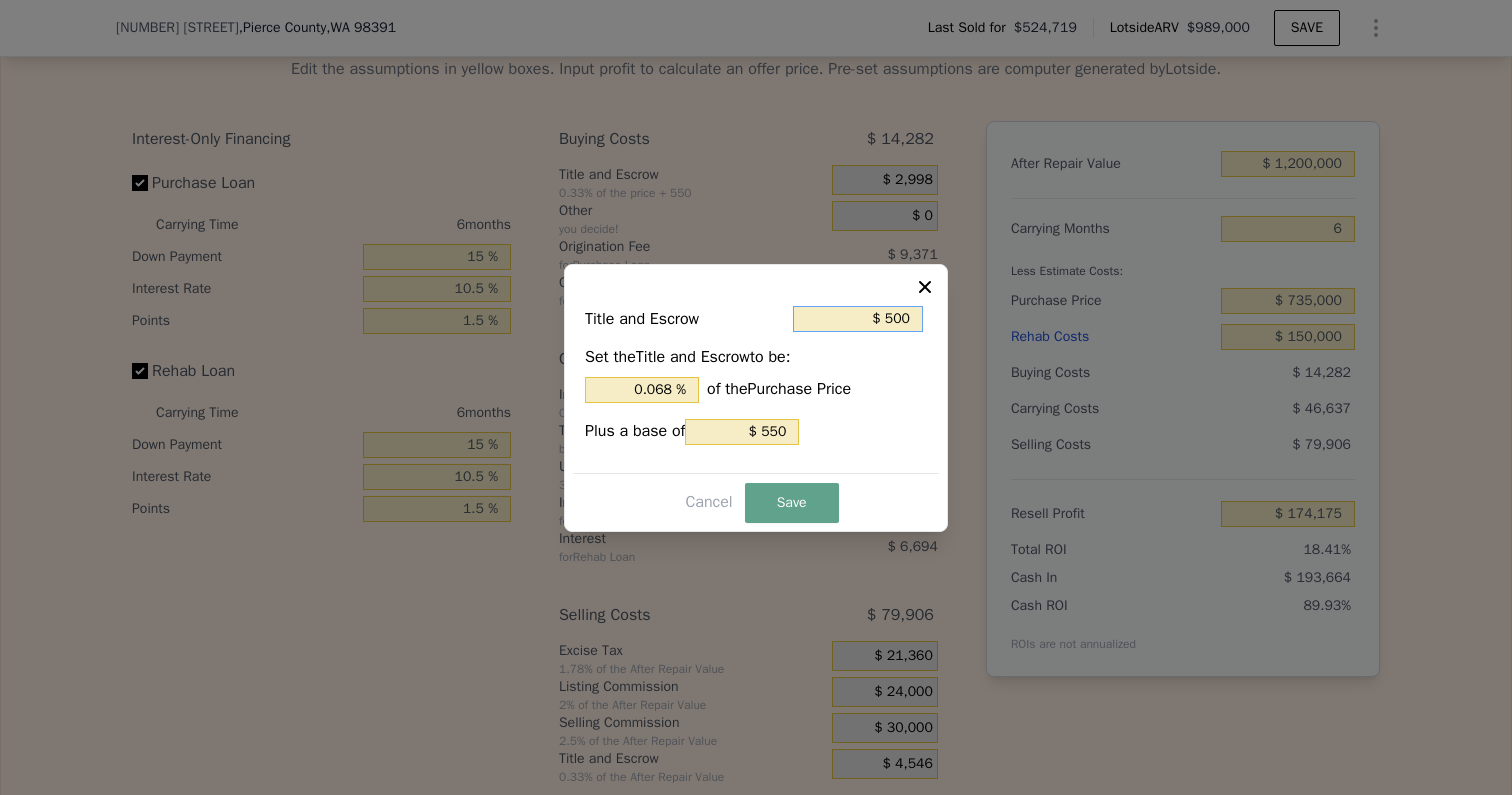type on "$ 5,000" 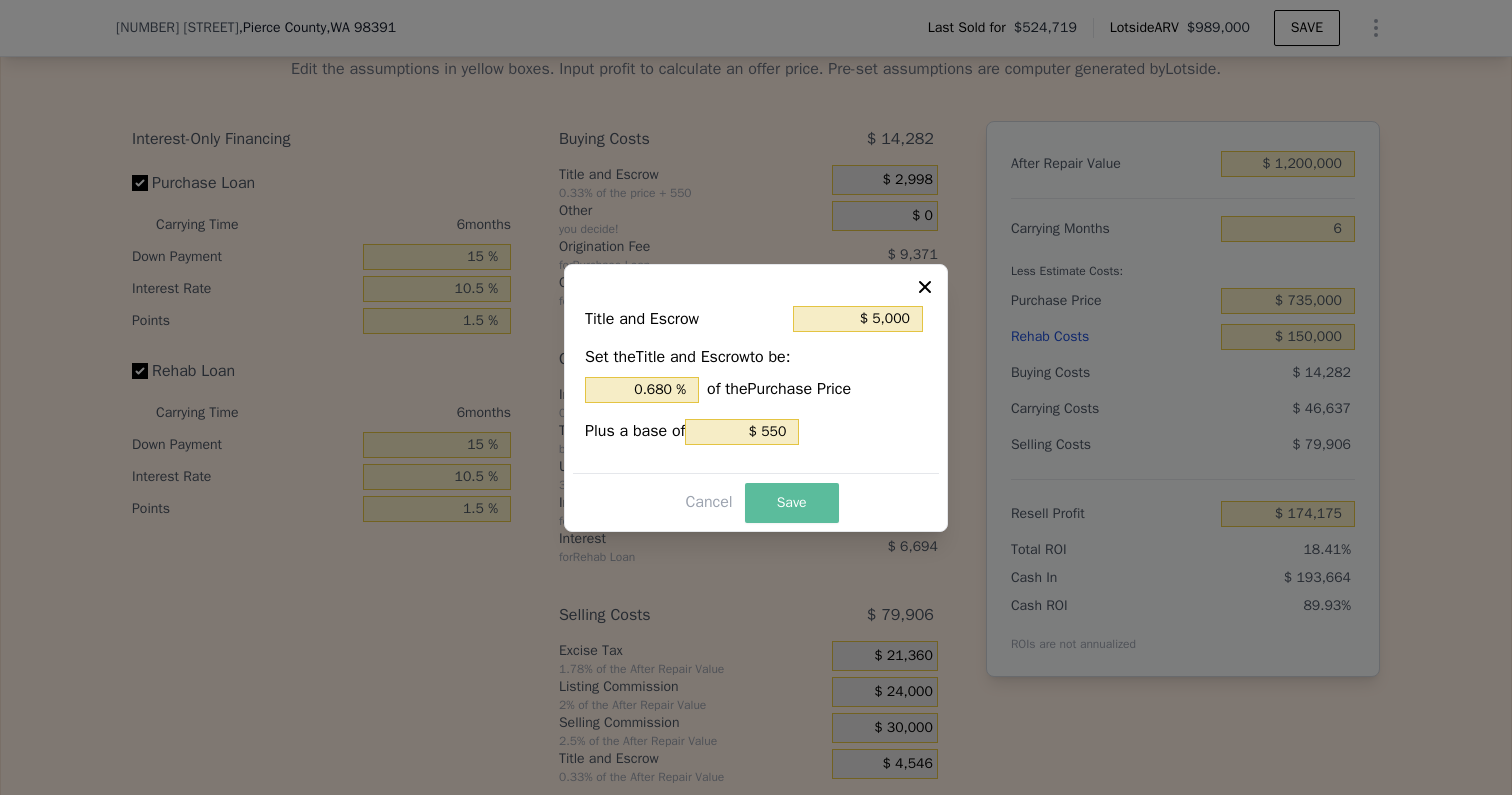 click on "Save" at bounding box center [792, 503] 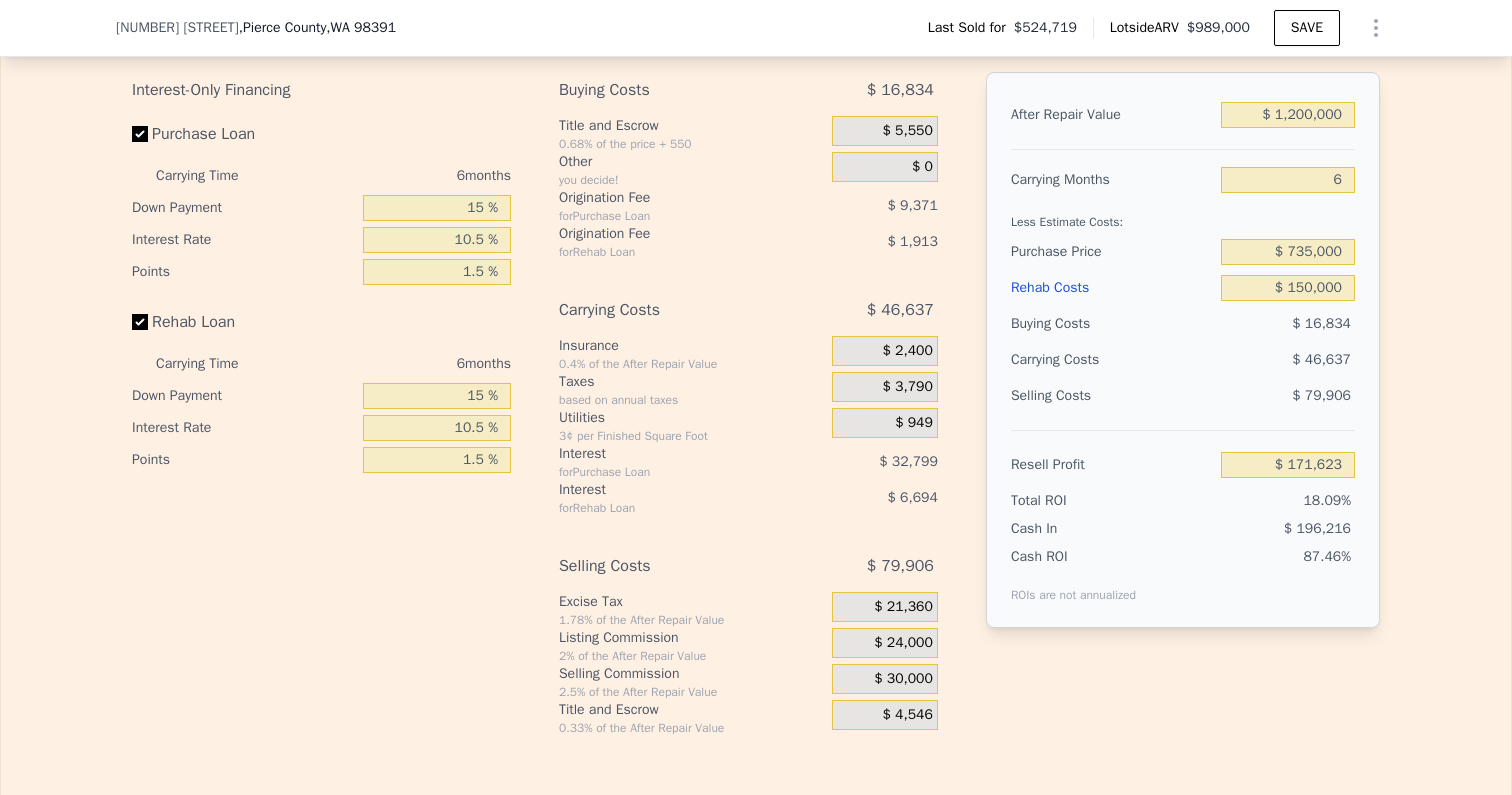 scroll, scrollTop: 3011, scrollLeft: 0, axis: vertical 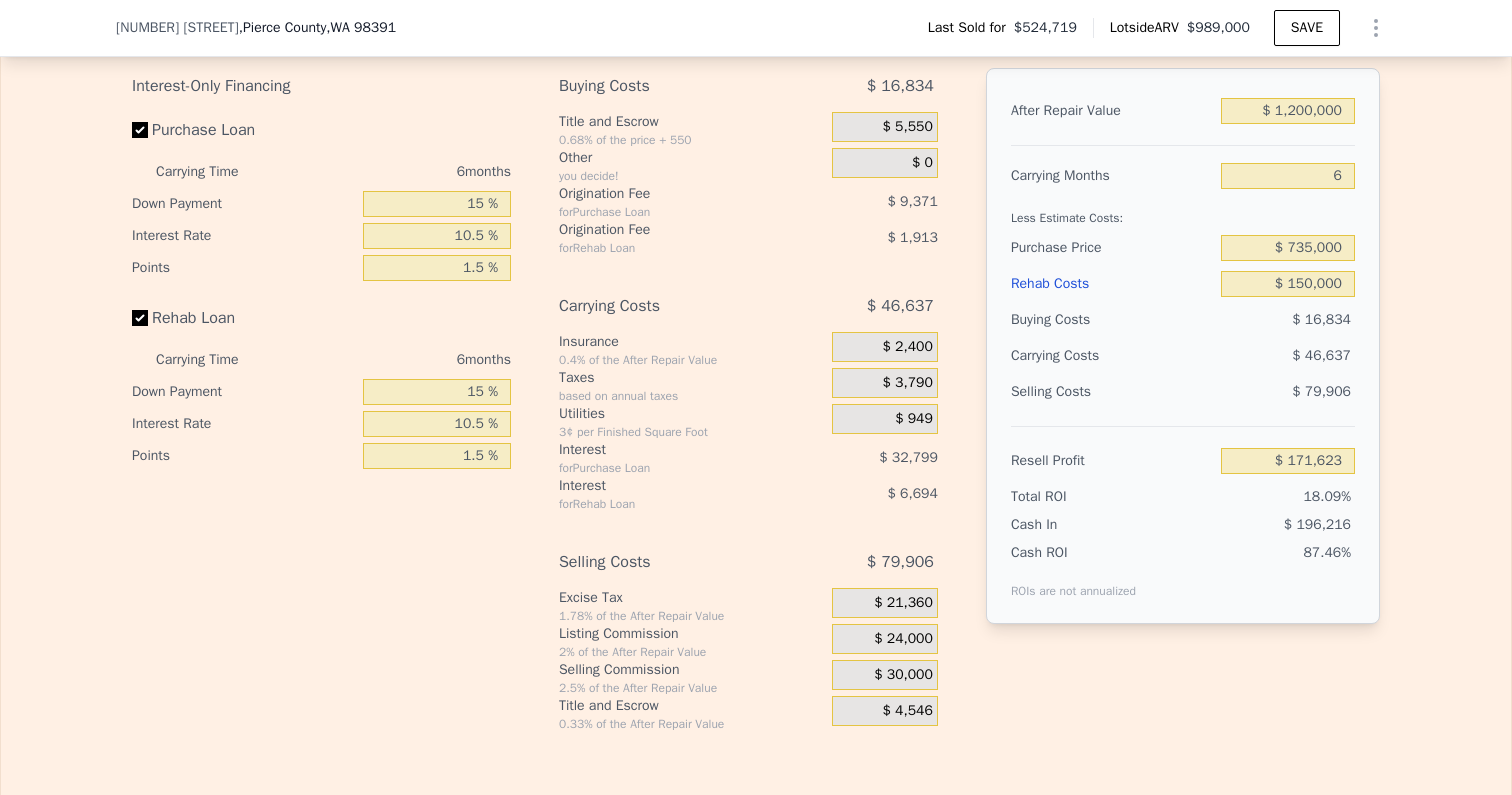 click on "Rehab Loan" at bounding box center [140, 318] 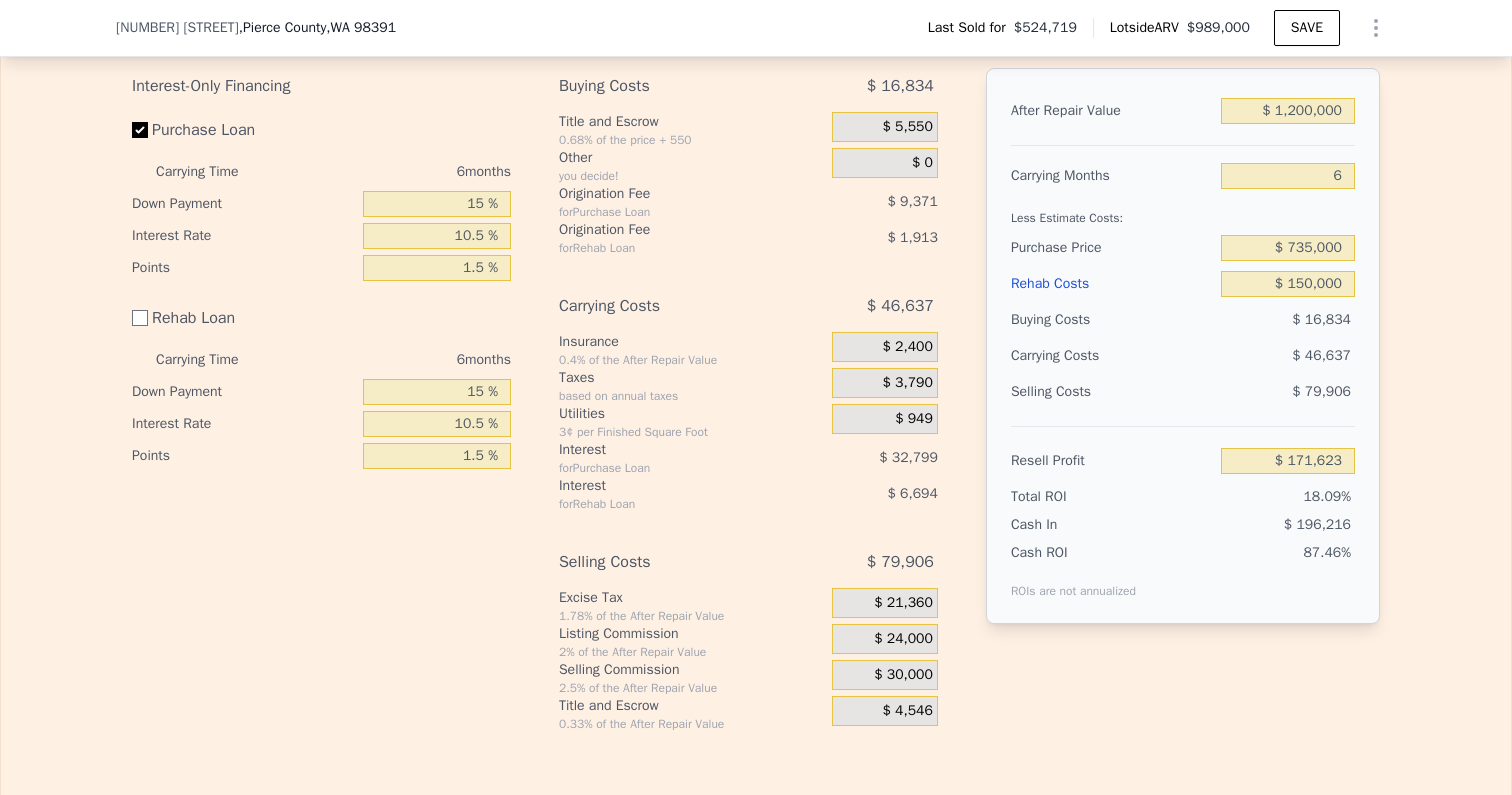 checkbox on "false" 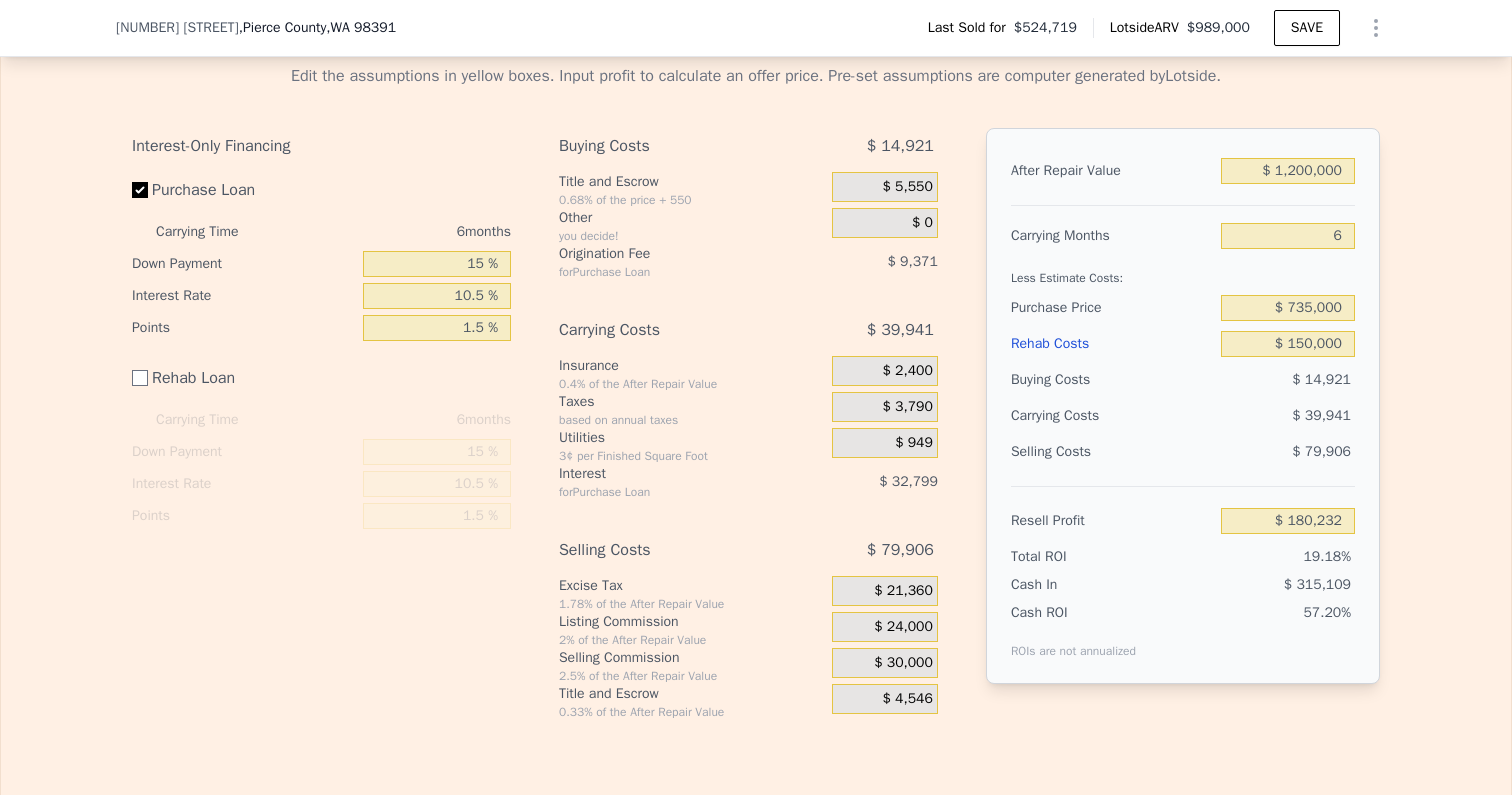 scroll, scrollTop: 2949, scrollLeft: 0, axis: vertical 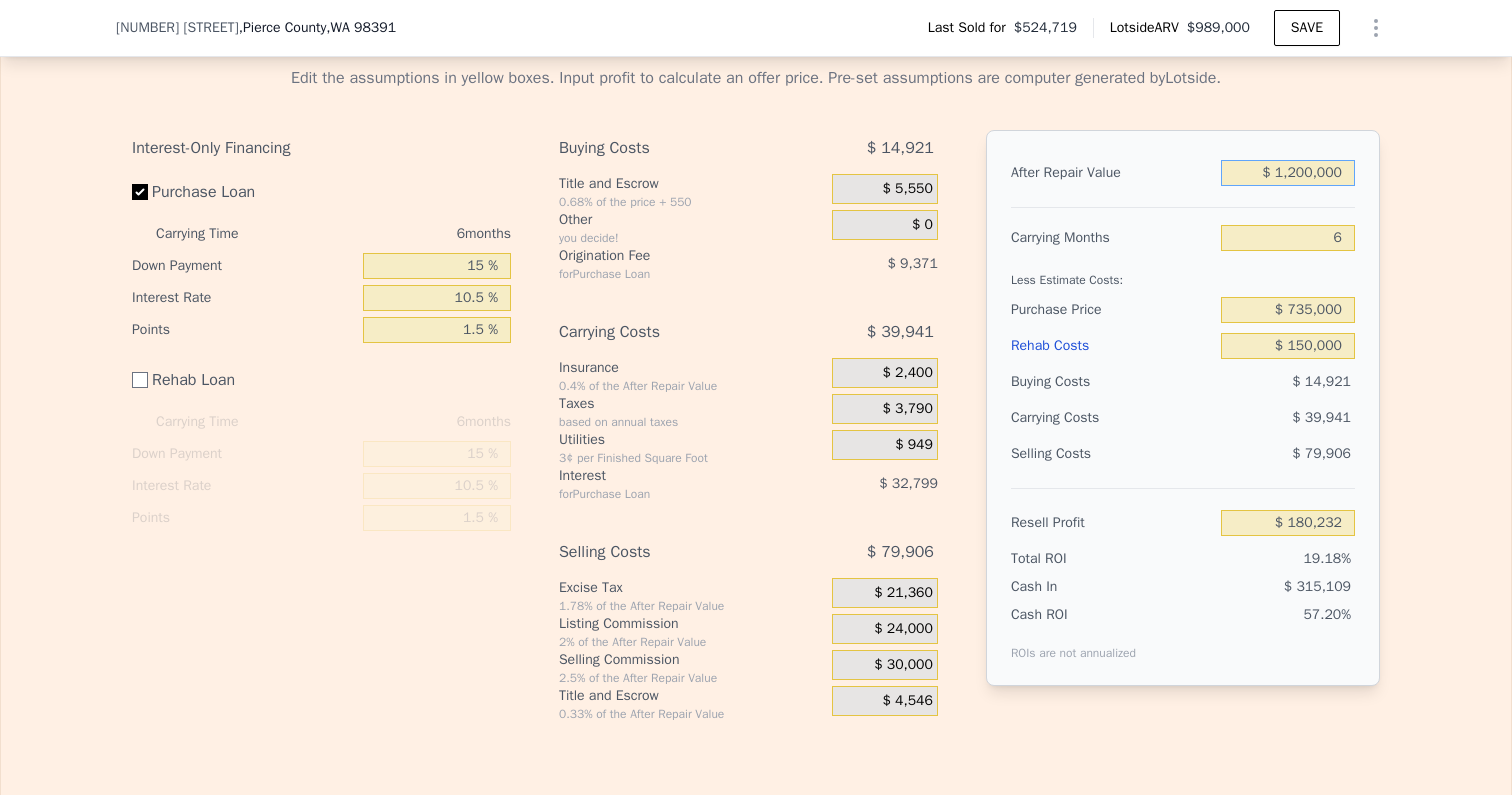drag, startPoint x: 1287, startPoint y: 174, endPoint x: 1411, endPoint y: 174, distance: 124 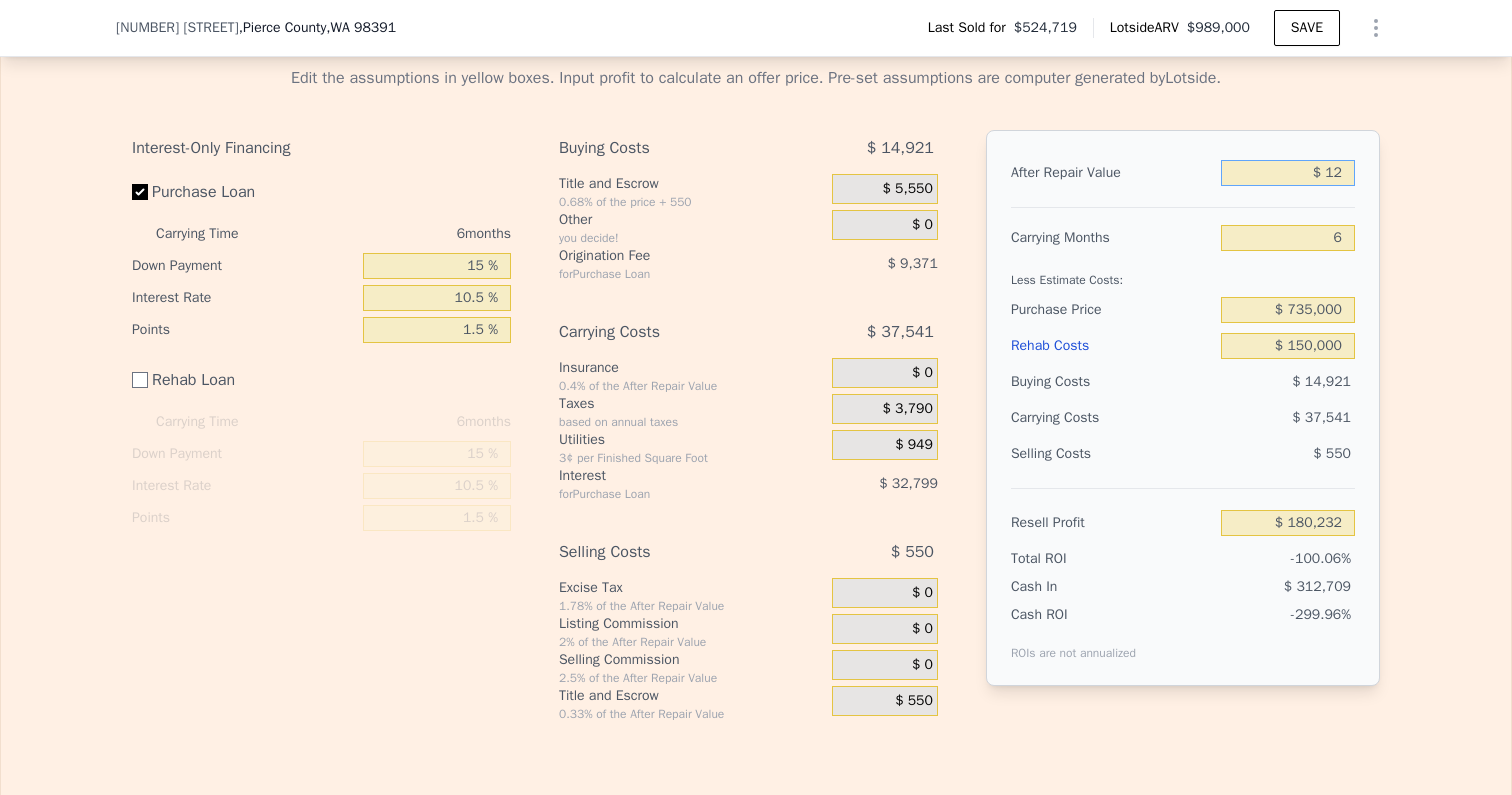 type on "-$ 938,000" 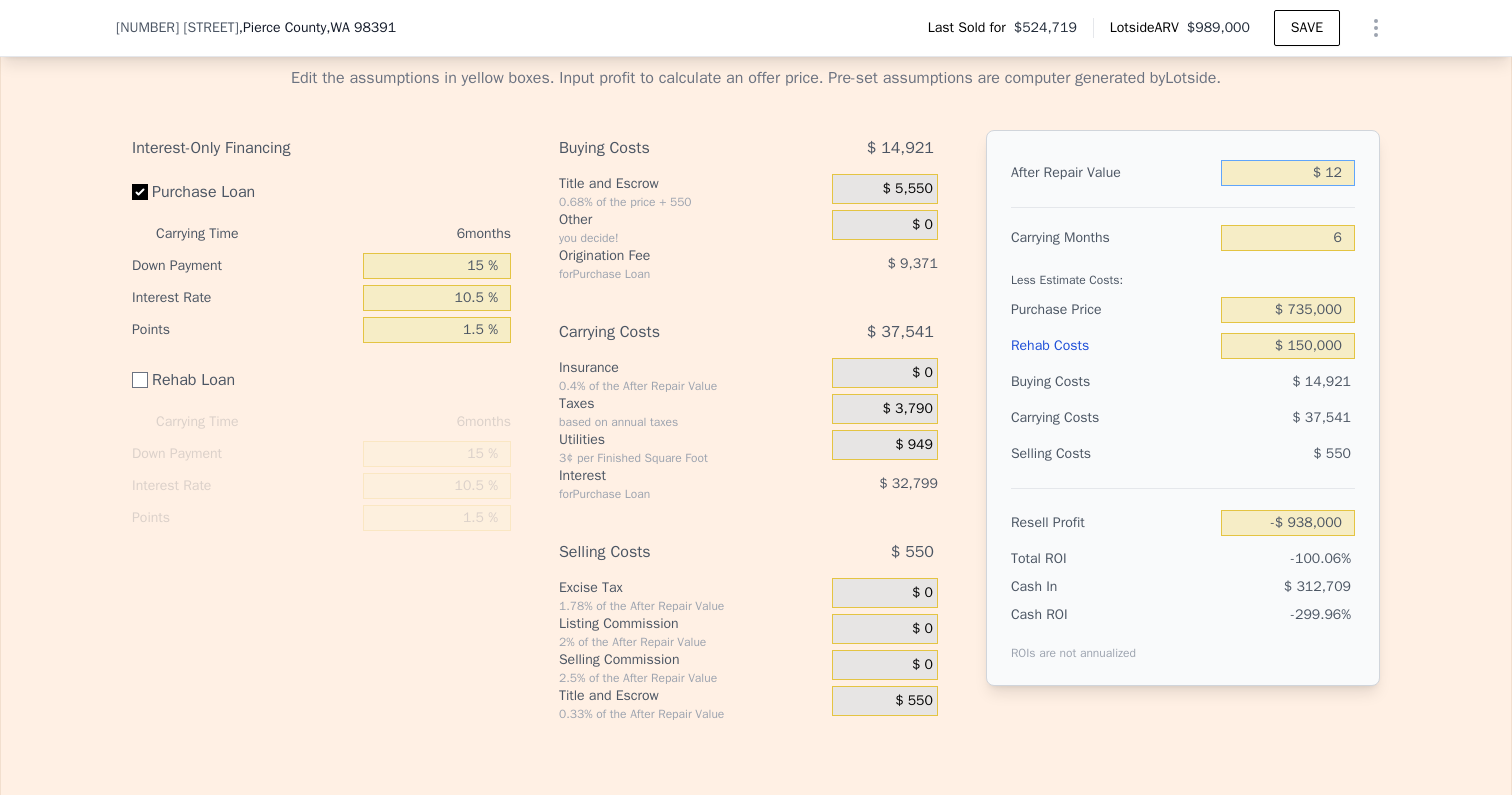 type on "$ 125" 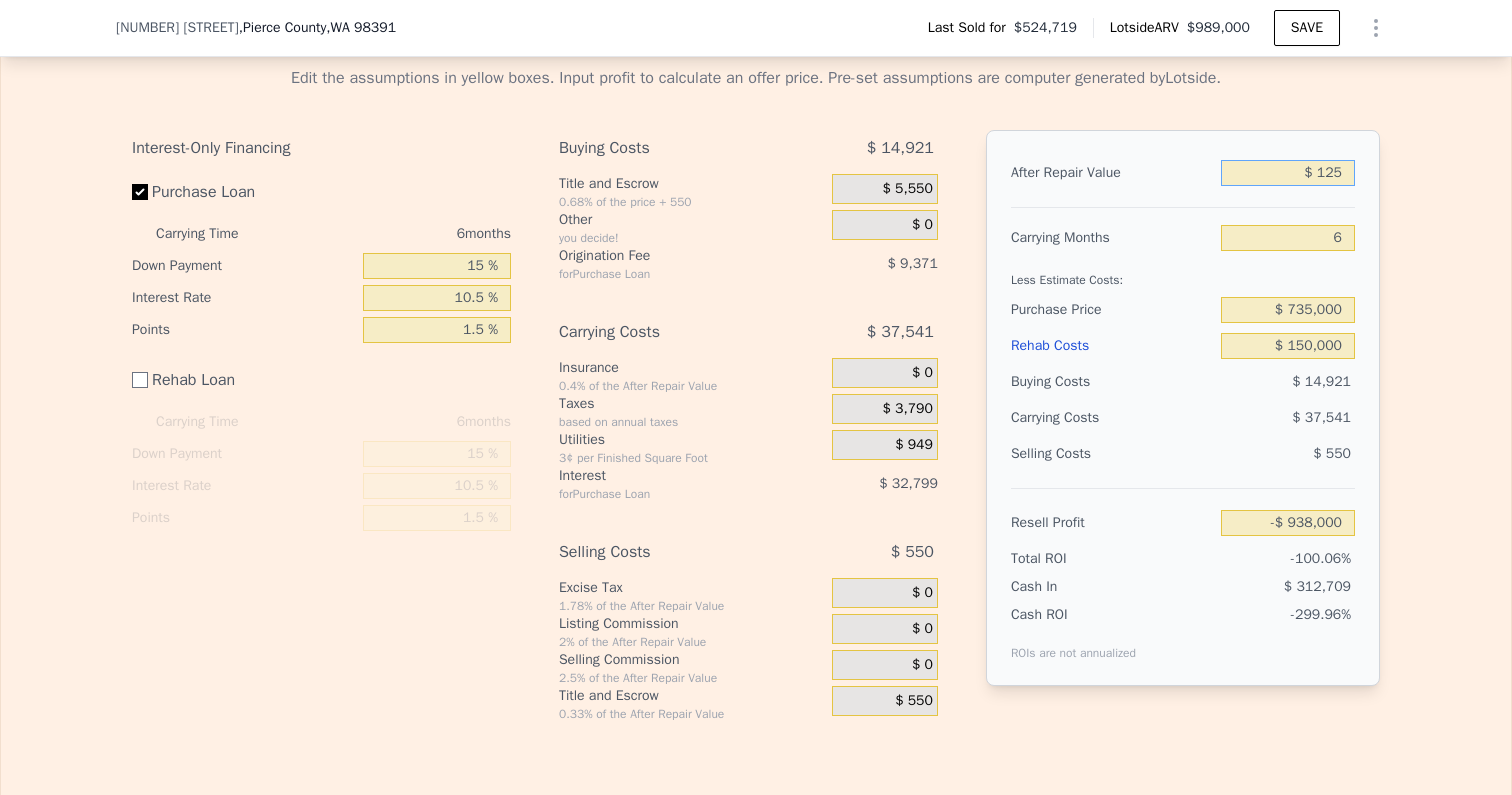 type on "-$ 937,895" 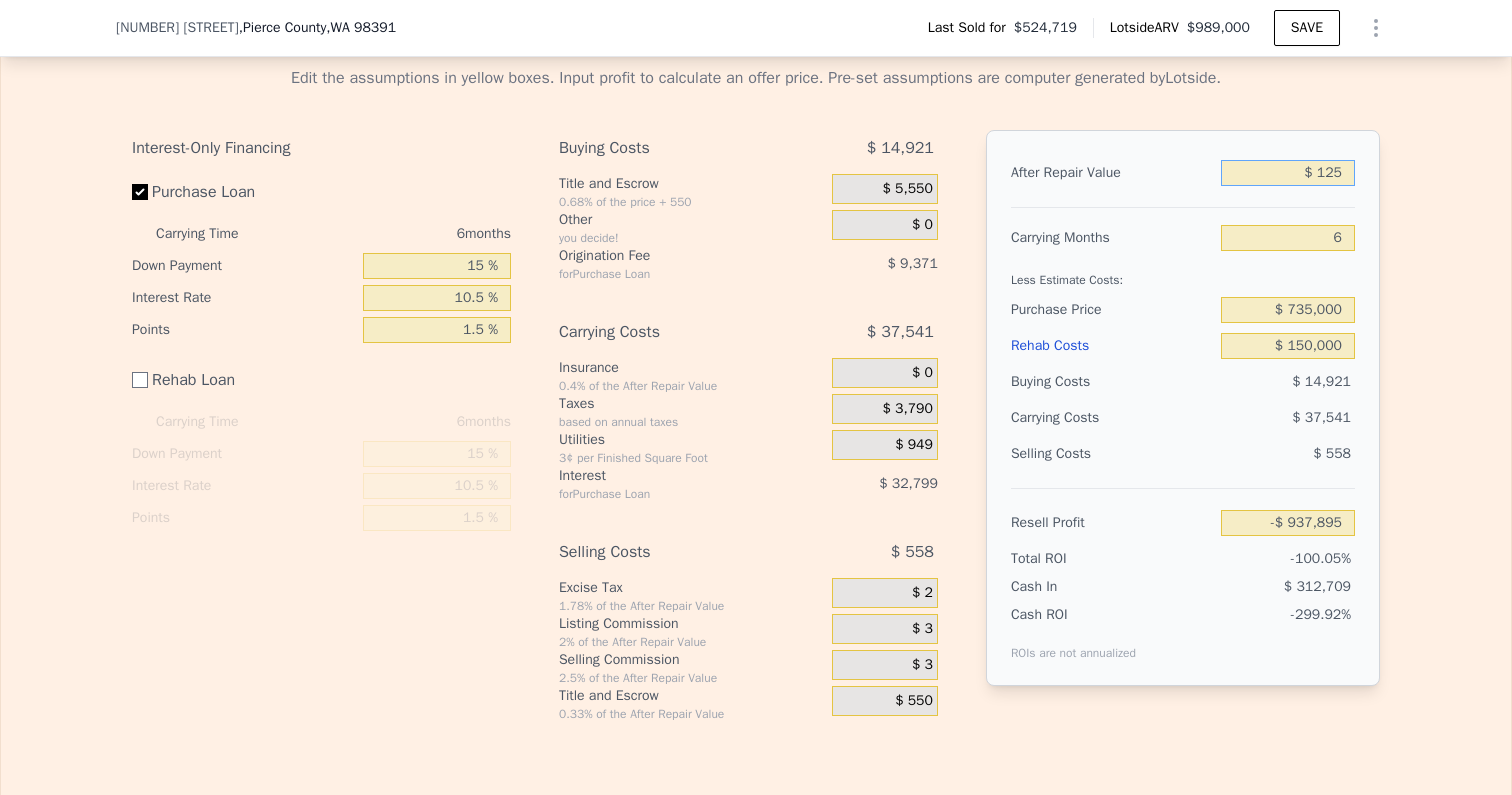 type on "$ 1,250" 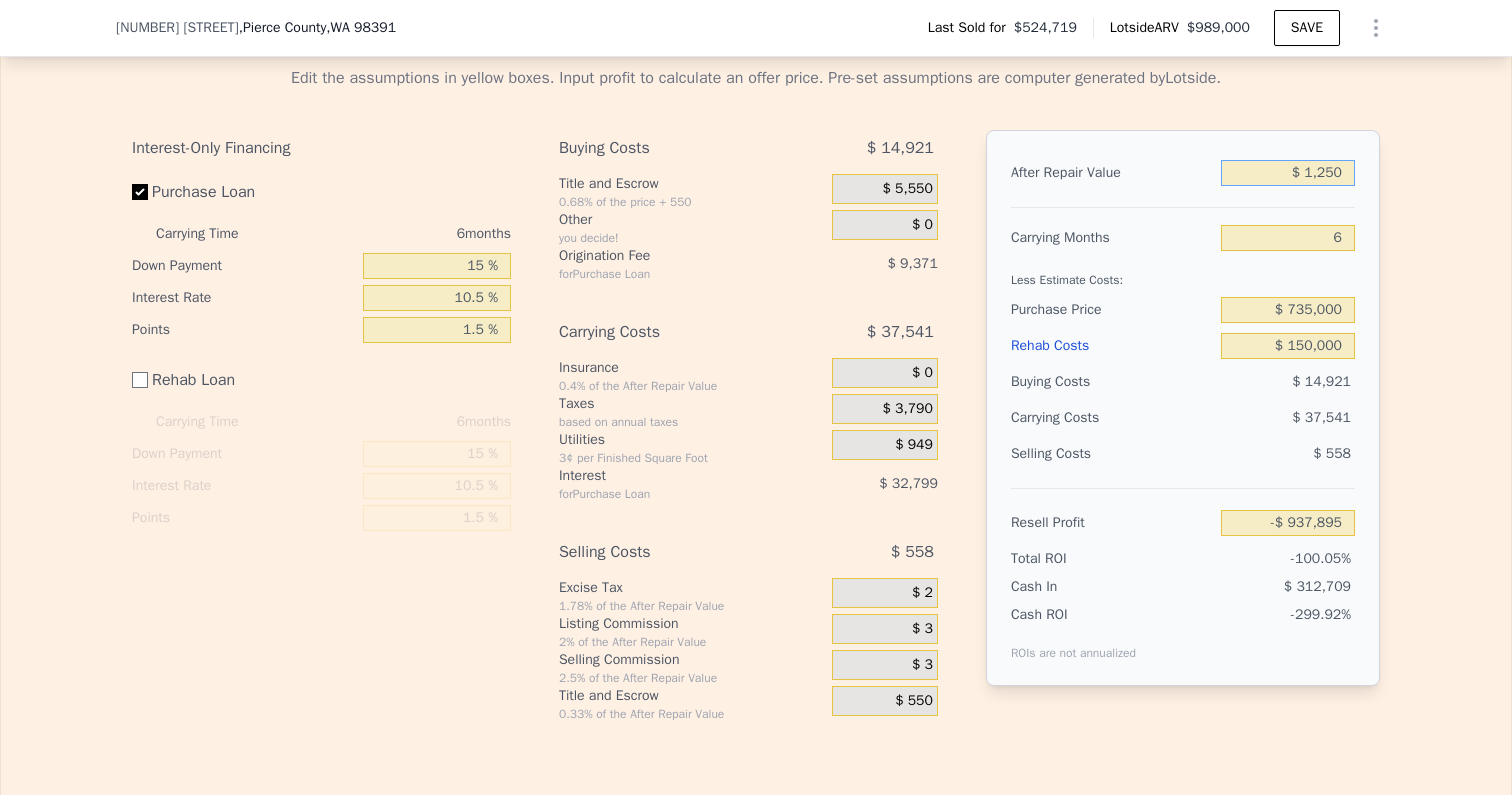 type on "-$ 936,847" 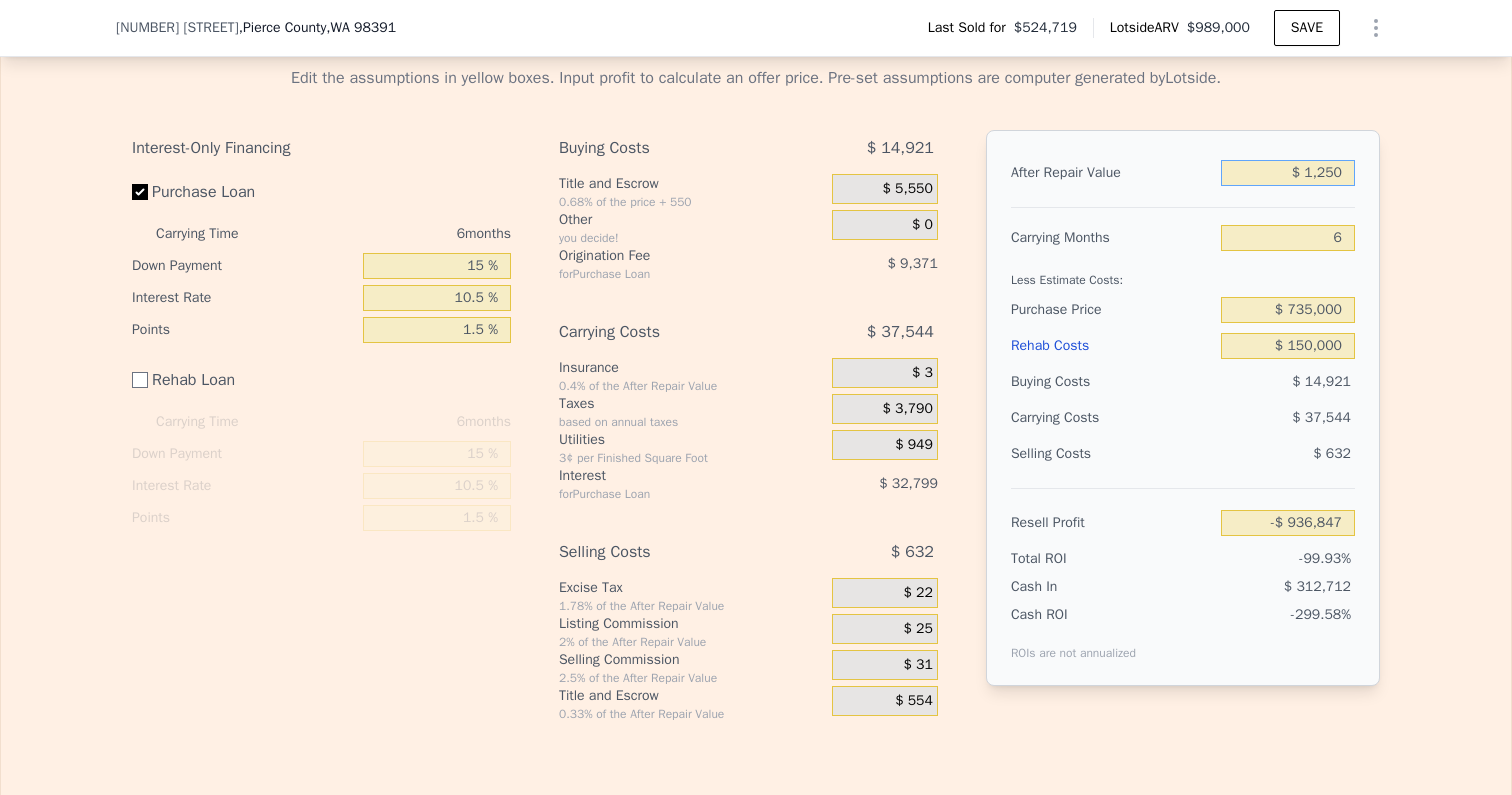 type on "$ 12,500" 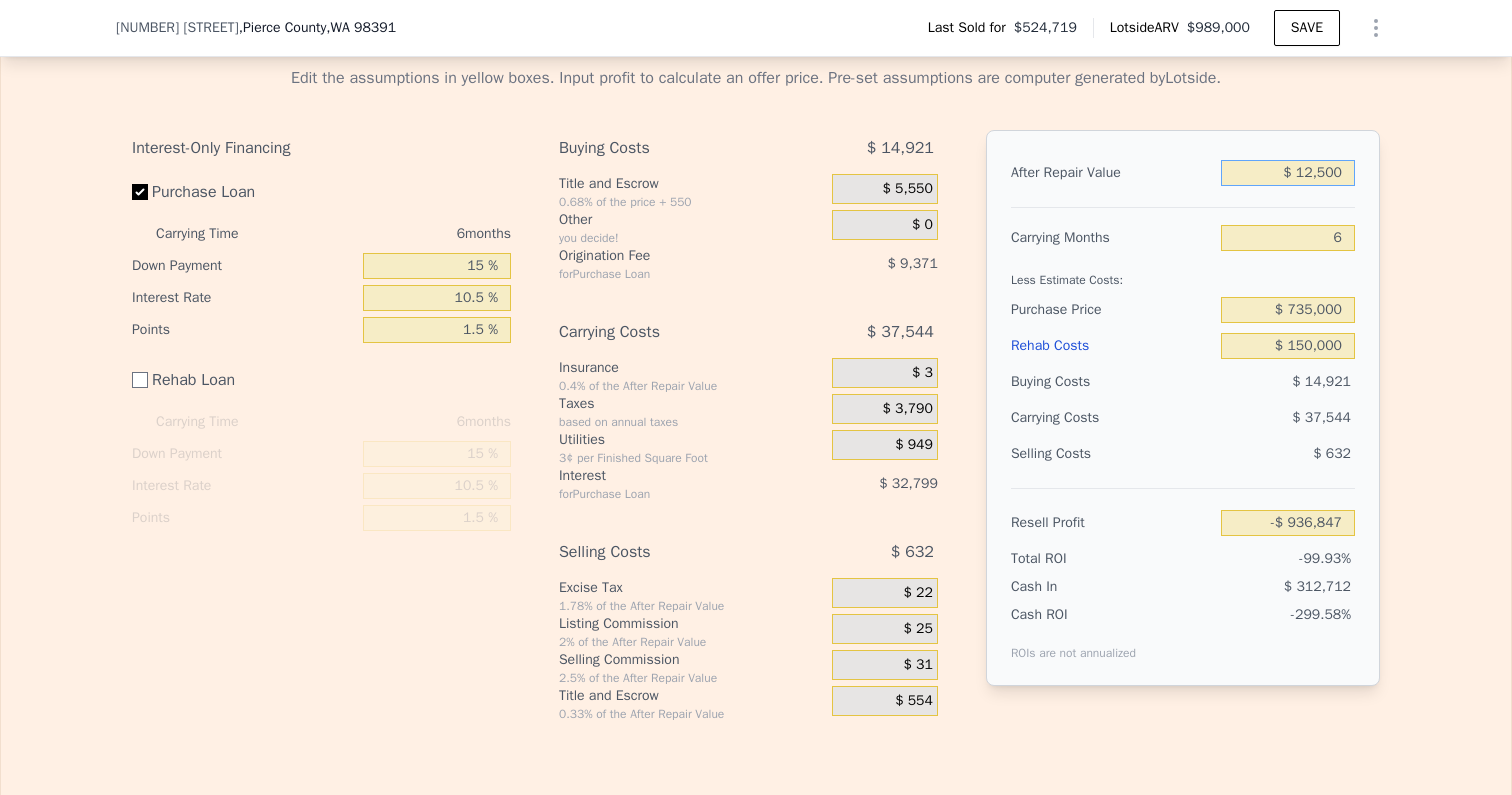type on "-$ 926,365" 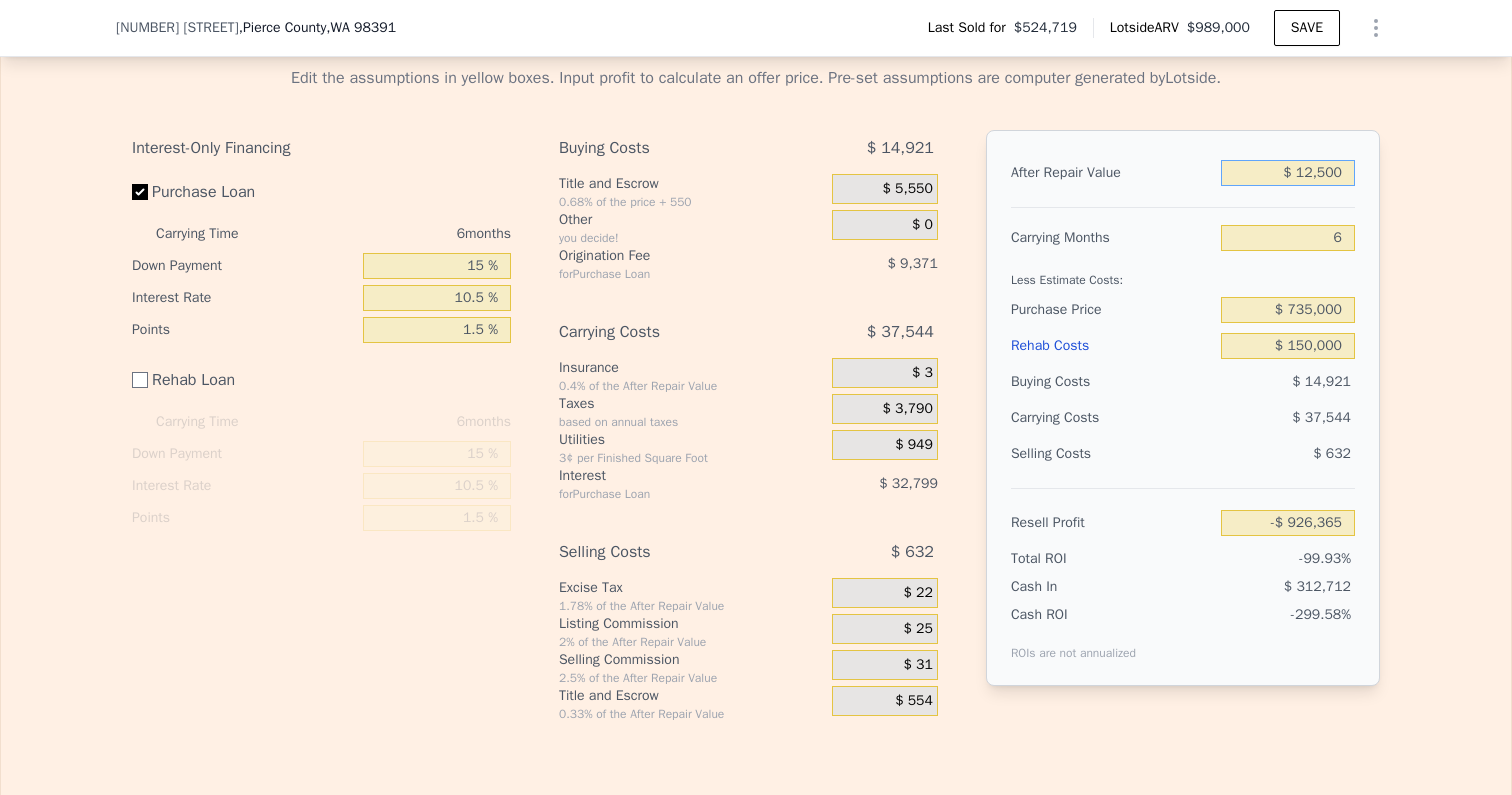 type on "$ 125,000" 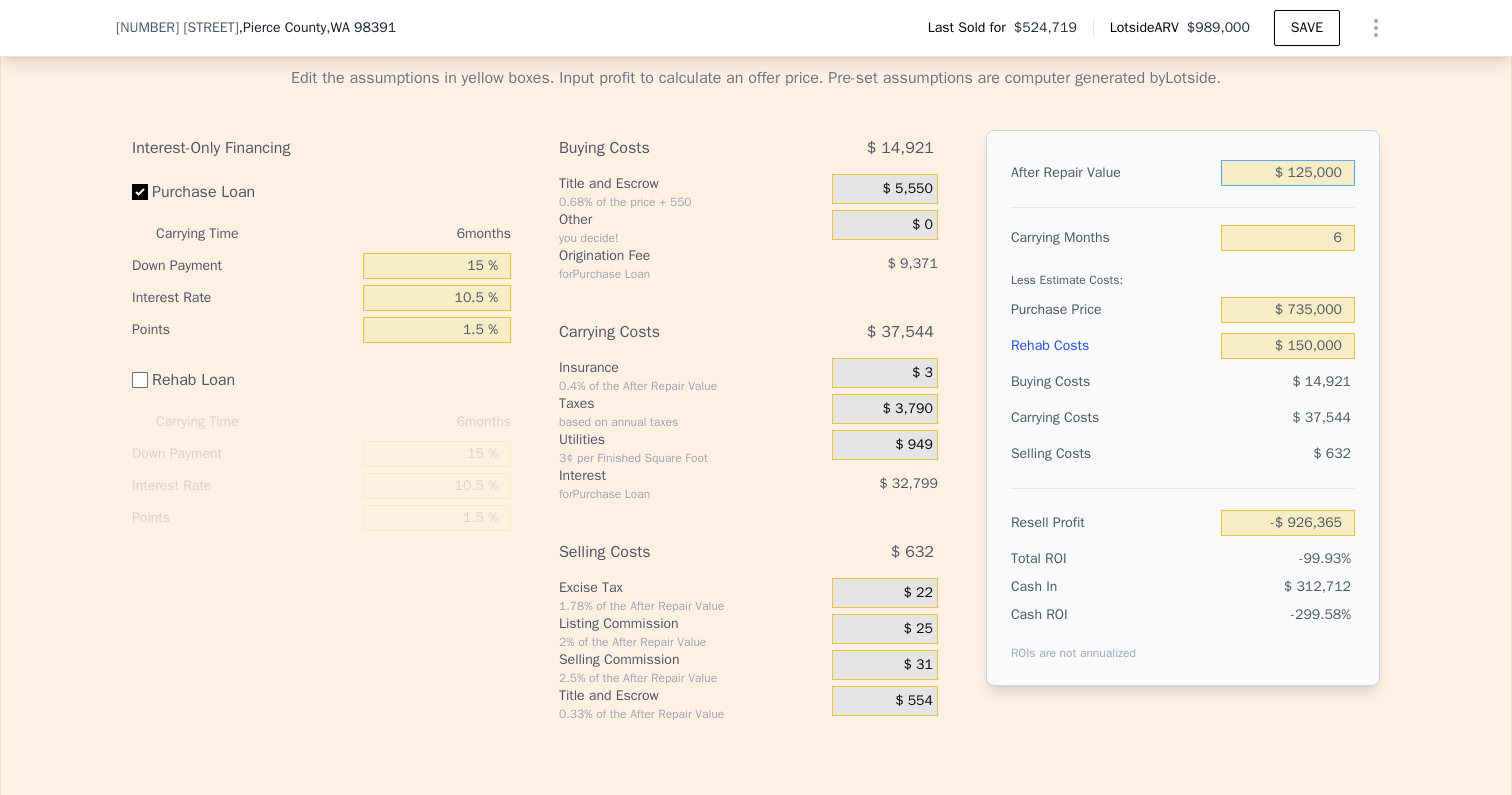 type on "-$ 821,528" 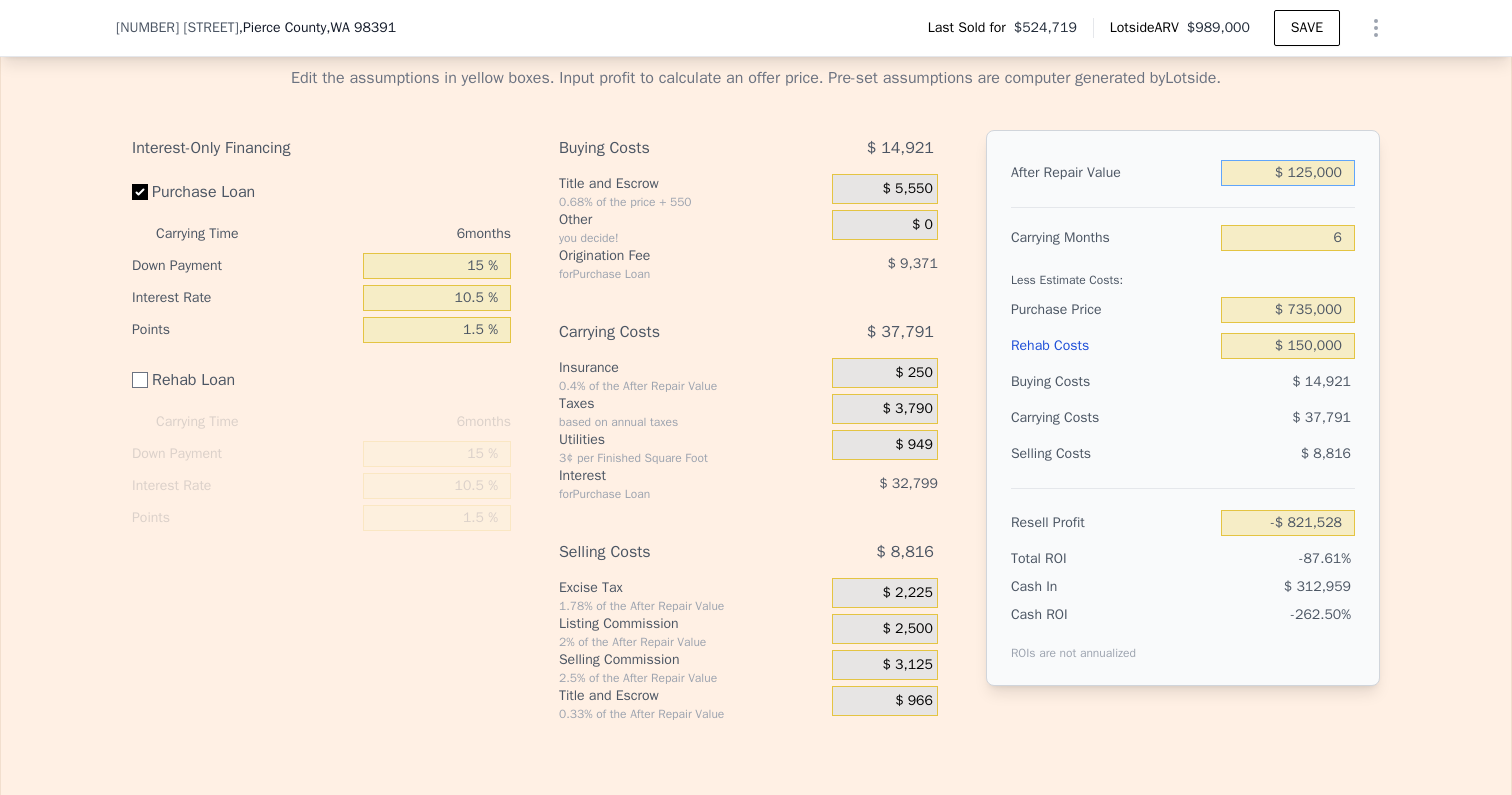 type on "$ 1,250,000" 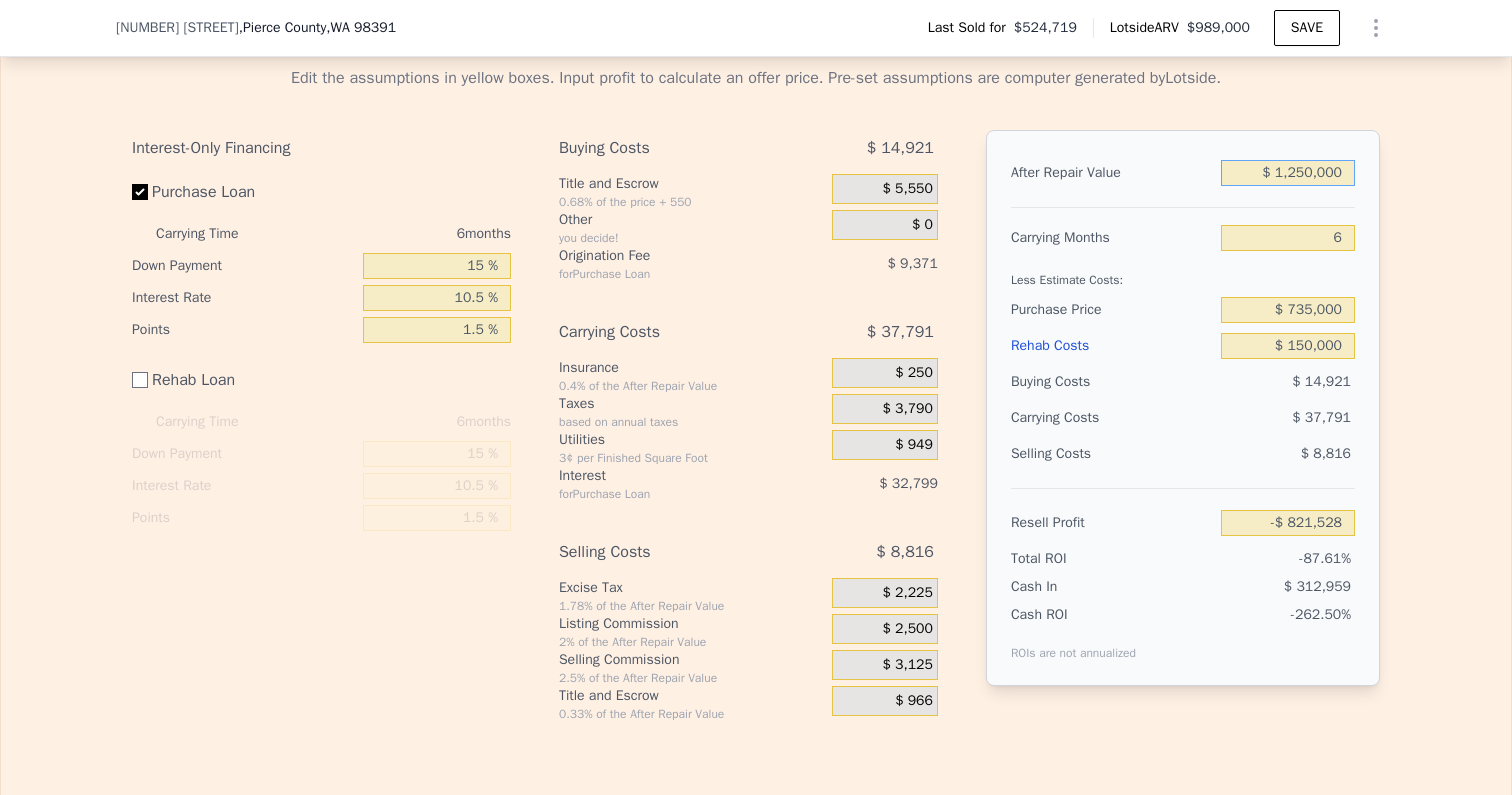 type on "$ 226,825" 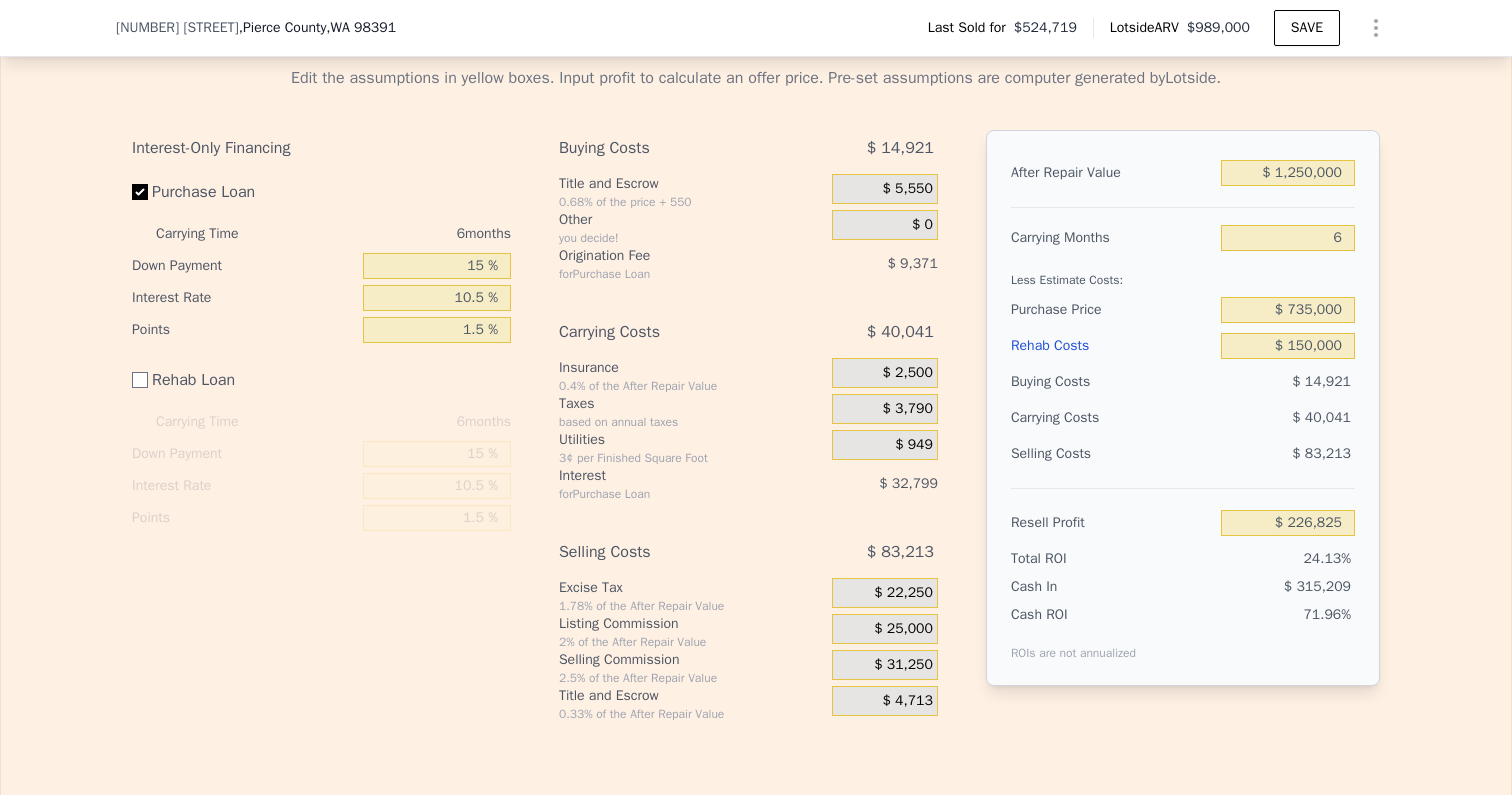 click on "Edit the assumptions in yellow boxes. Input profit to calculate an offer price. Pre-set assumptions are computer generated by  Lotside . Interest-Only Financing Purchase Loan Carrying Time 6  months Down Payment 15 % Interest Rate 10.5 % Points 1.5 % Rehab Loan Carrying Time 6  months Down Payment 15 % Interest Rate 10.5 % Points 1.5 % Buying Costs $ 14,921 Title and Escrow 0.68% of the price + 550 $ 5,550 Other you decide! $ 0 Origination Fee for  Purchase Loan $ 9,371 Carrying Costs $ 40,041 Insurance 0.4% of the After Repair Value $ 2,500 Taxes based on annual taxes $ 3,790 Utilities 3¢ per Finished Square Foot $ 949 Interest for  Purchase Loan $ 32,799 Selling Costs $ 83,213 Excise Tax 1.78% of the After Repair Value $ 22,250 Listing Commission 2% of the After Repair Value $ 25,000 Selling Commission 2.5% of the After Repair Value $ 31,250 Title and Escrow 0.33% of the After Repair Value $ 4,713 After Repair Value $ 1,250,000 Carrying Months 6 Less Estimate Costs: Purchase Price $ 735,000 Rehab Costs" at bounding box center (756, 386) 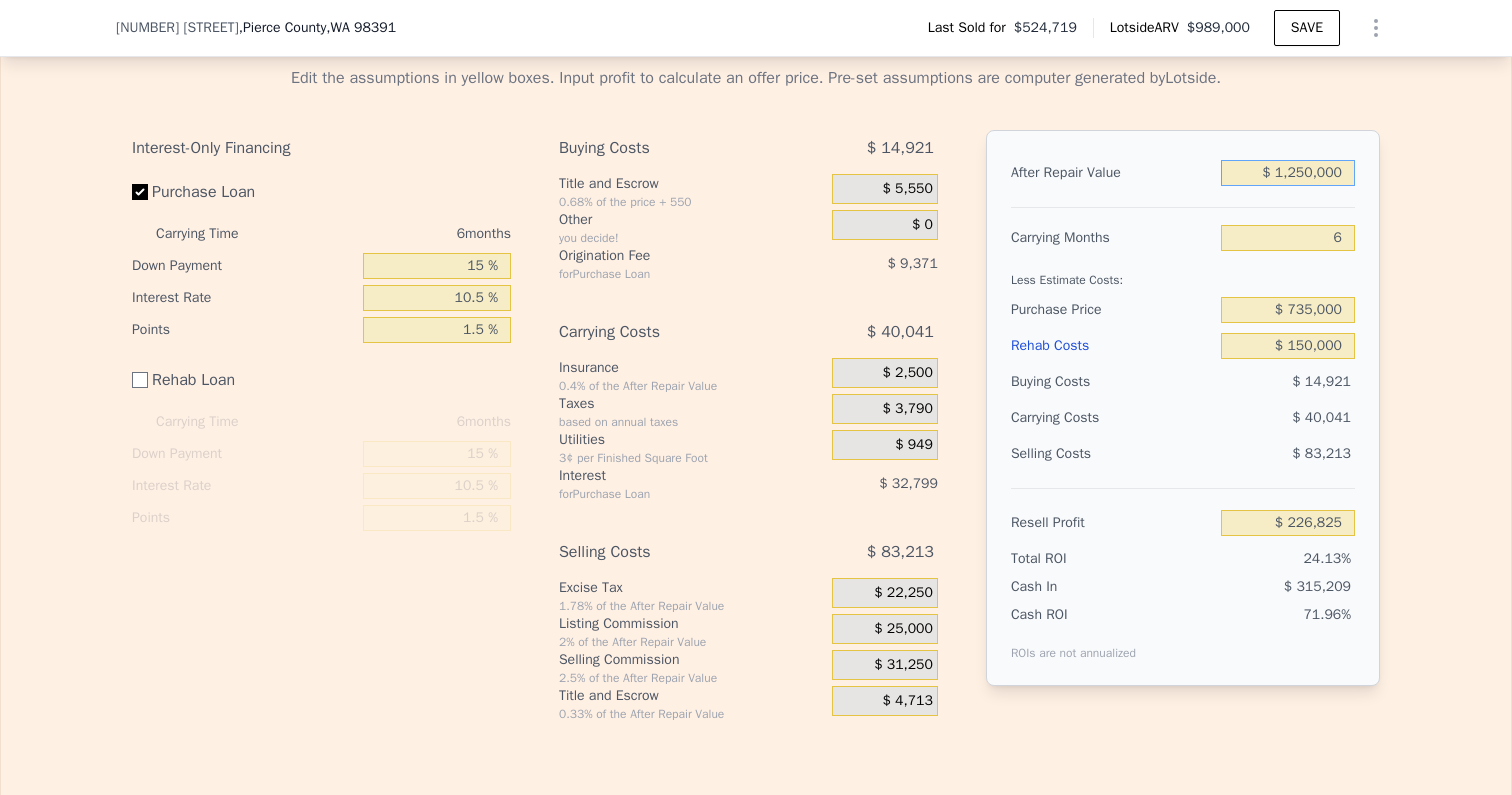 drag, startPoint x: 1342, startPoint y: 168, endPoint x: 1288, endPoint y: 169, distance: 54.00926 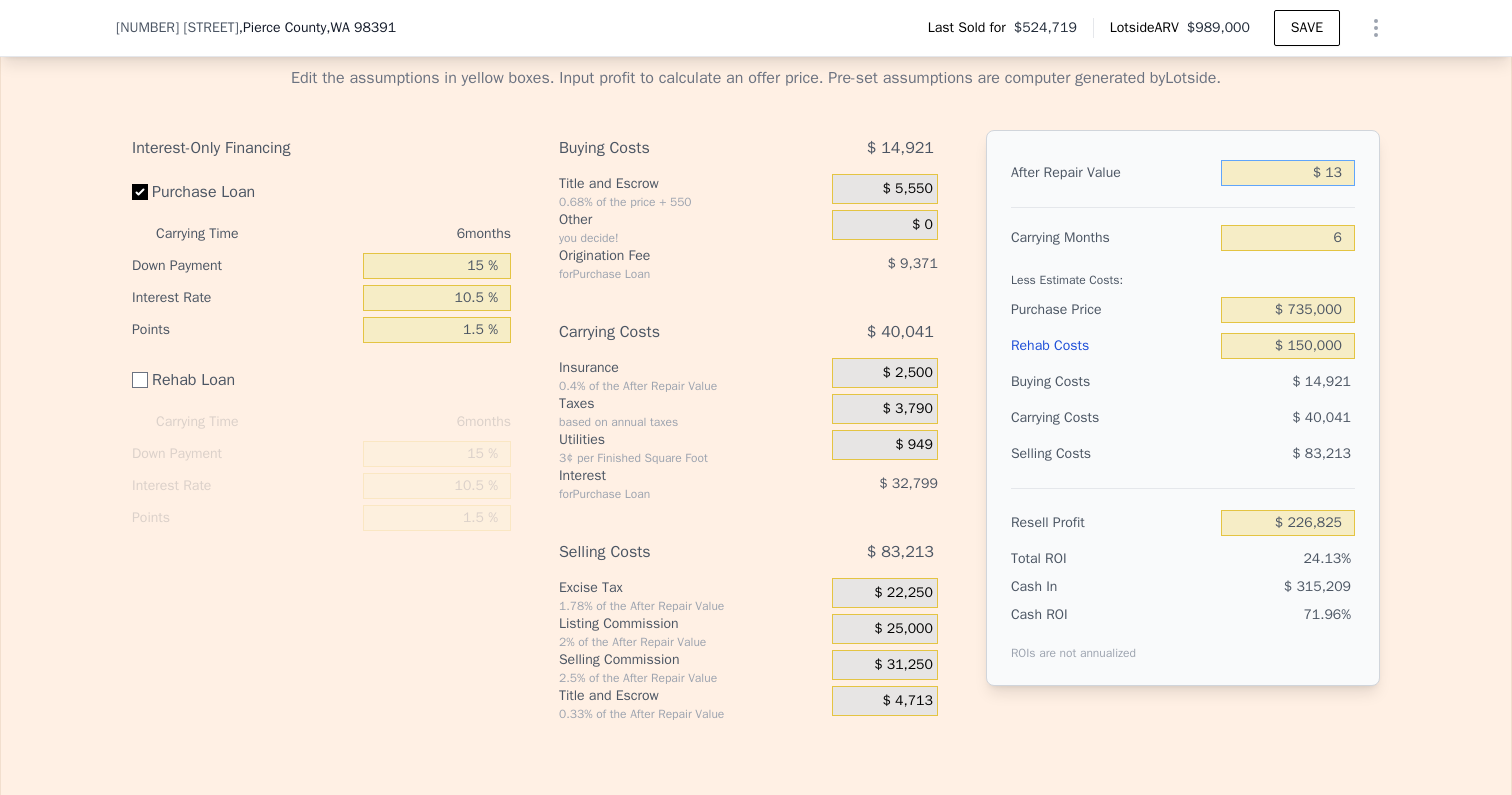 type on "-$ 937,999" 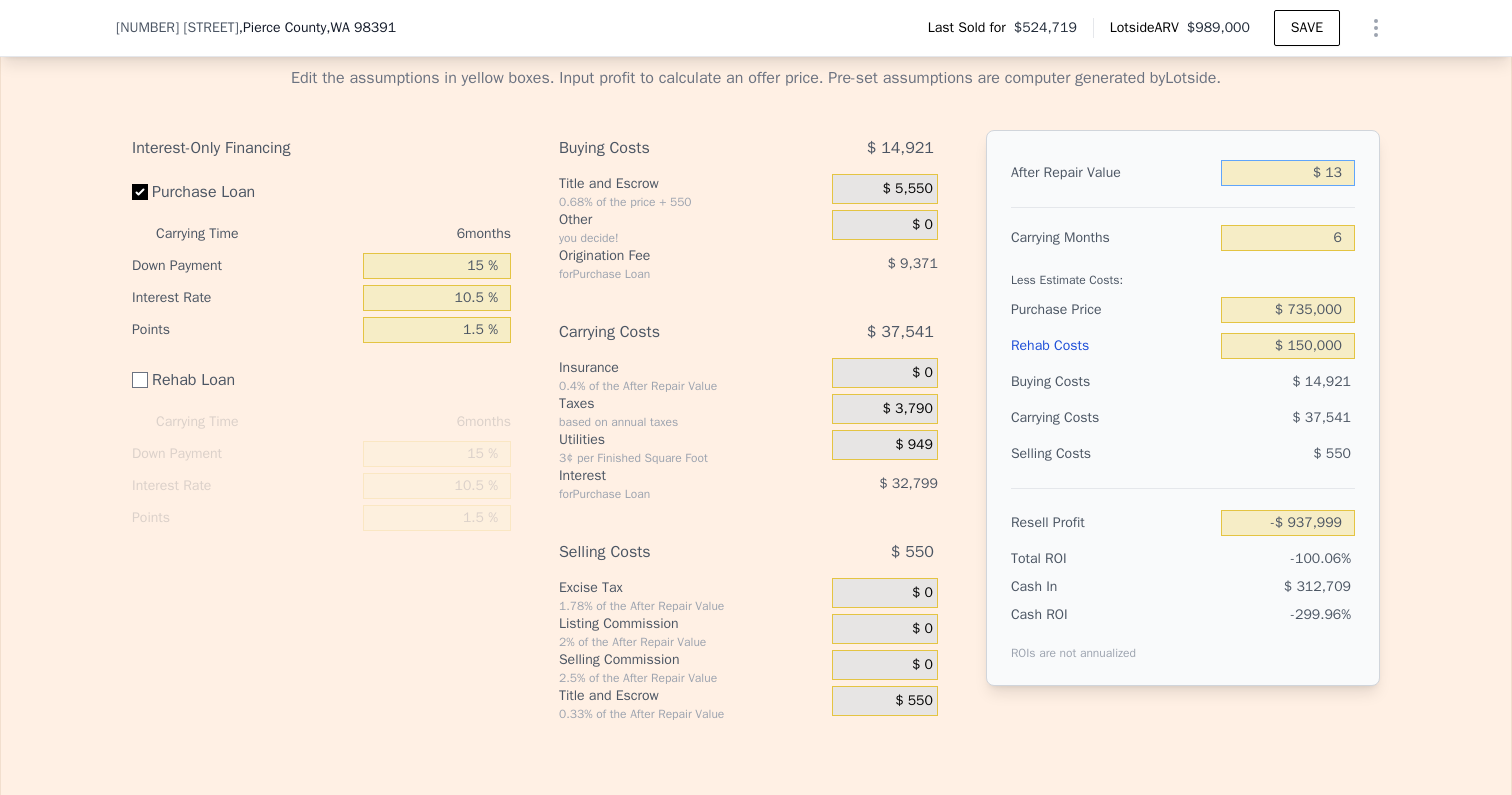 type on "$ 130" 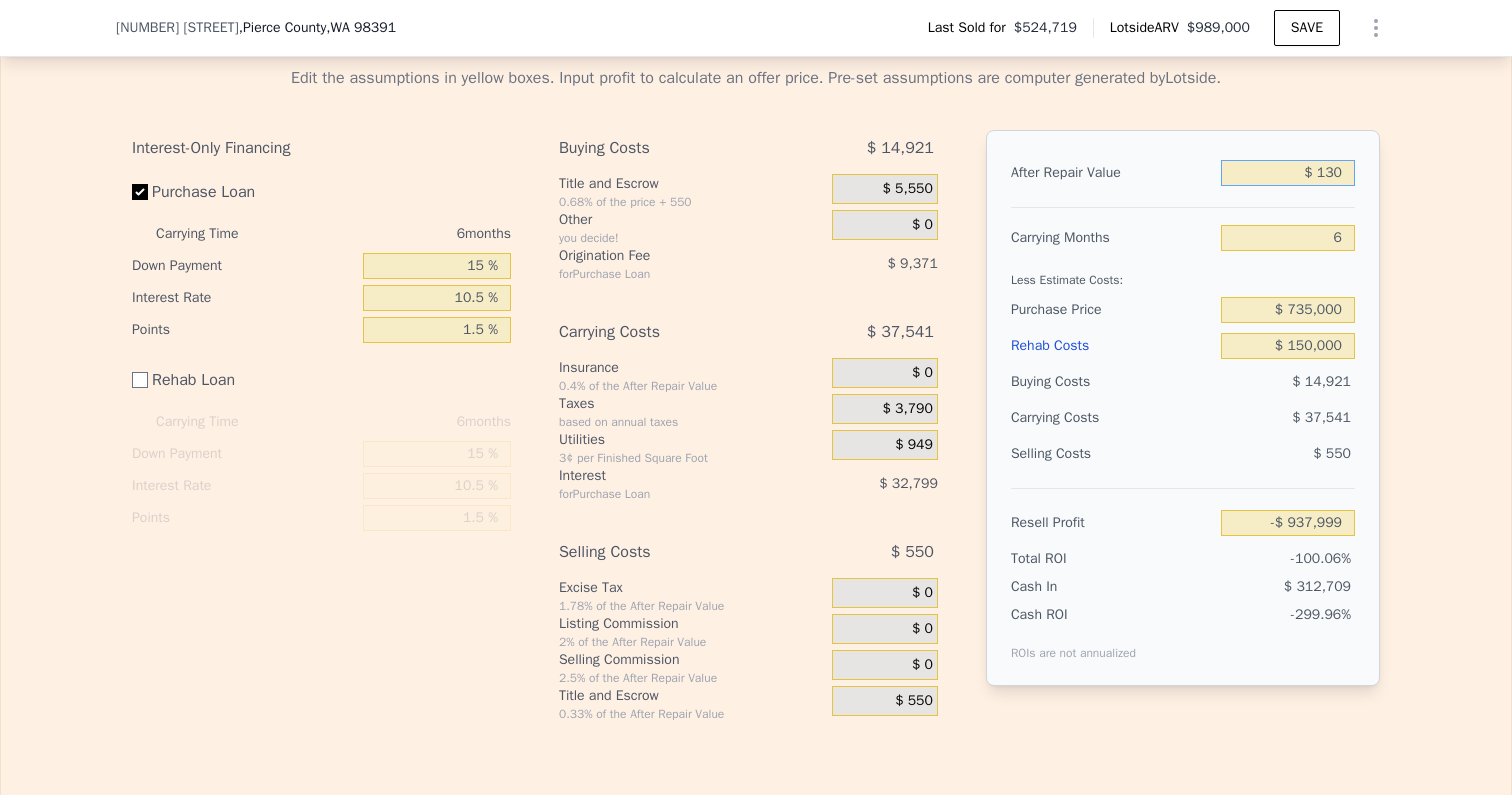 type on "-$ 937,890" 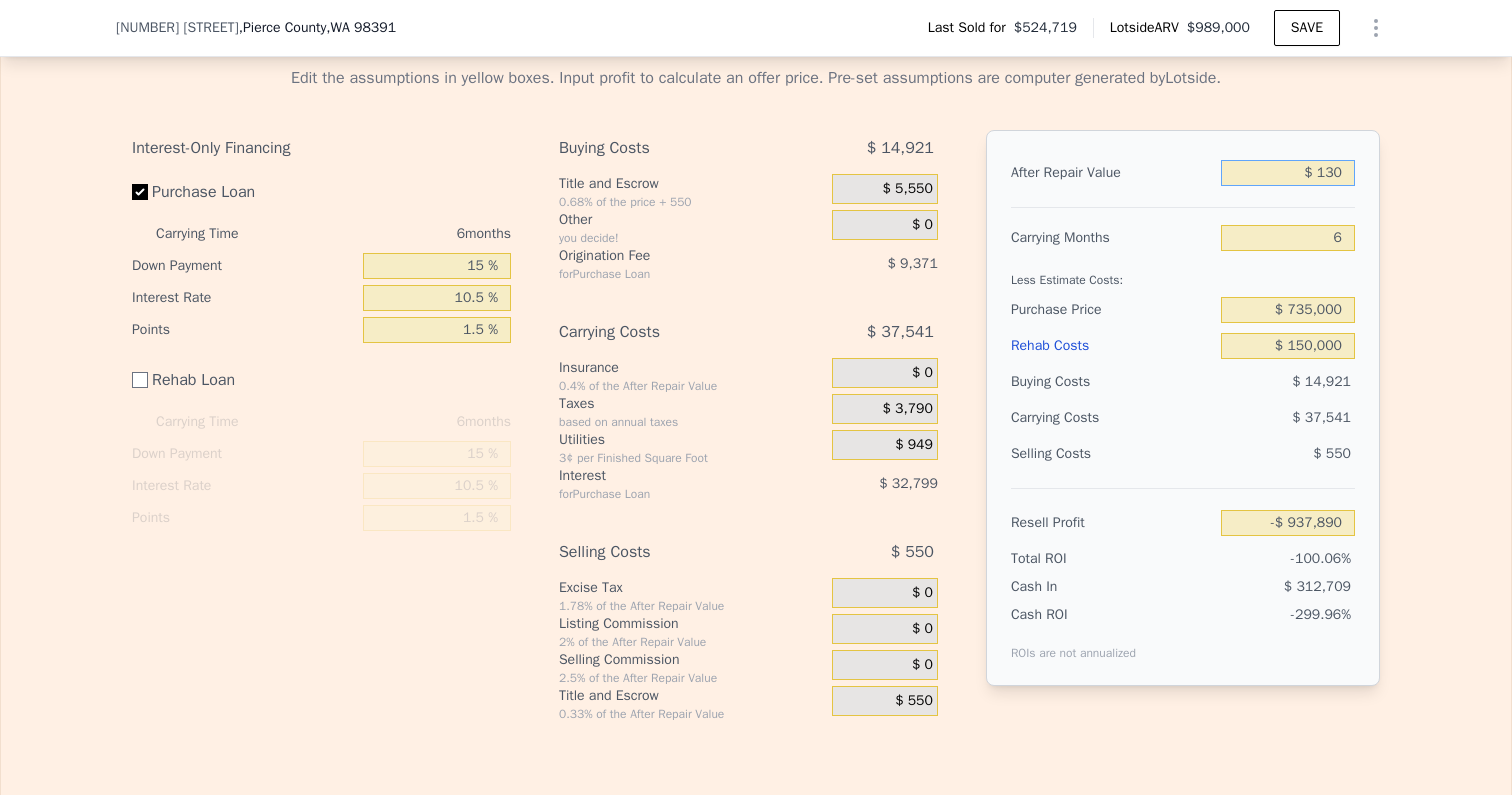 type on "$ 1,300" 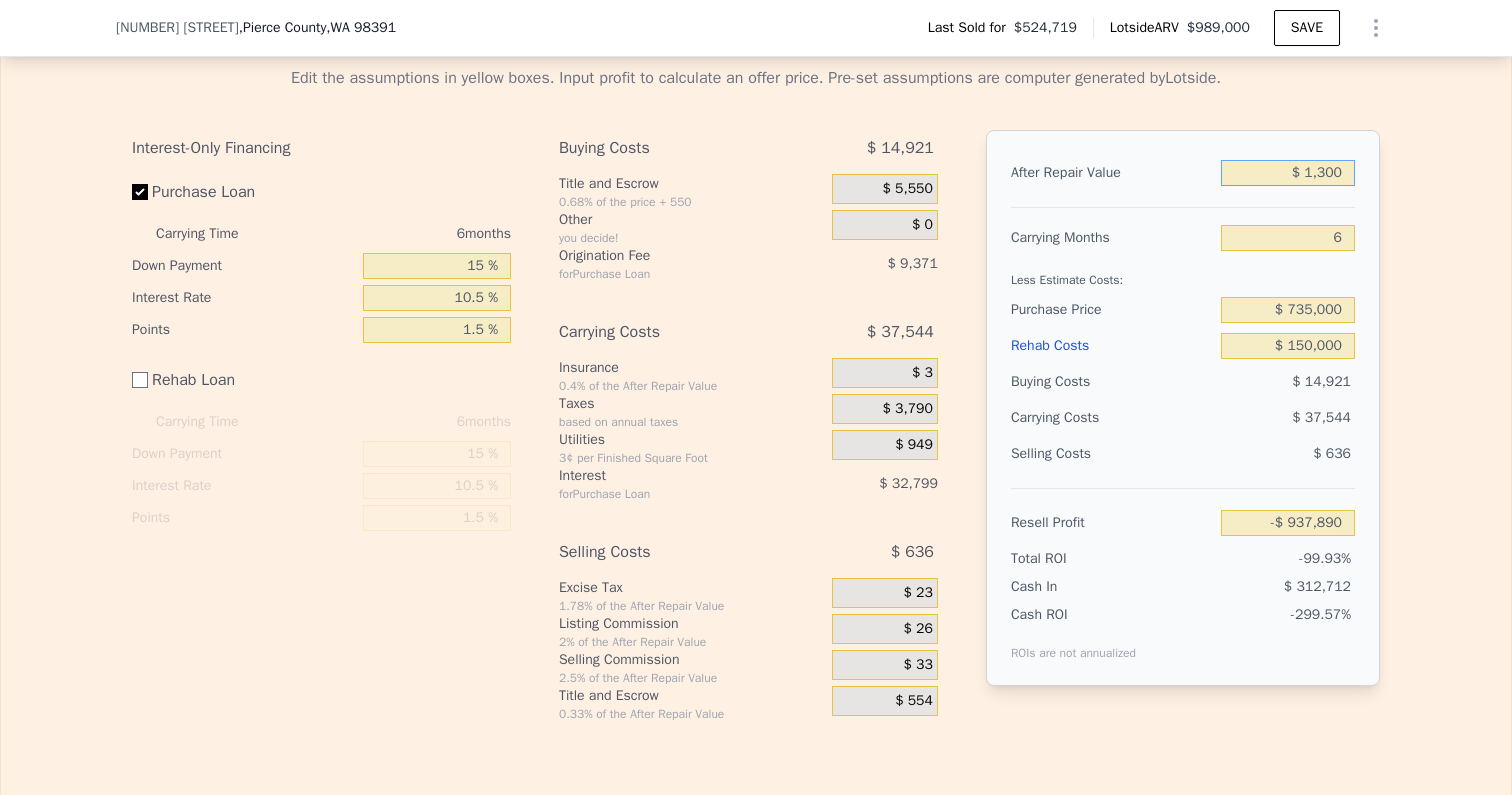 type on "-$ 936,801" 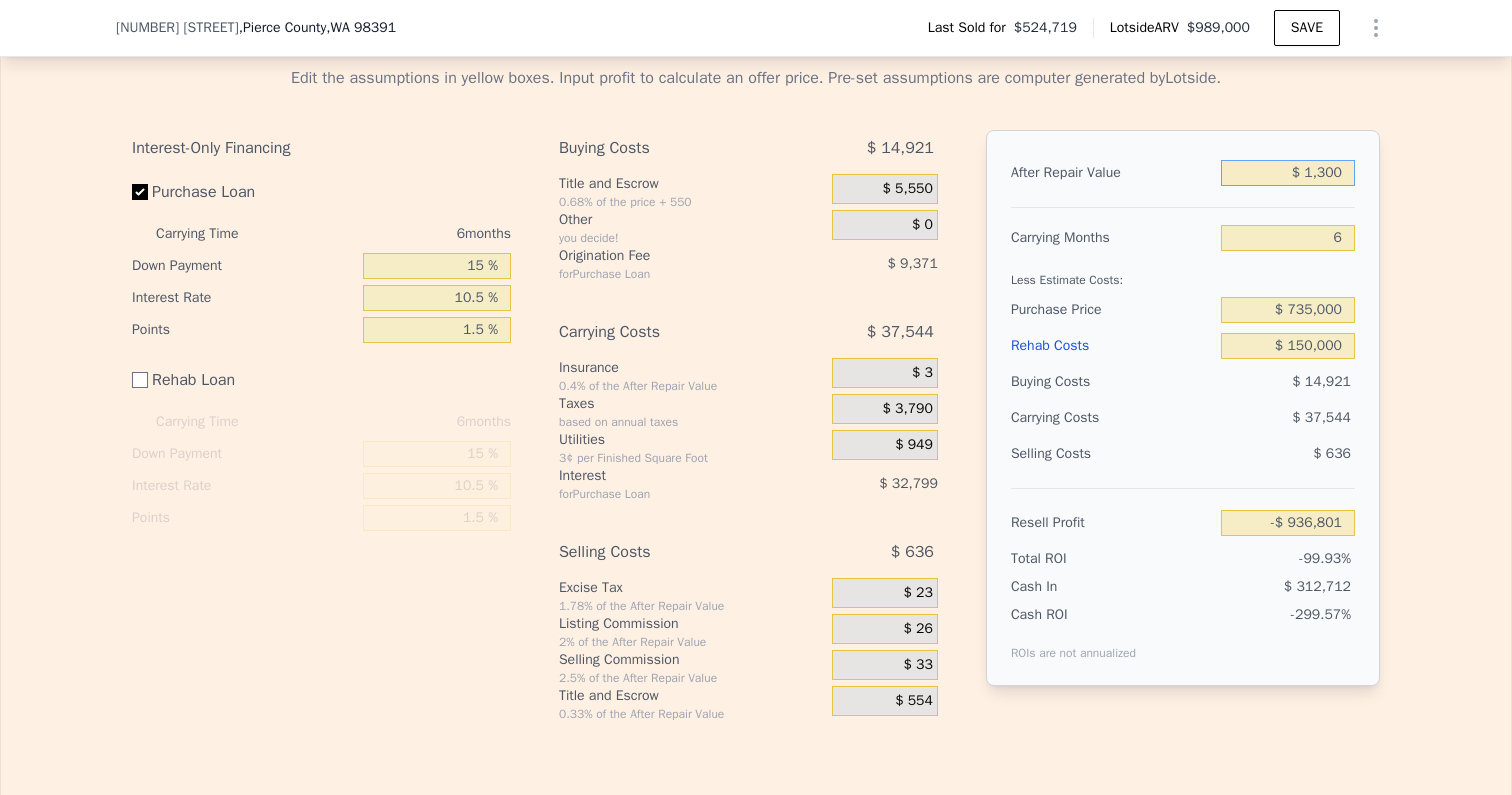 type on "$ 13,000" 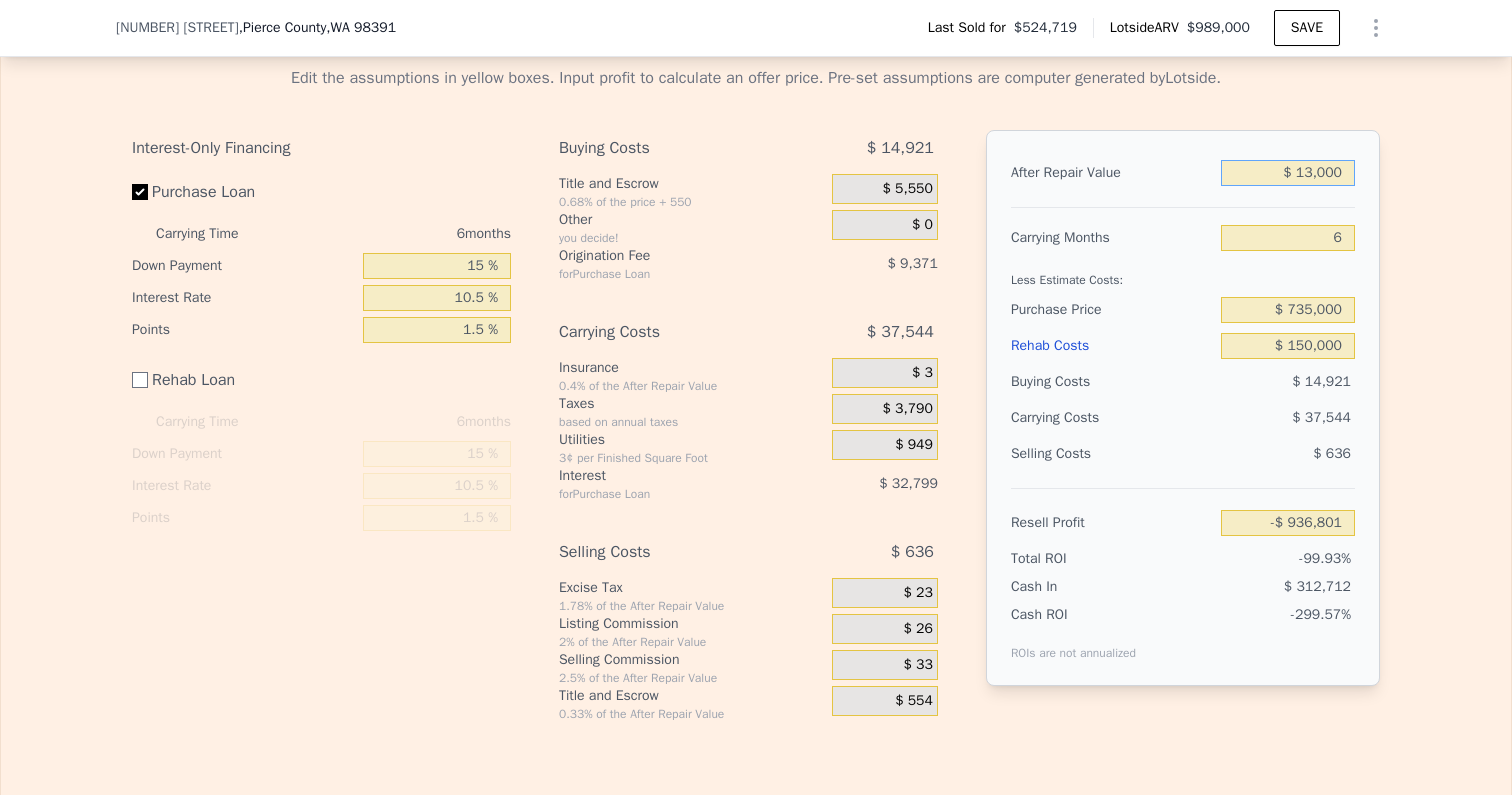 type on "-$ 925,897" 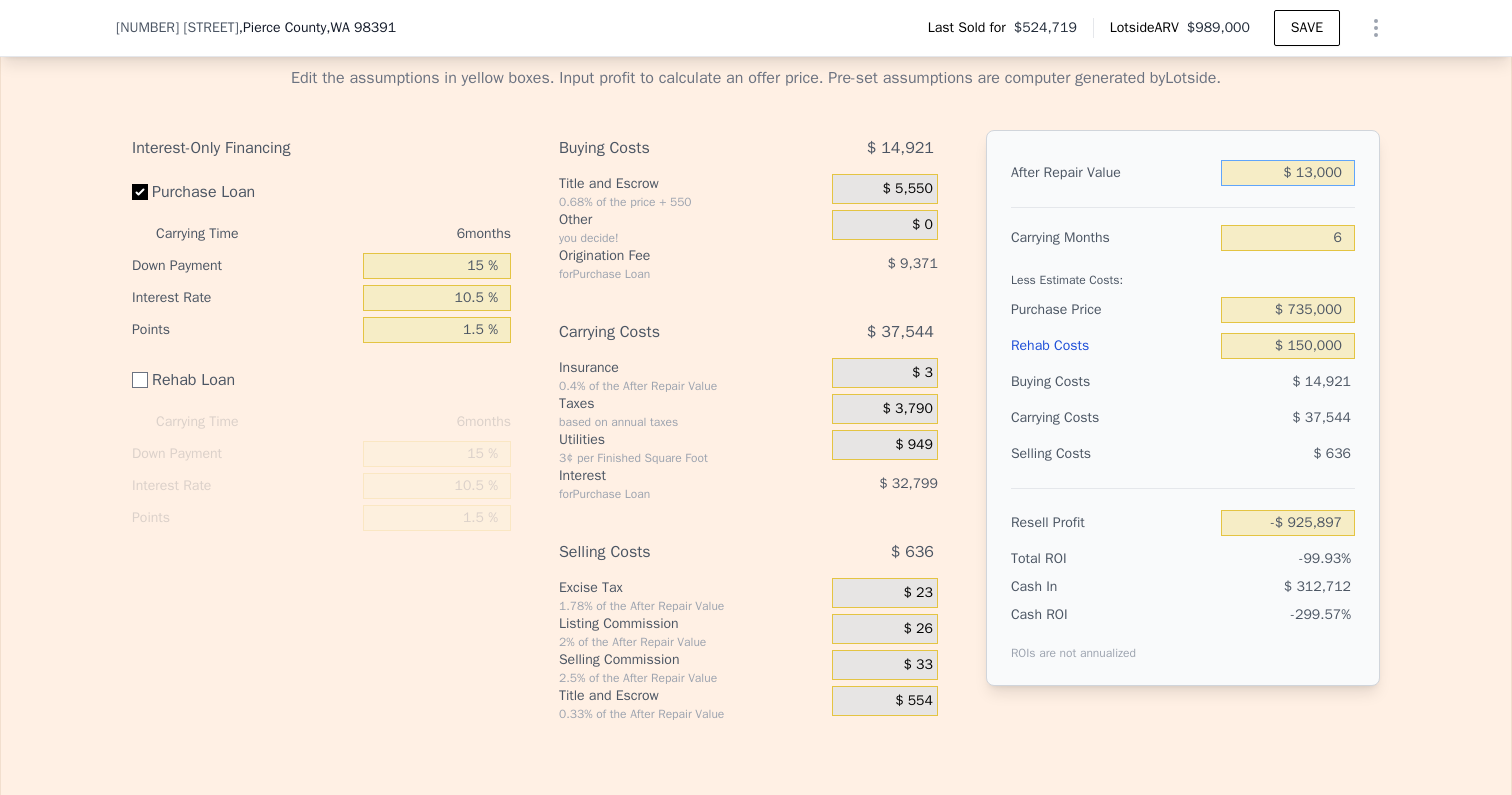 type on "$ 130,000" 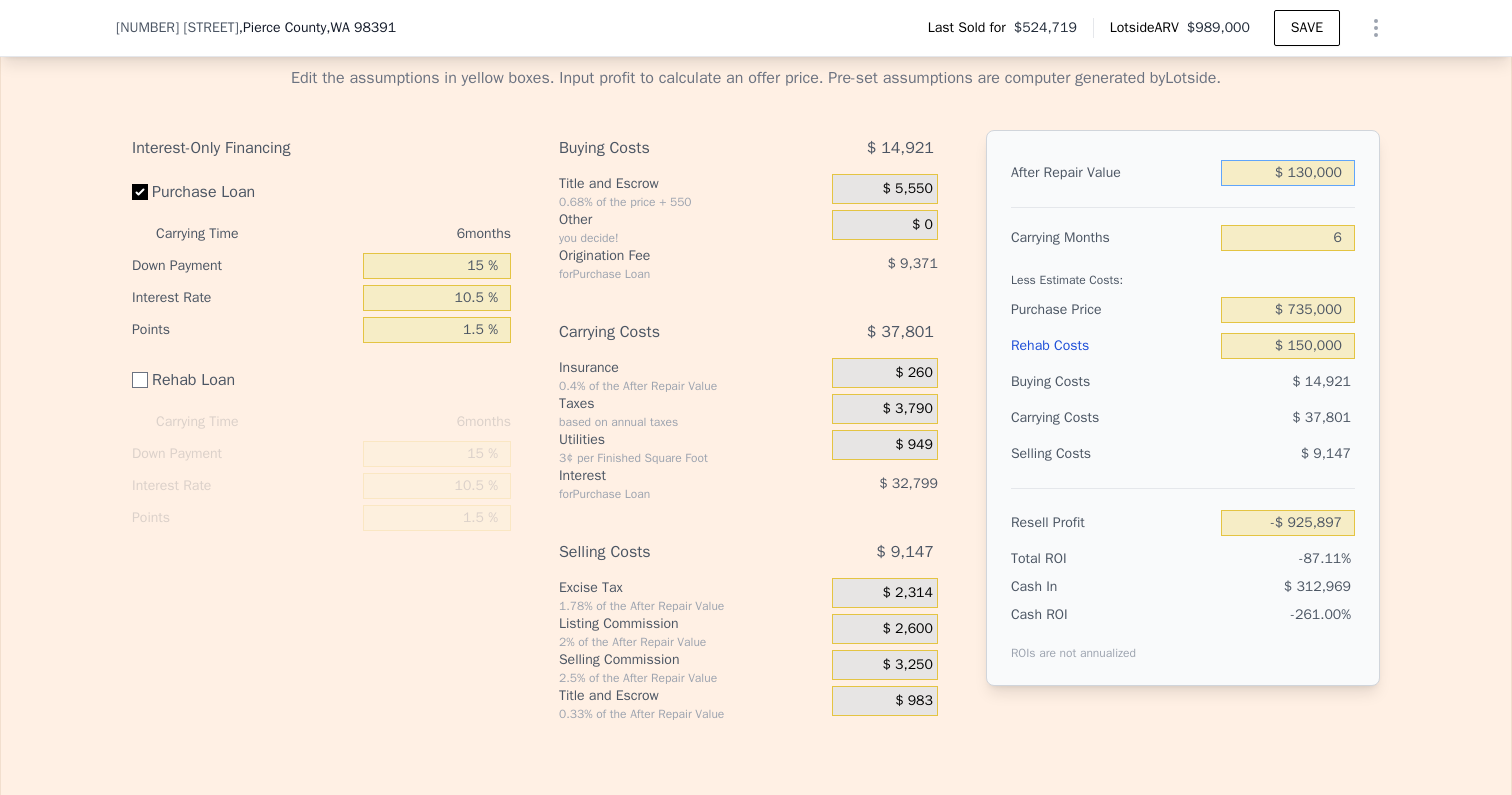 type on "-$ 816,869" 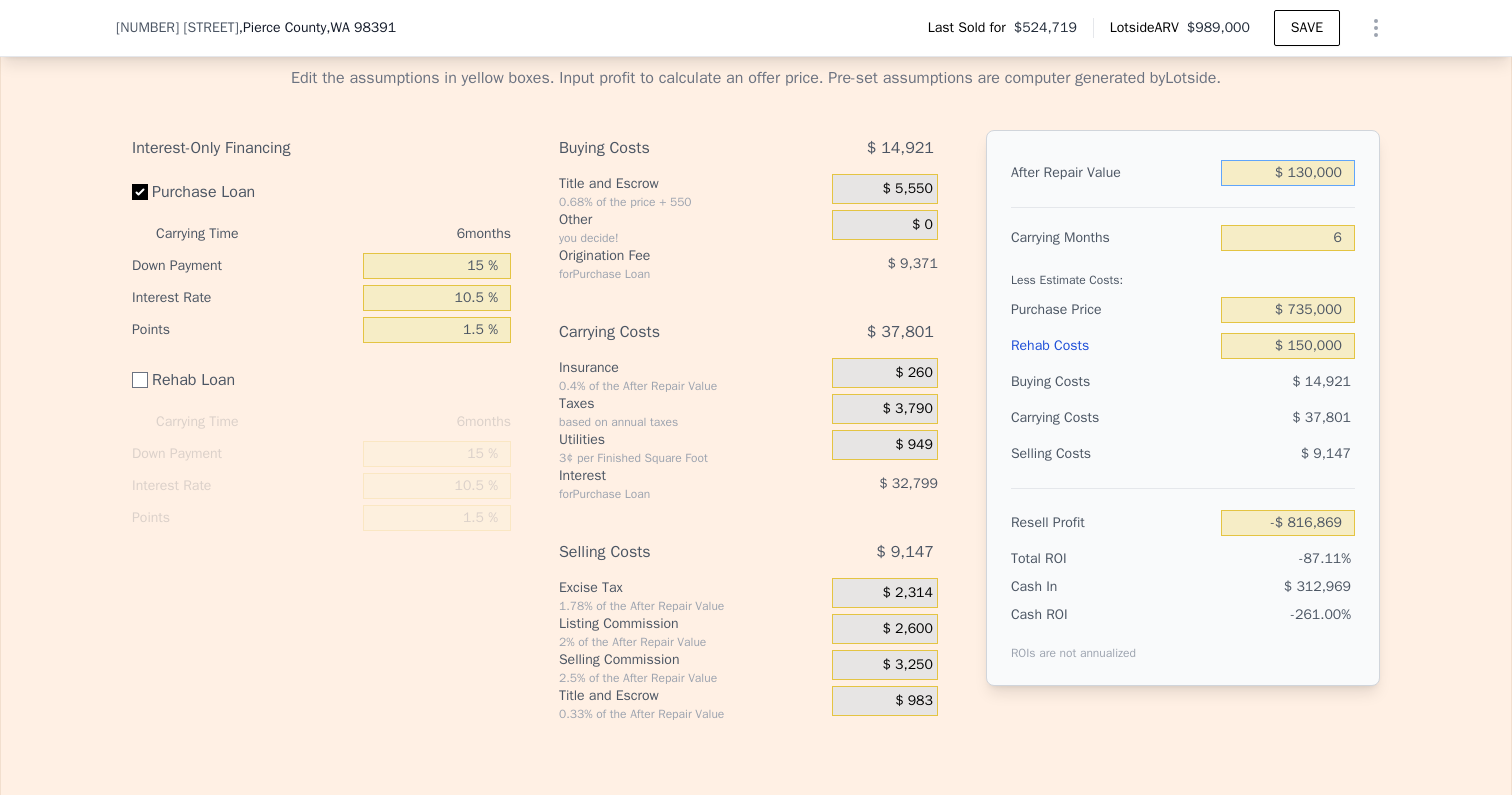 type on "$ 1,300,000" 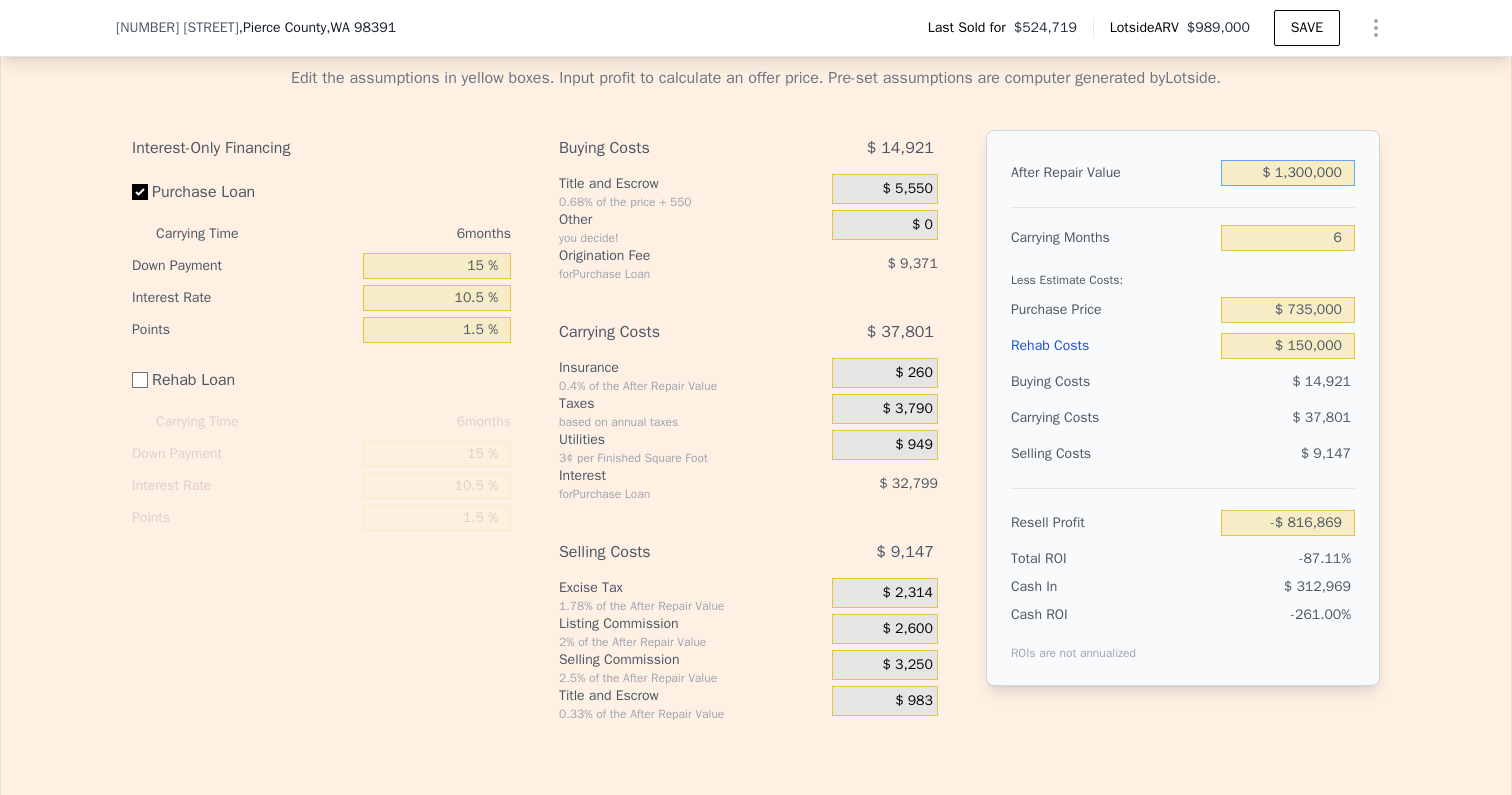 type on "$ 273,419" 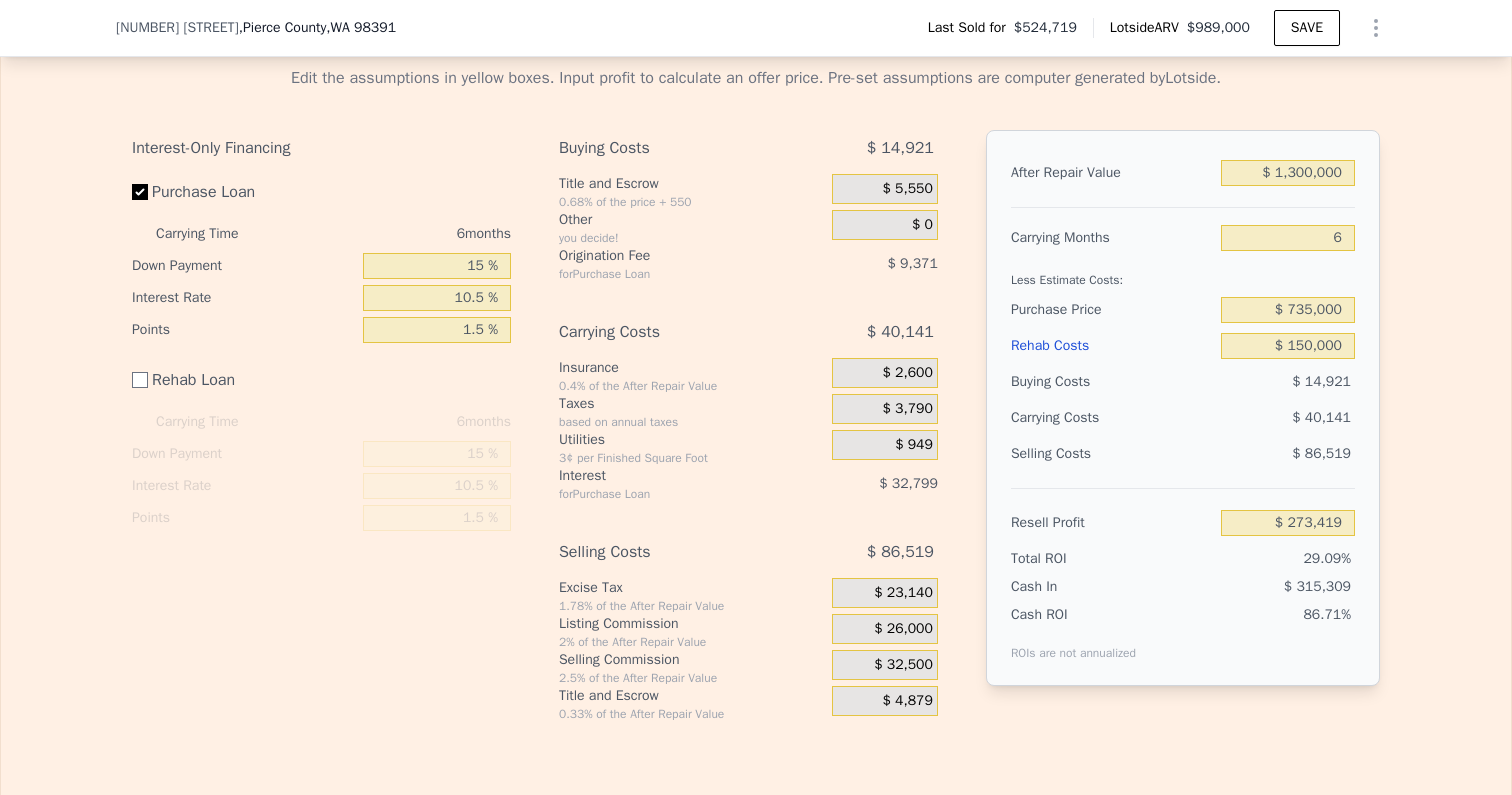 click on "Edit the assumptions in yellow boxes. Input profit to calculate an offer price. Pre-set assumptions are computer generated by  Lotside . Interest-Only Financing Purchase Loan Carrying Time 6  months Down Payment 15 % Interest Rate 10.5 % Points 1.5 % Rehab Loan Carrying Time 6  months Down Payment 15 % Interest Rate 10.5 % Points 1.5 % Buying Costs $ 14,921 Title and Escrow 0.68% of the price + 550 $ 5,550 Other you decide! $ 0 Origination Fee for  Purchase Loan $ 9,371 Carrying Costs $ 40,141 Insurance 0.4% of the After Repair Value $ 2,600 Taxes based on annual taxes $ 3,790 Utilities 3¢ per Finished Square Foot $ 949 Interest for  Purchase Loan $ 32,799 Selling Costs $ 86,519 Excise Tax 1.78% of the After Repair Value $ 23,140 Listing Commission 2% of the After Repair Value $ 26,000 Selling Commission 2.5% of the After Repair Value $ 31,250 Title and Escrow 0.33% of the After Repair Value $ 4,879 After Repair Value $ 1,300,000 Carrying Months 6 Less Estimate Costs: Purchase Price $ 735,000 Rehab Costs" at bounding box center [756, 386] 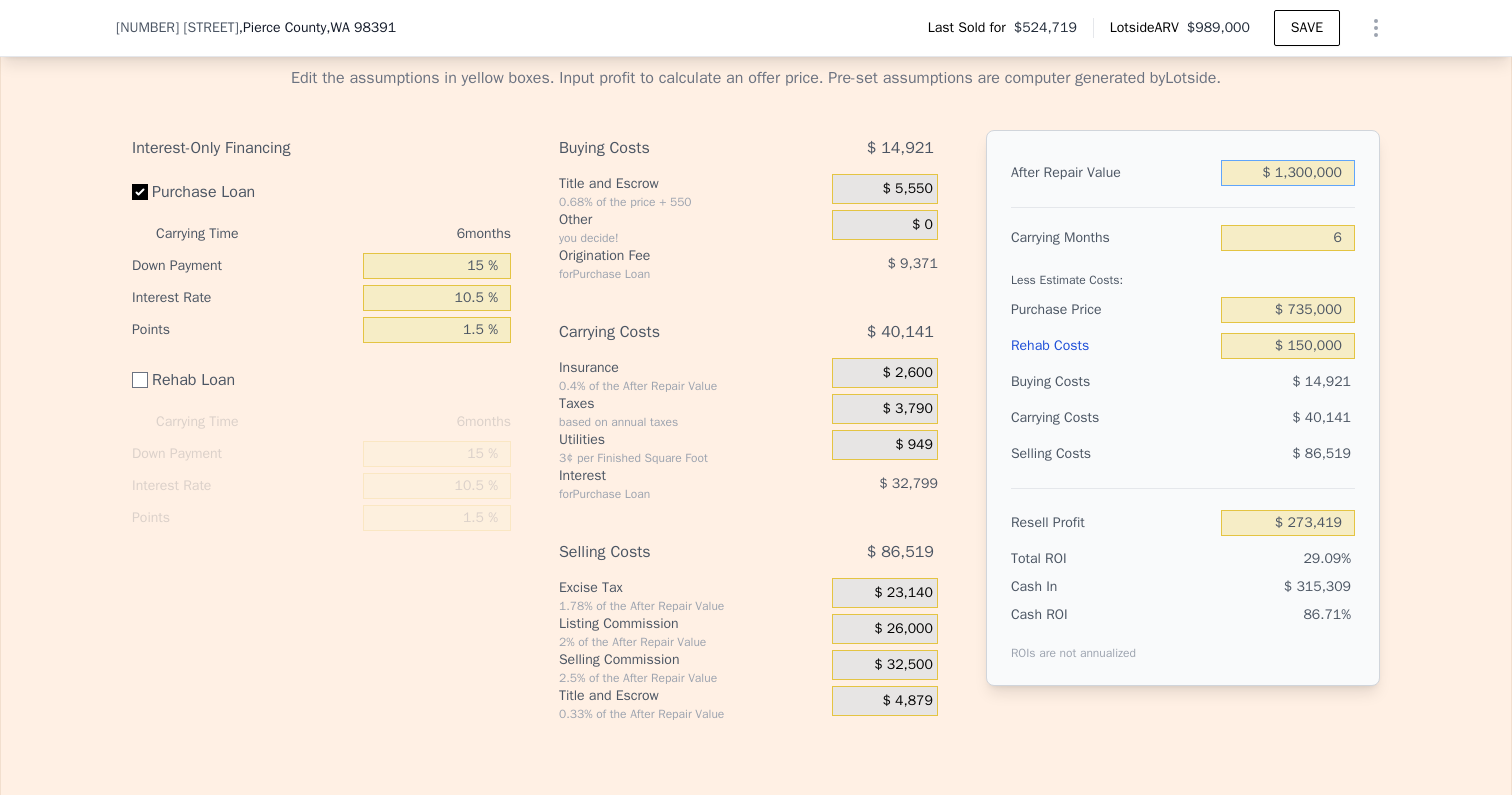 click on "$ 1,300,000" at bounding box center [1288, 173] 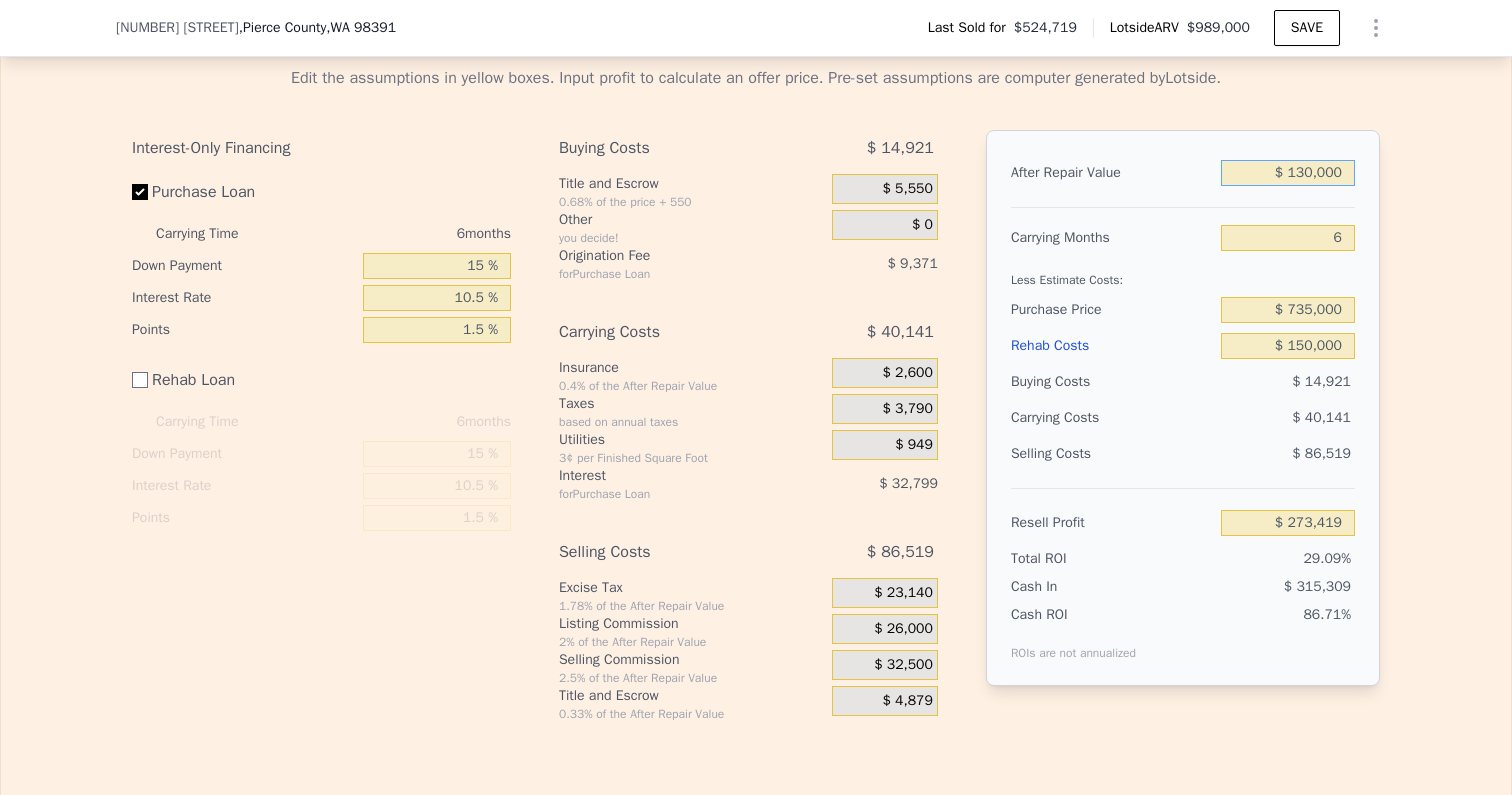 type on "-$ 816,869" 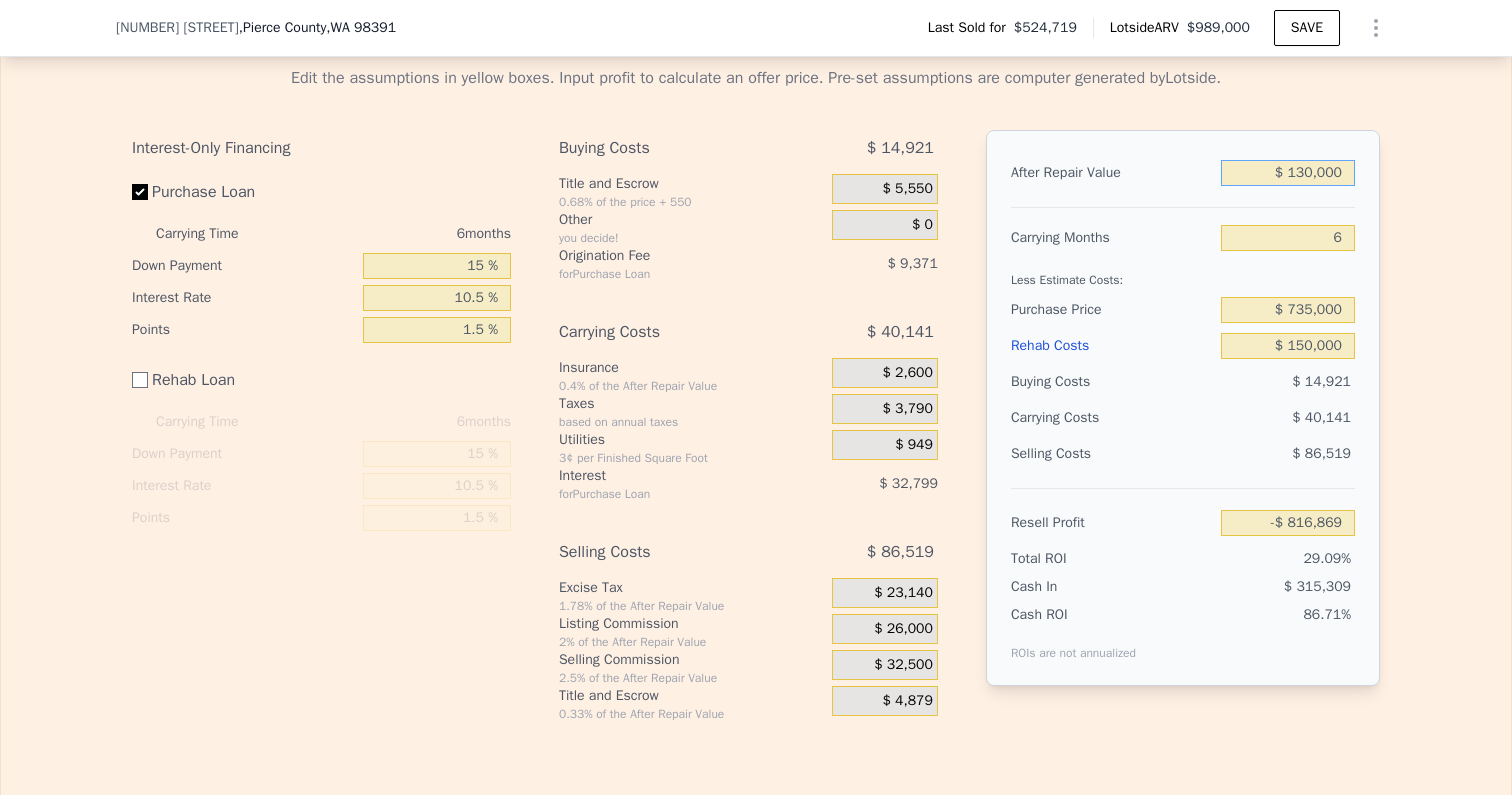 type on "$ 13,000" 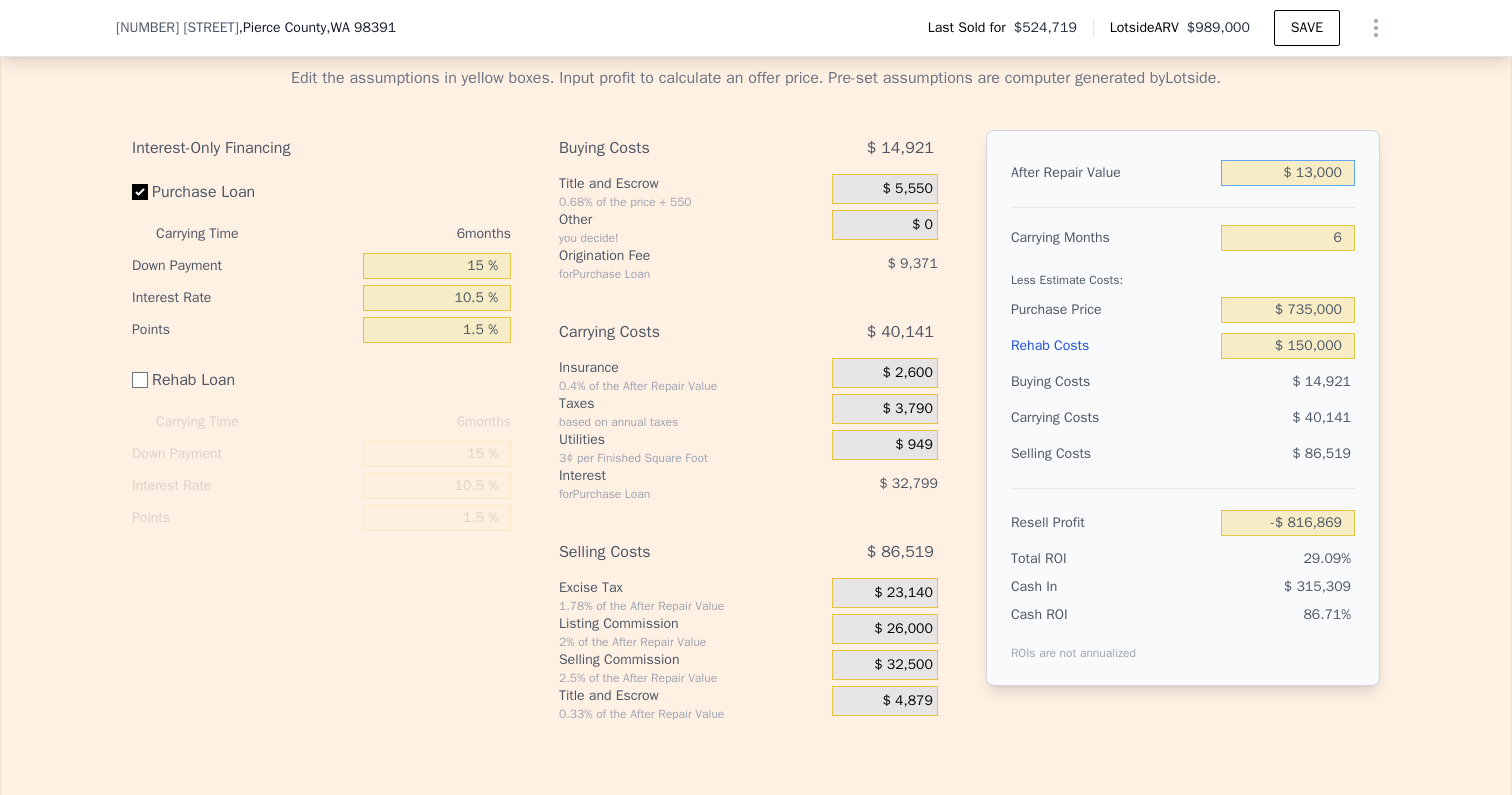 type on "-$ 925,897" 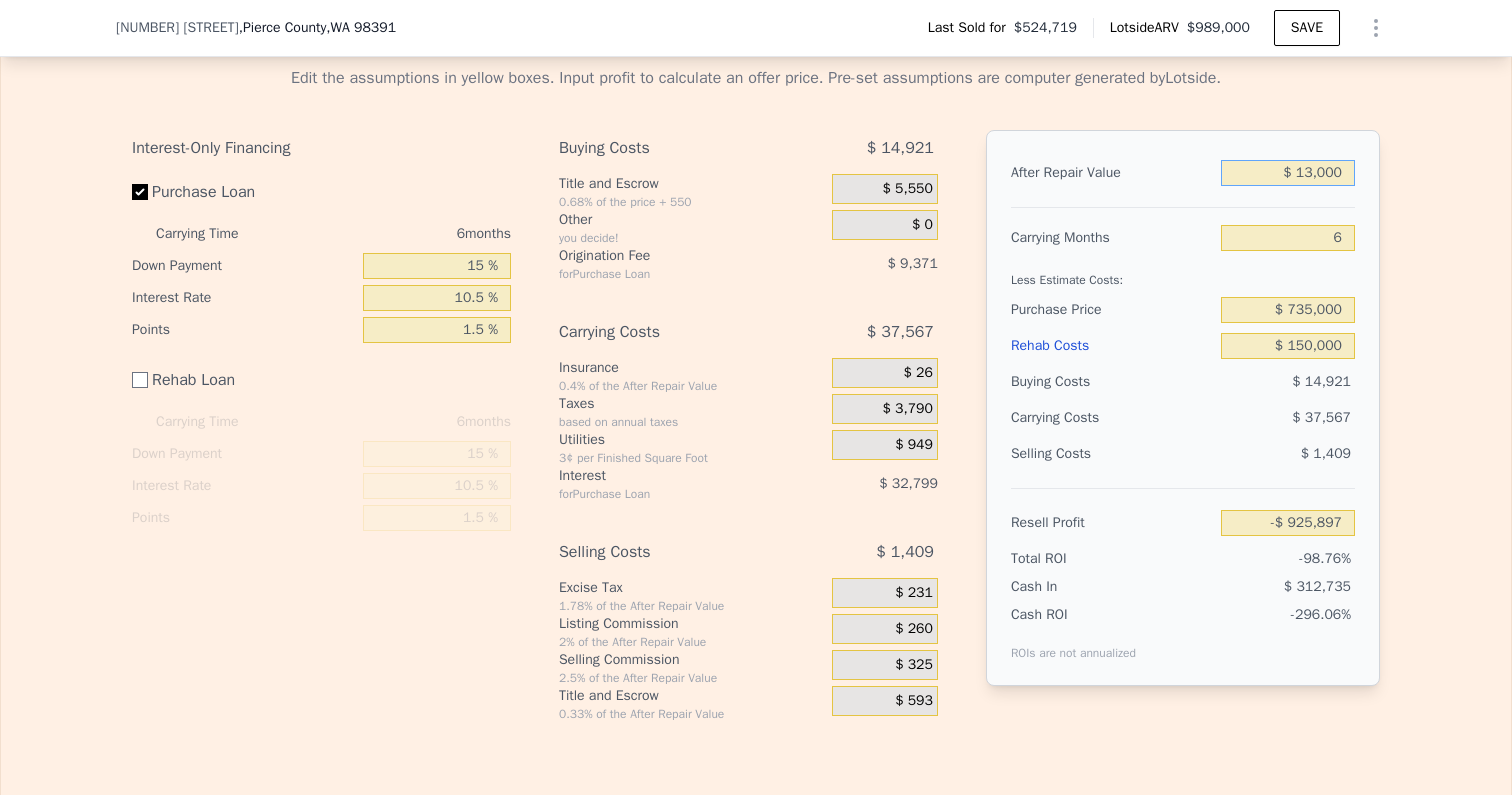 type on "$ 1,300" 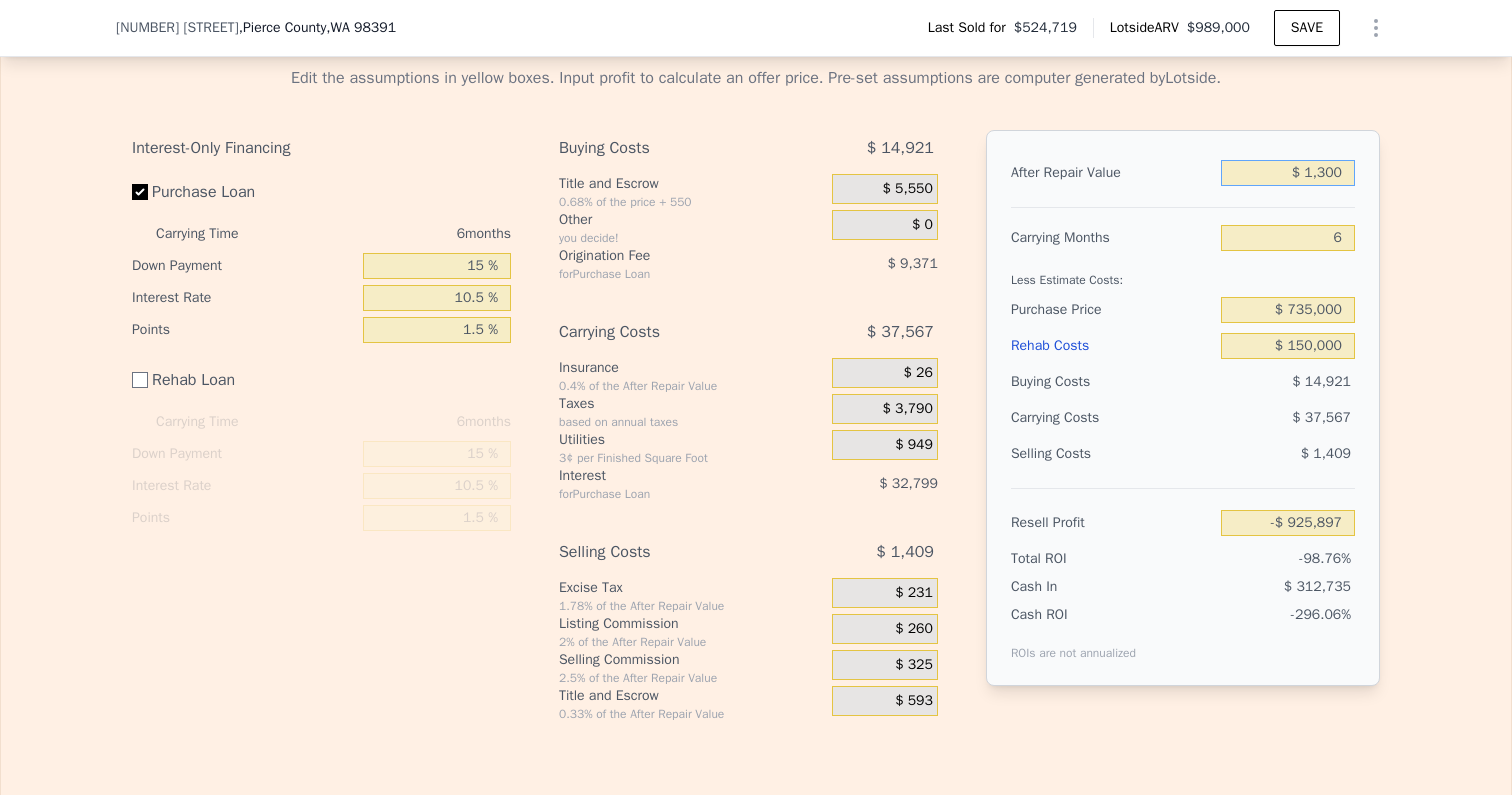 type on "-$ 936,801" 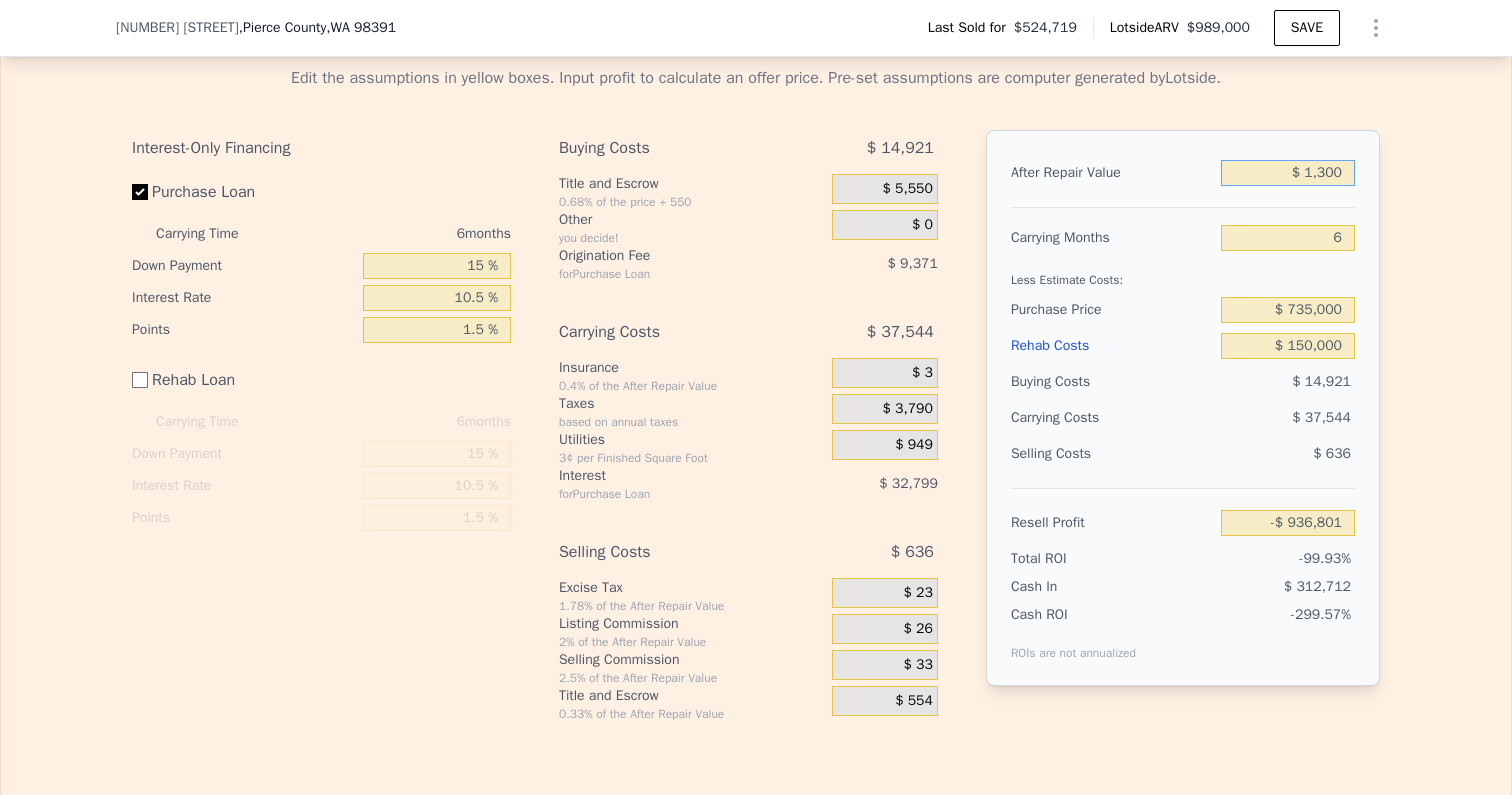 type on "$ 130" 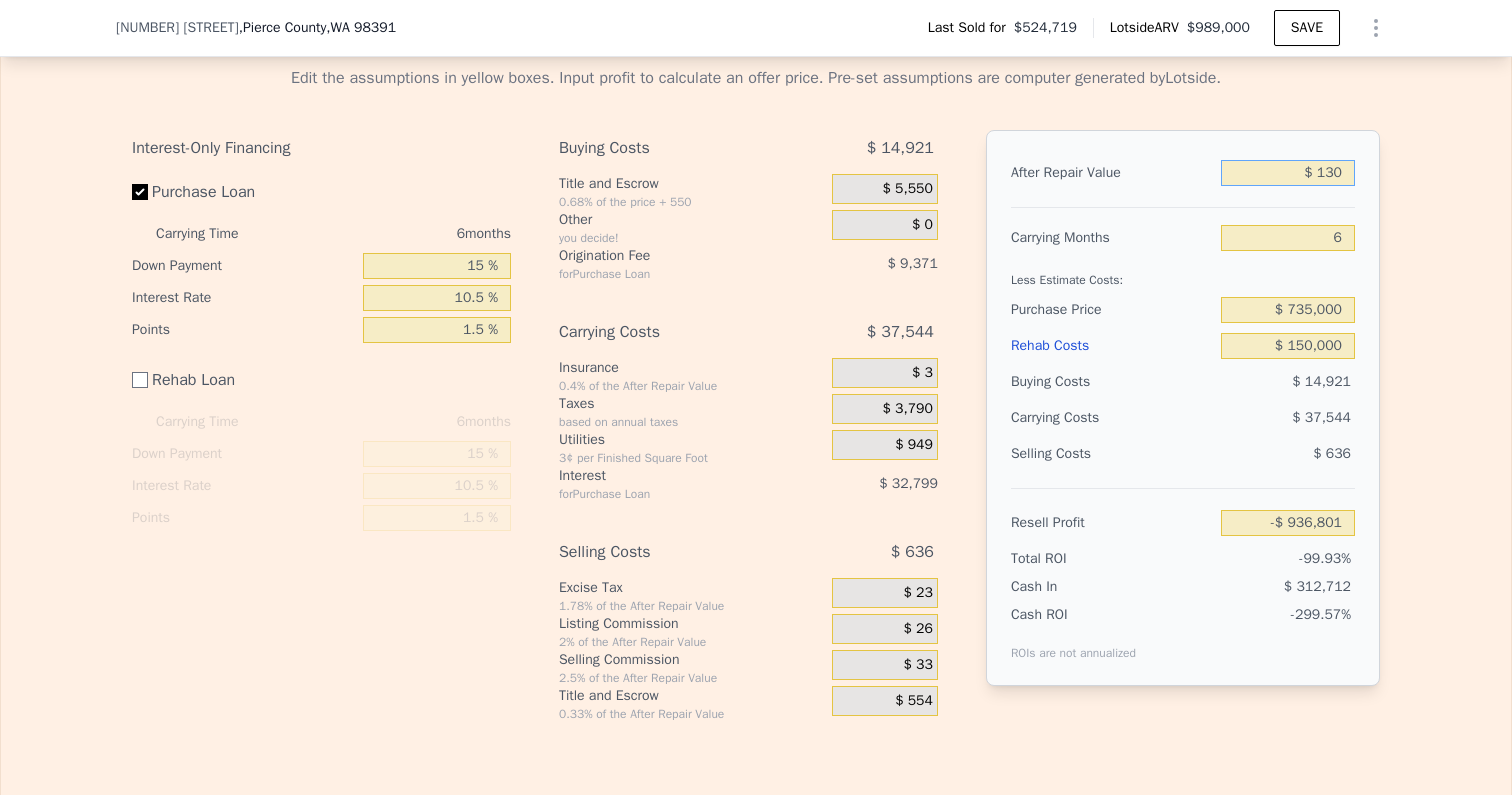 type on "-$ 937,890" 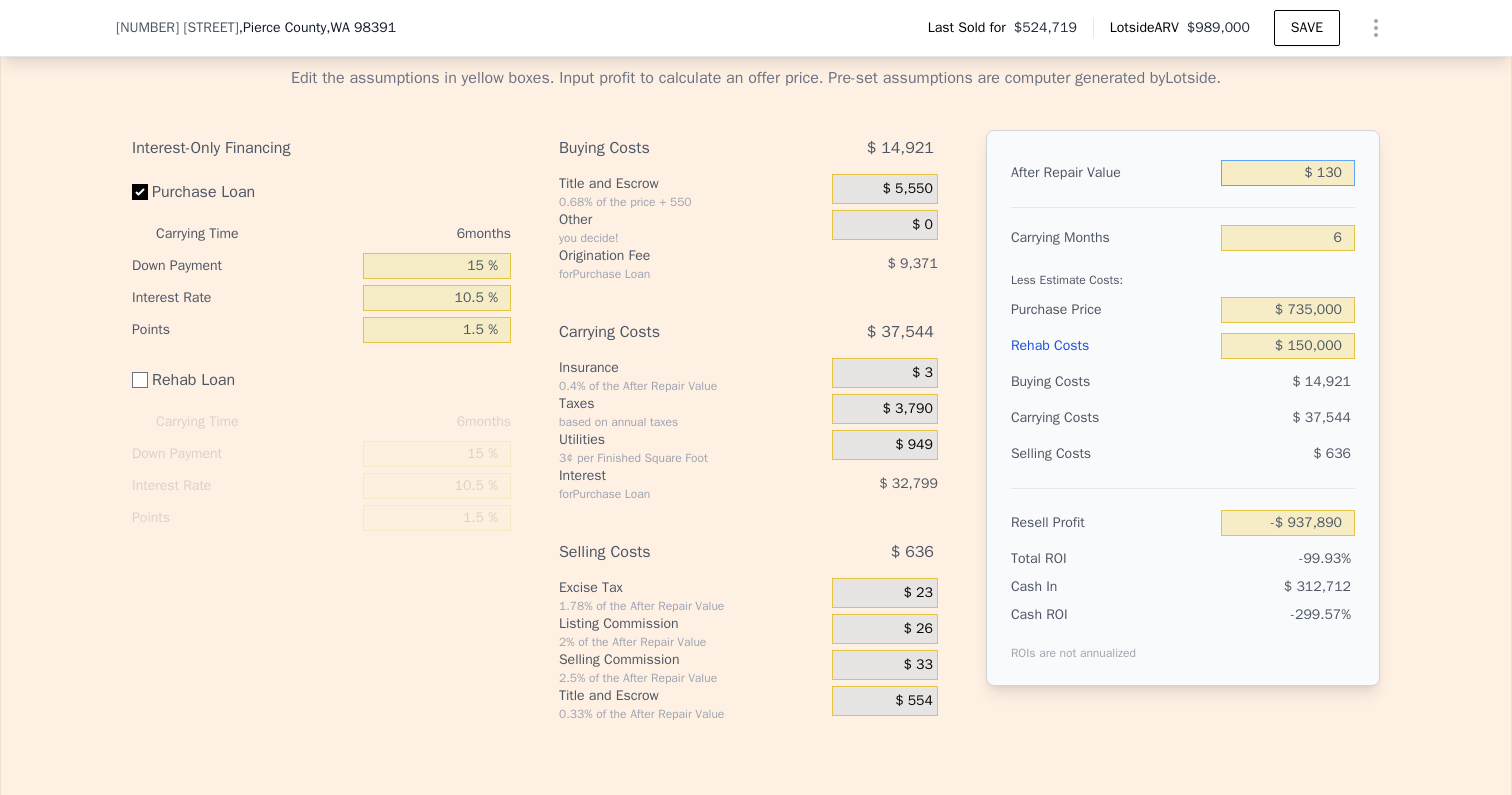type on "$ 13" 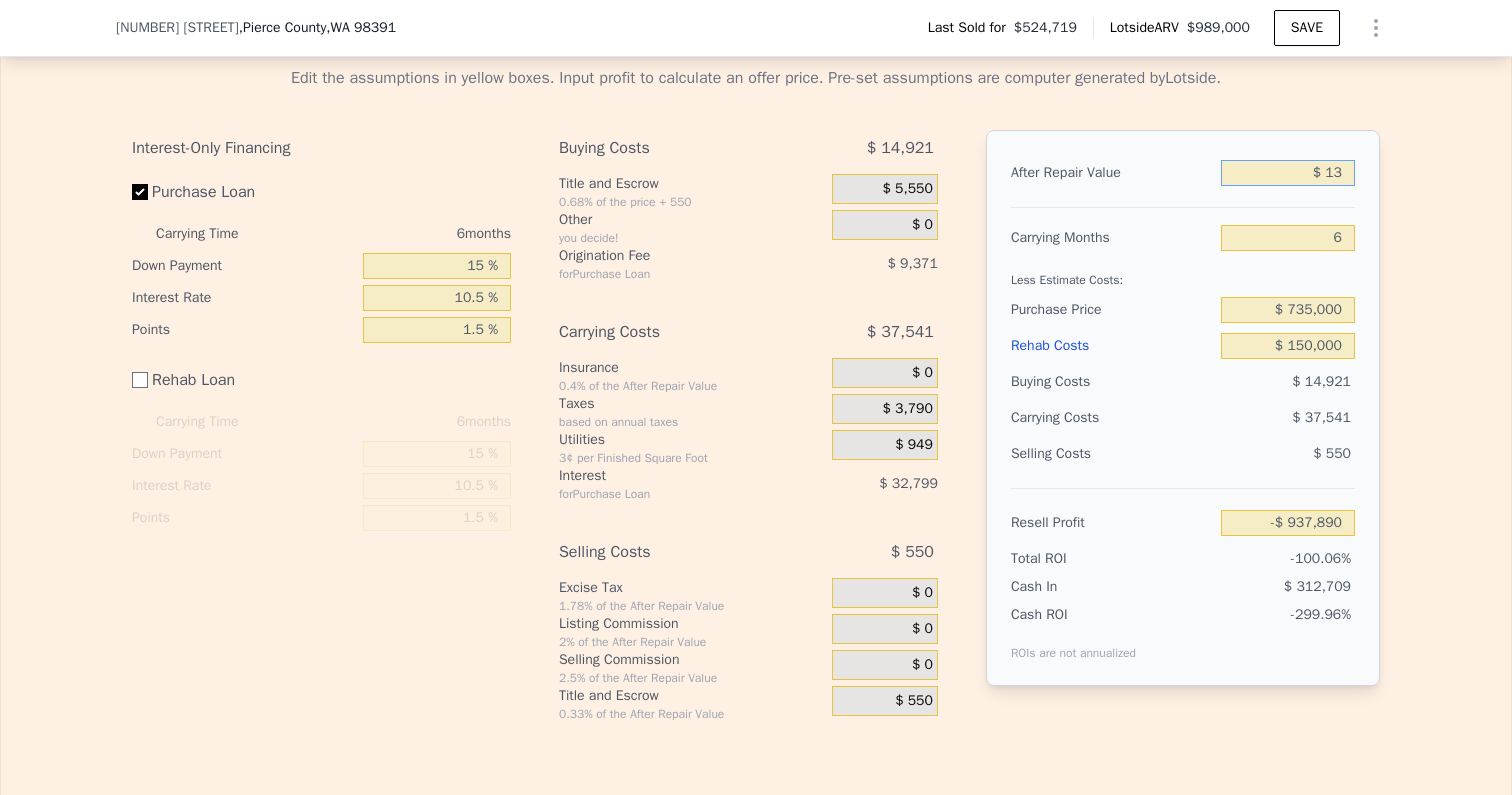 type on "-$ 937,999" 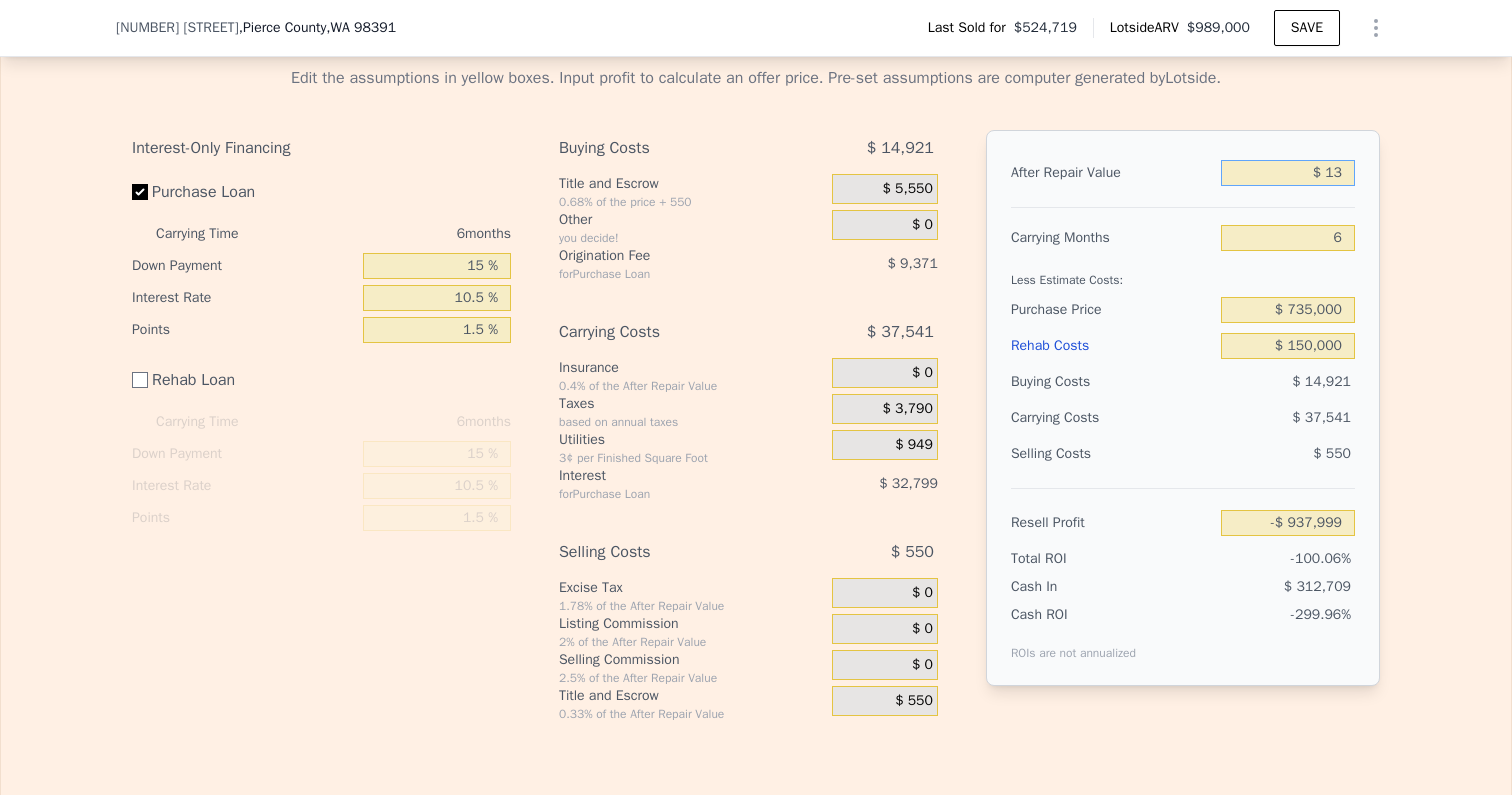 type on "$ 1" 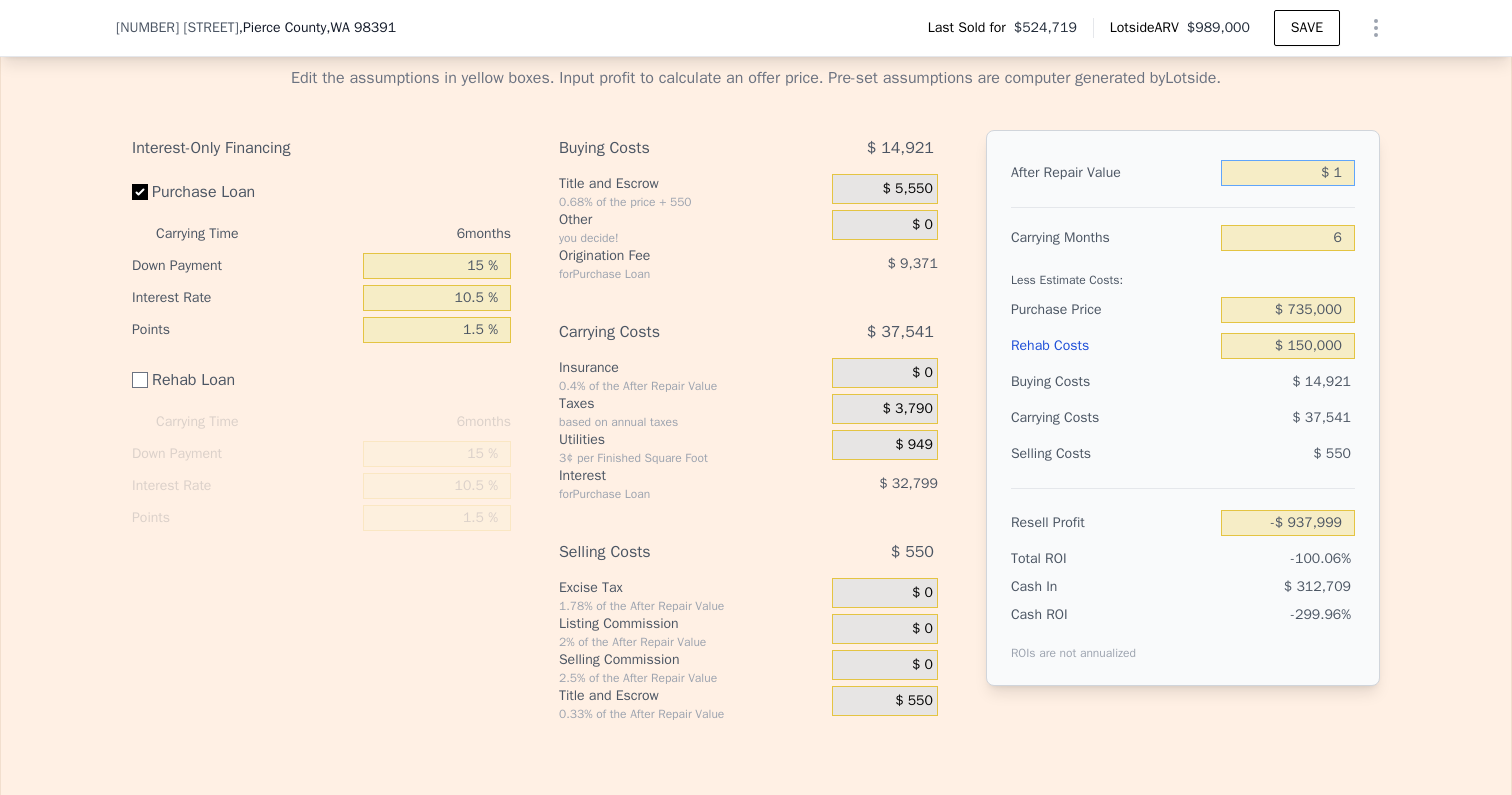 type on "-$ 938,011" 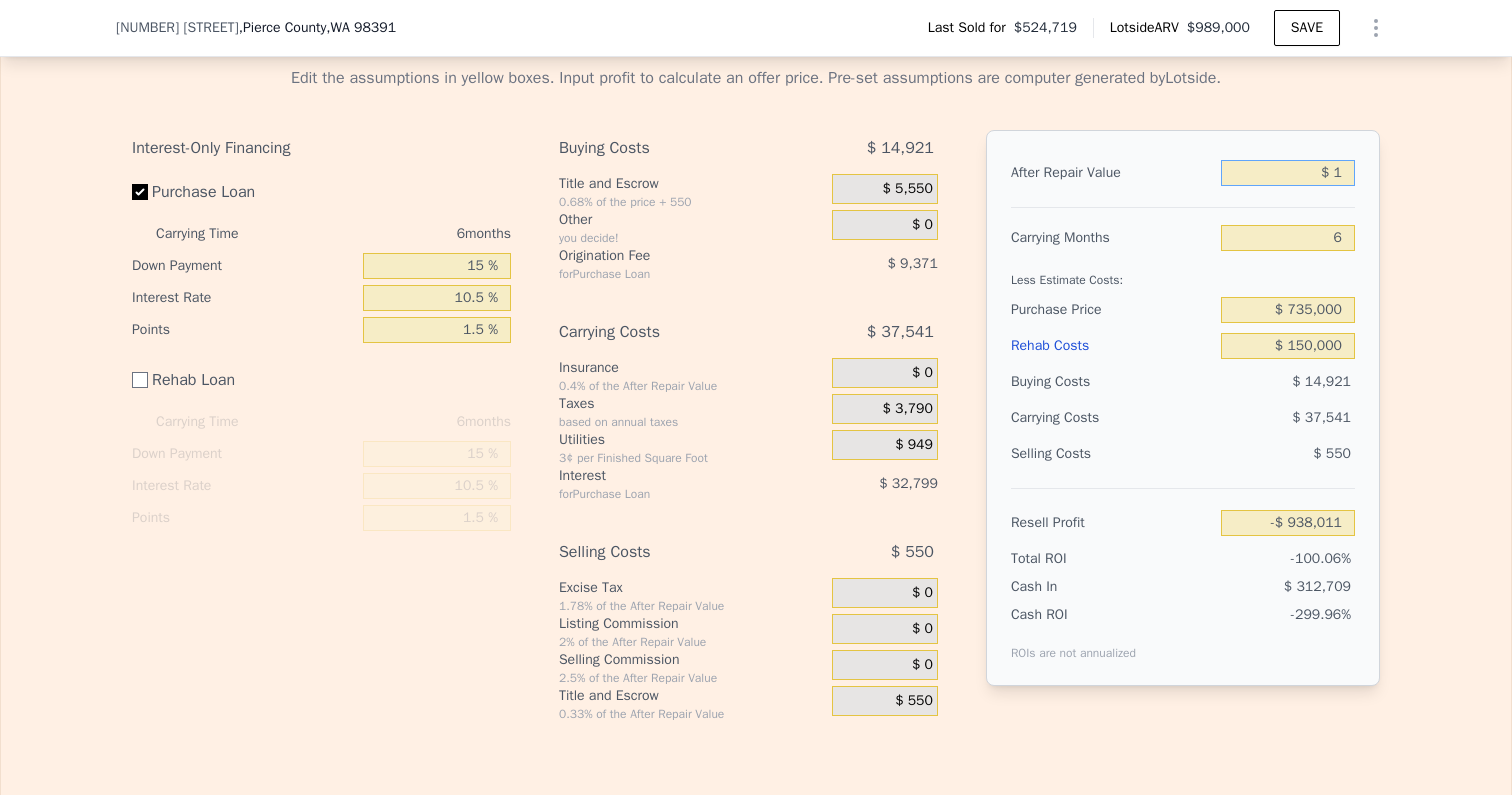 type on "$ 14" 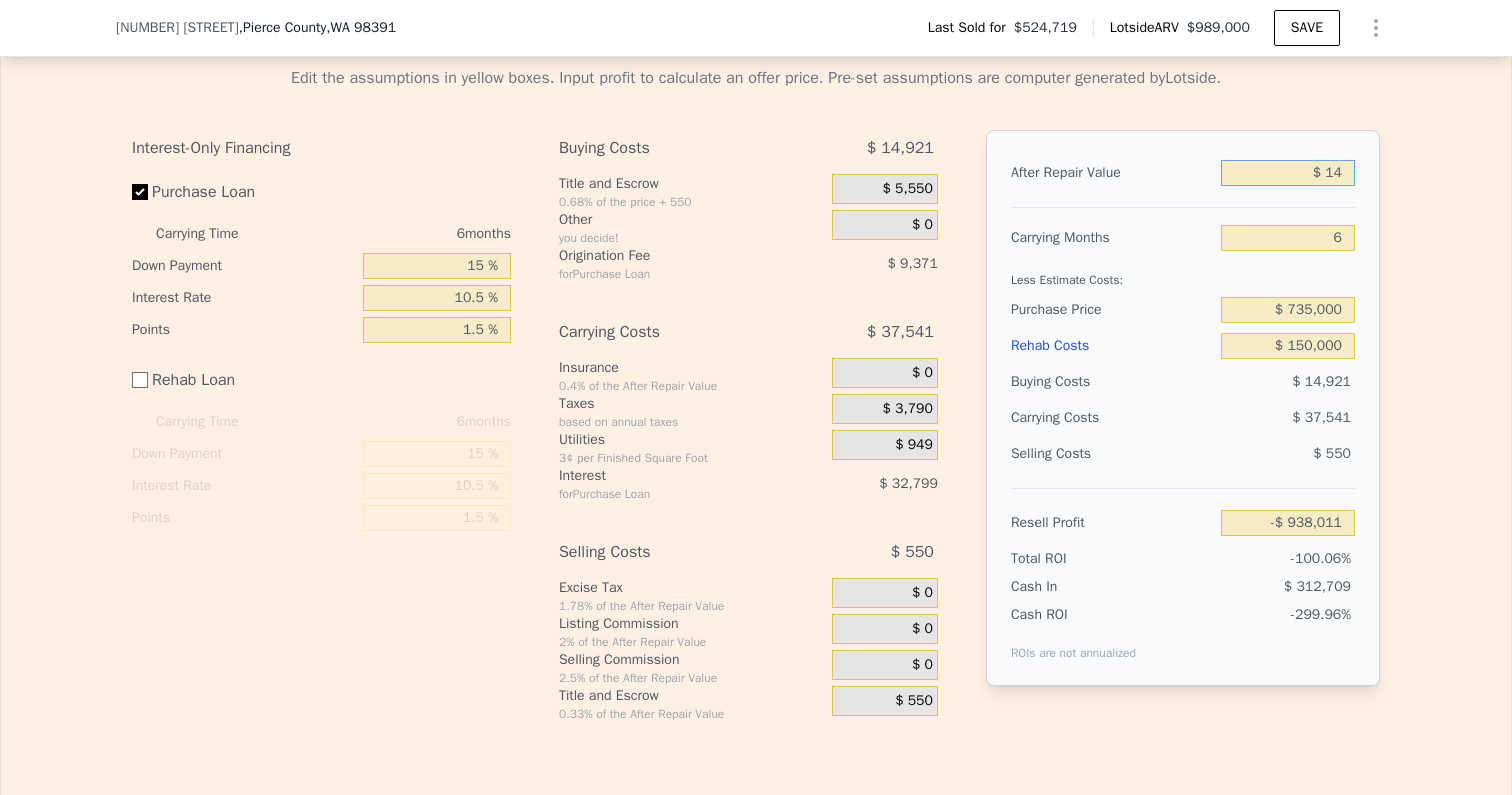 type on "-$ 937,998" 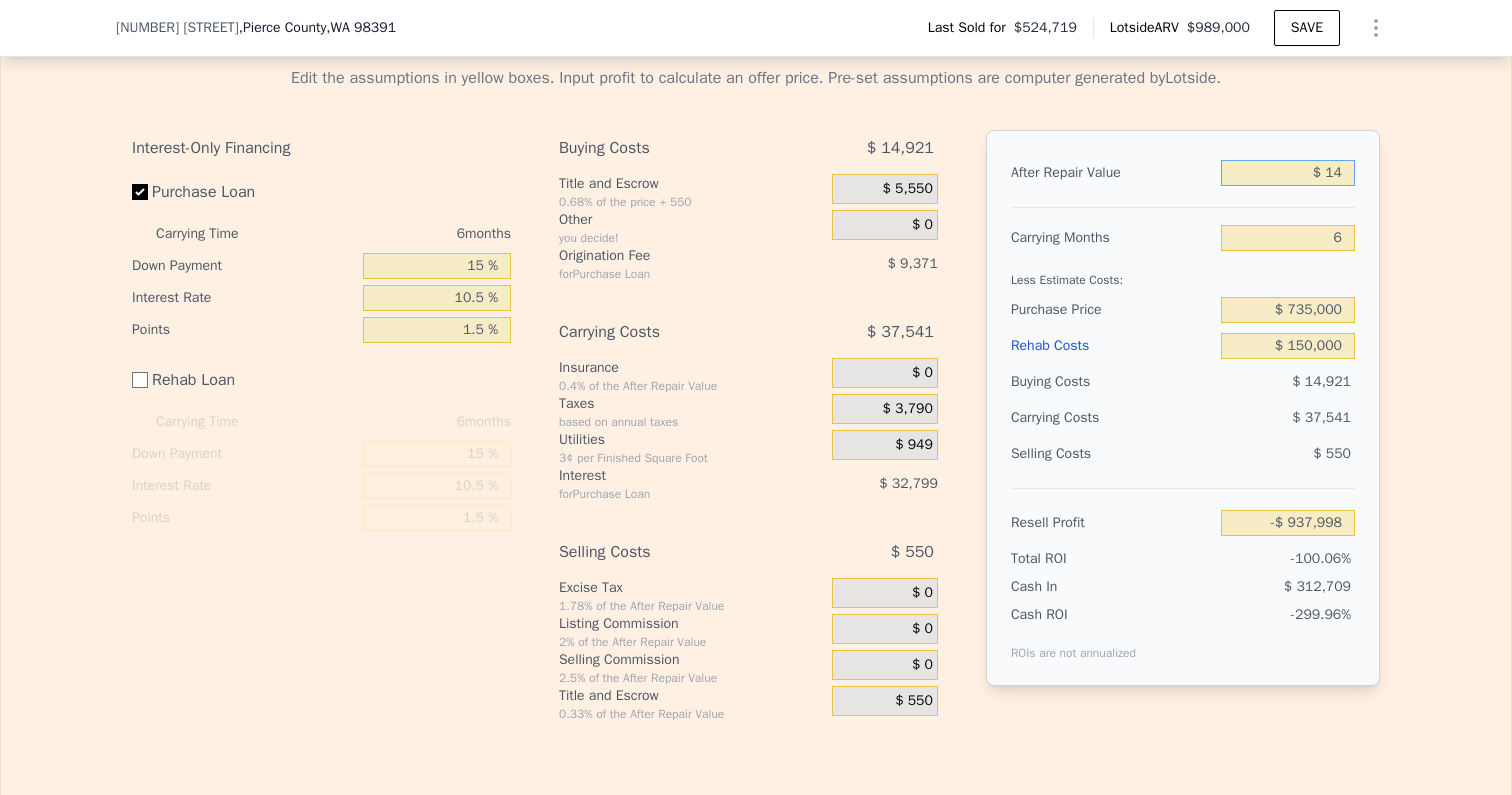 type on "$ 140" 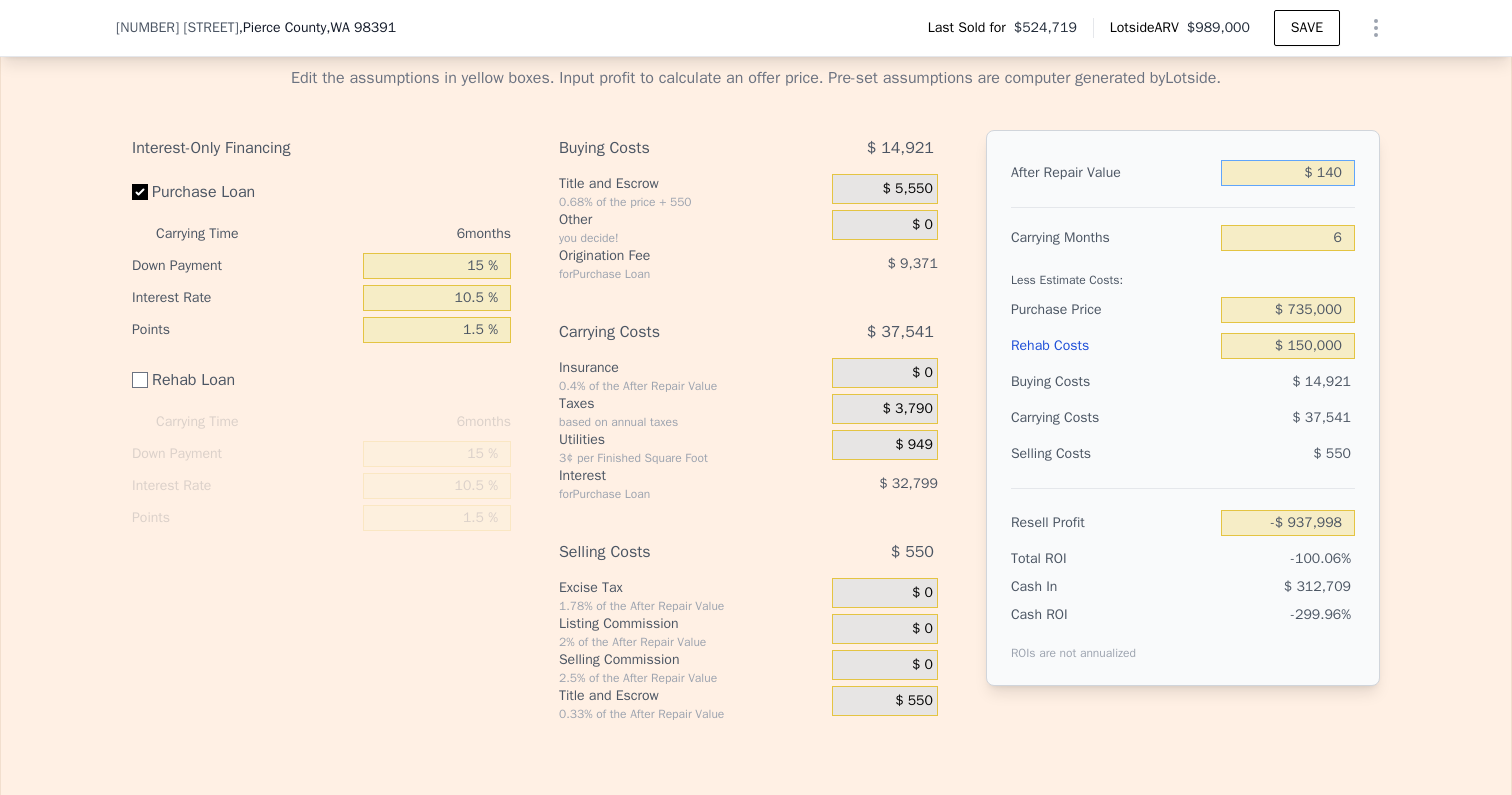 type on "-$ 937,881" 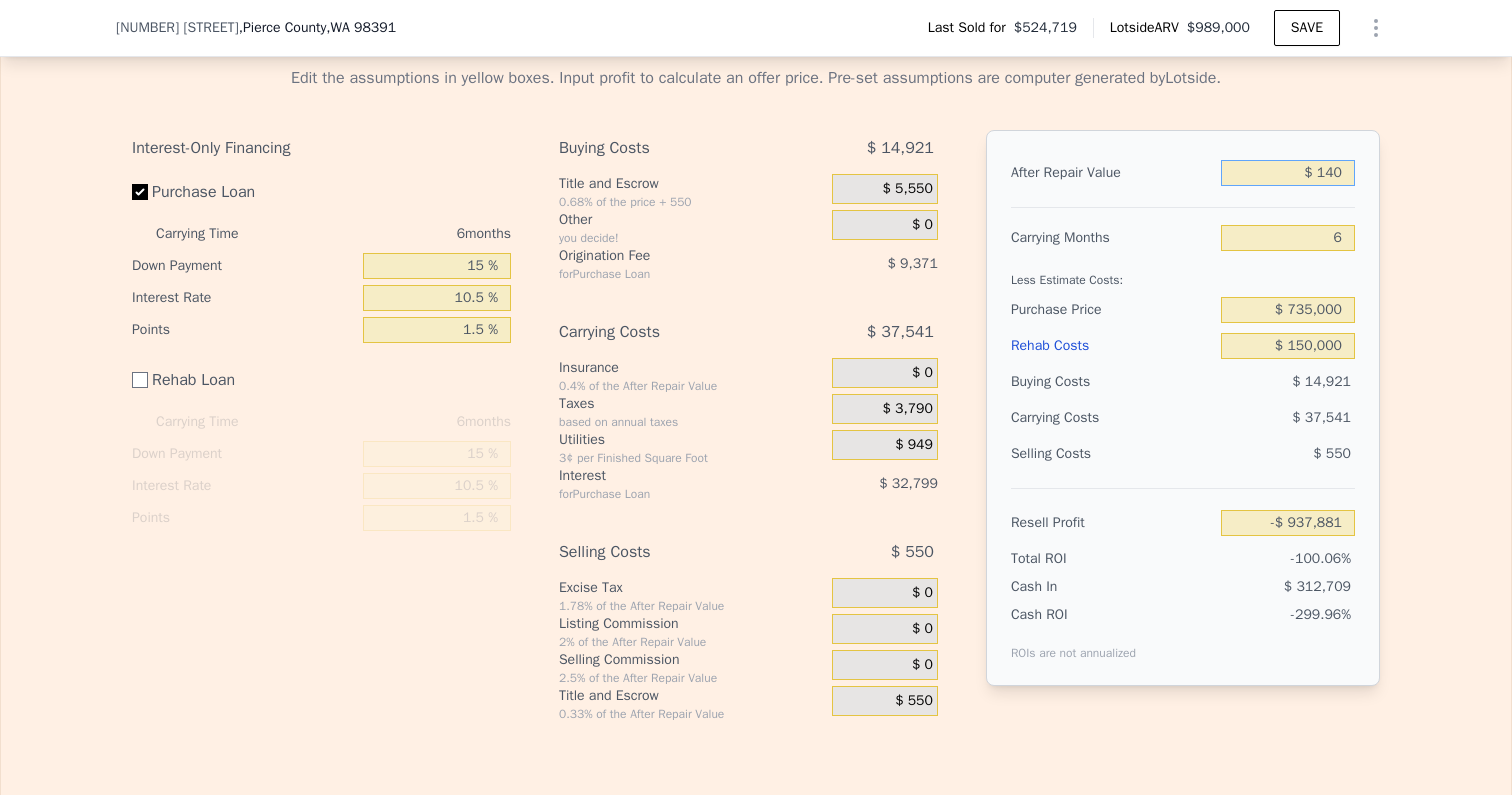 type on "$ 1,400" 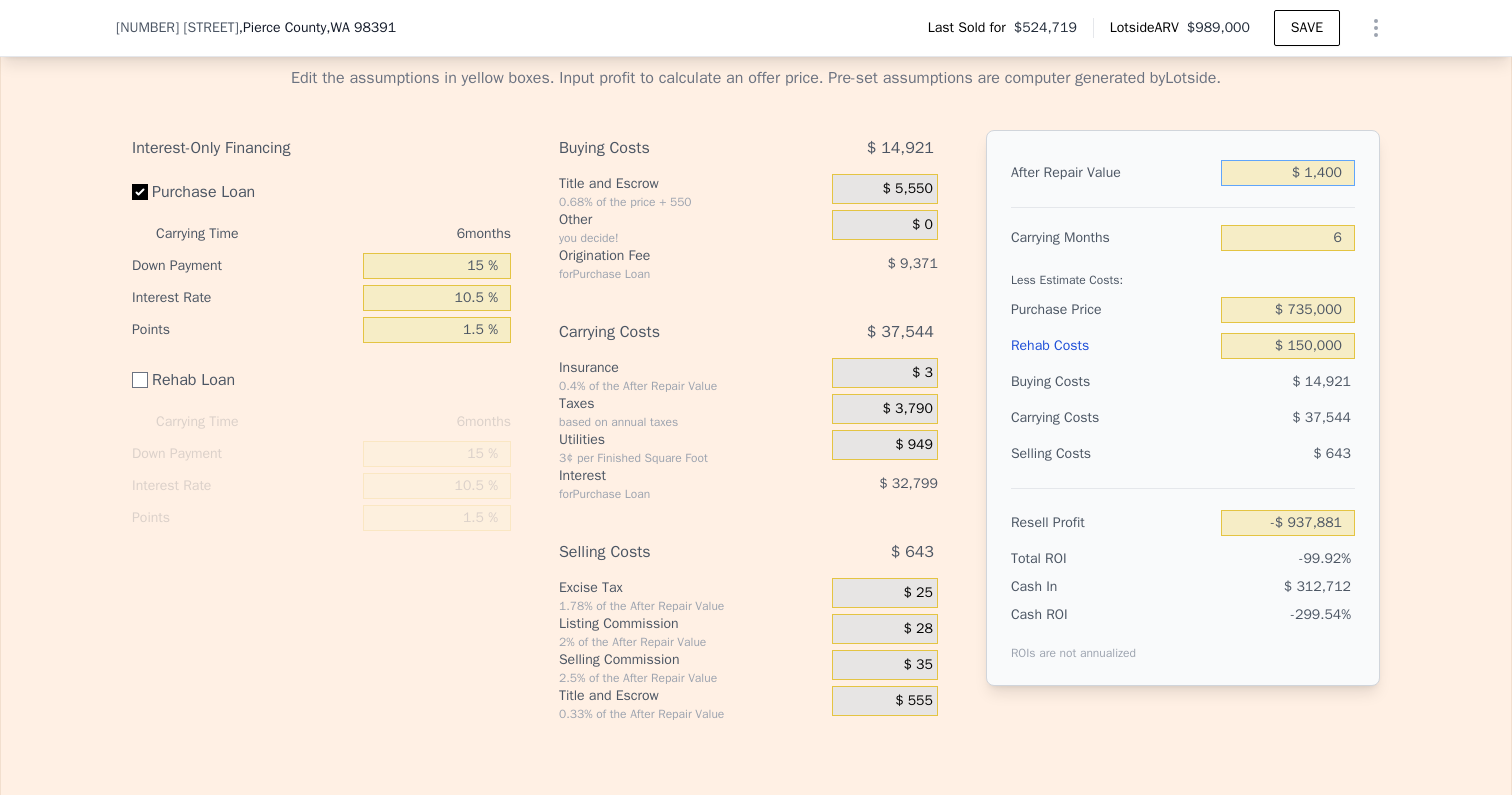 type on "-$ 936,708" 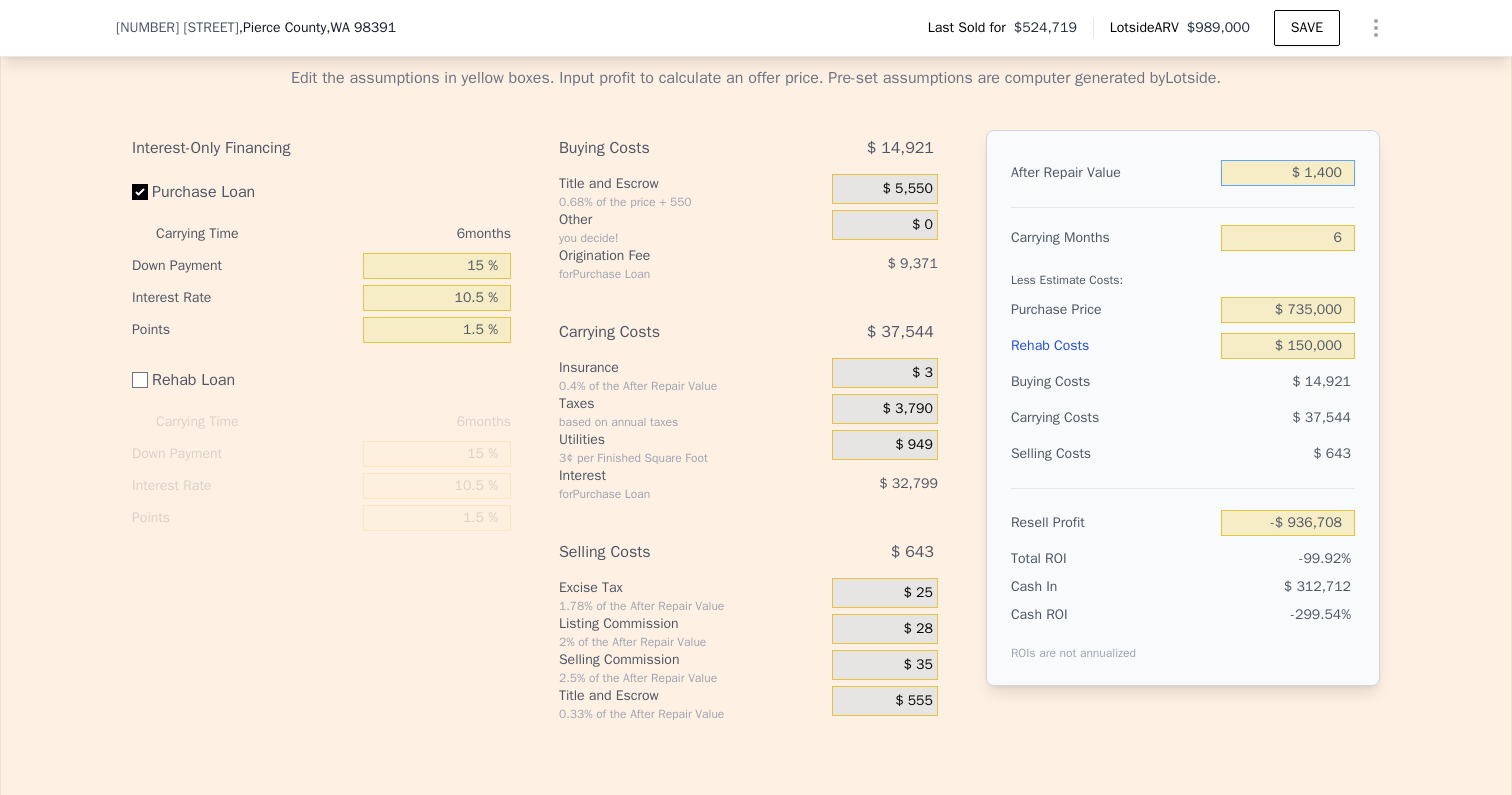 type on "$ 14,000" 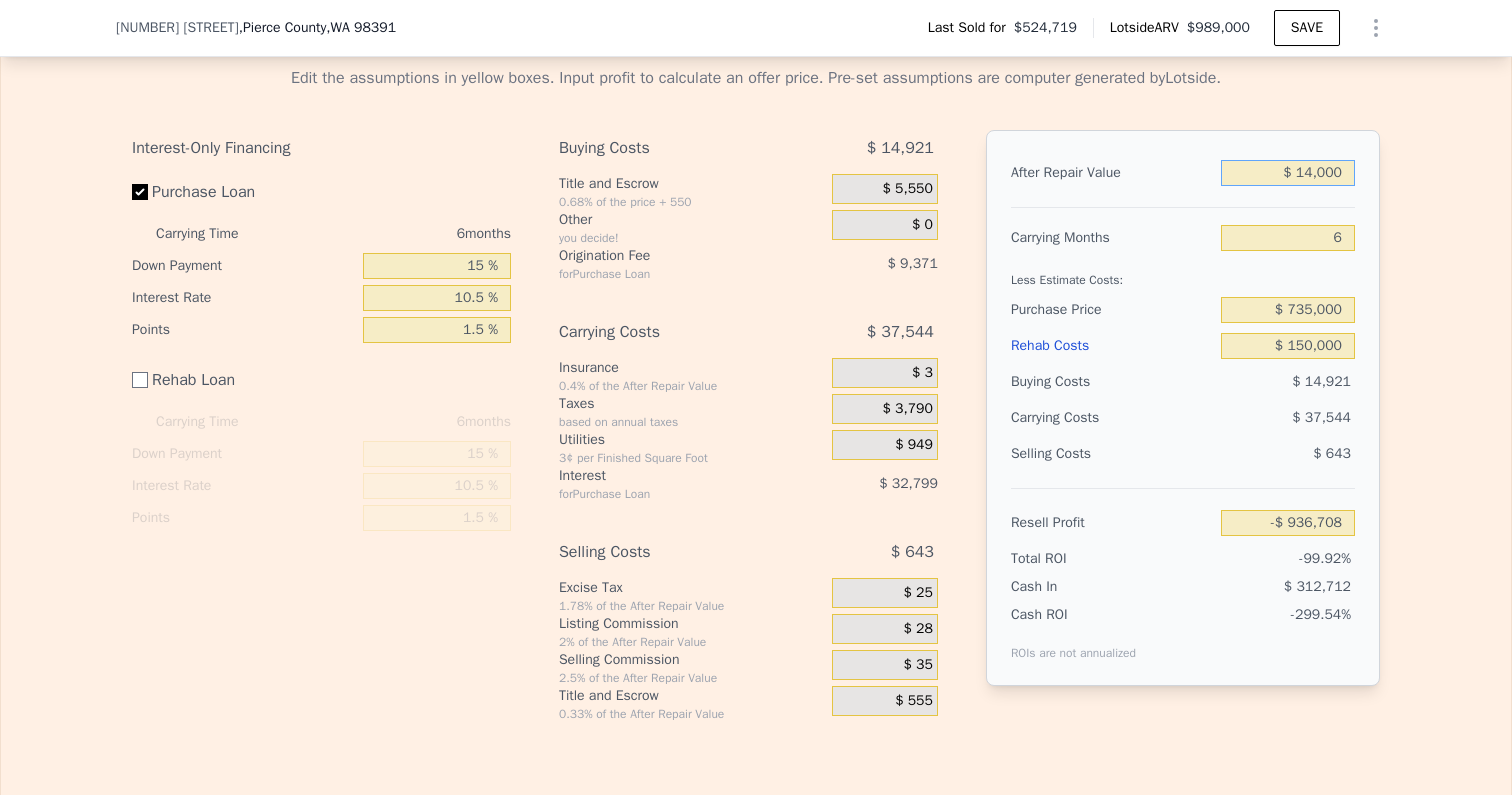 type on "-$ 924,966" 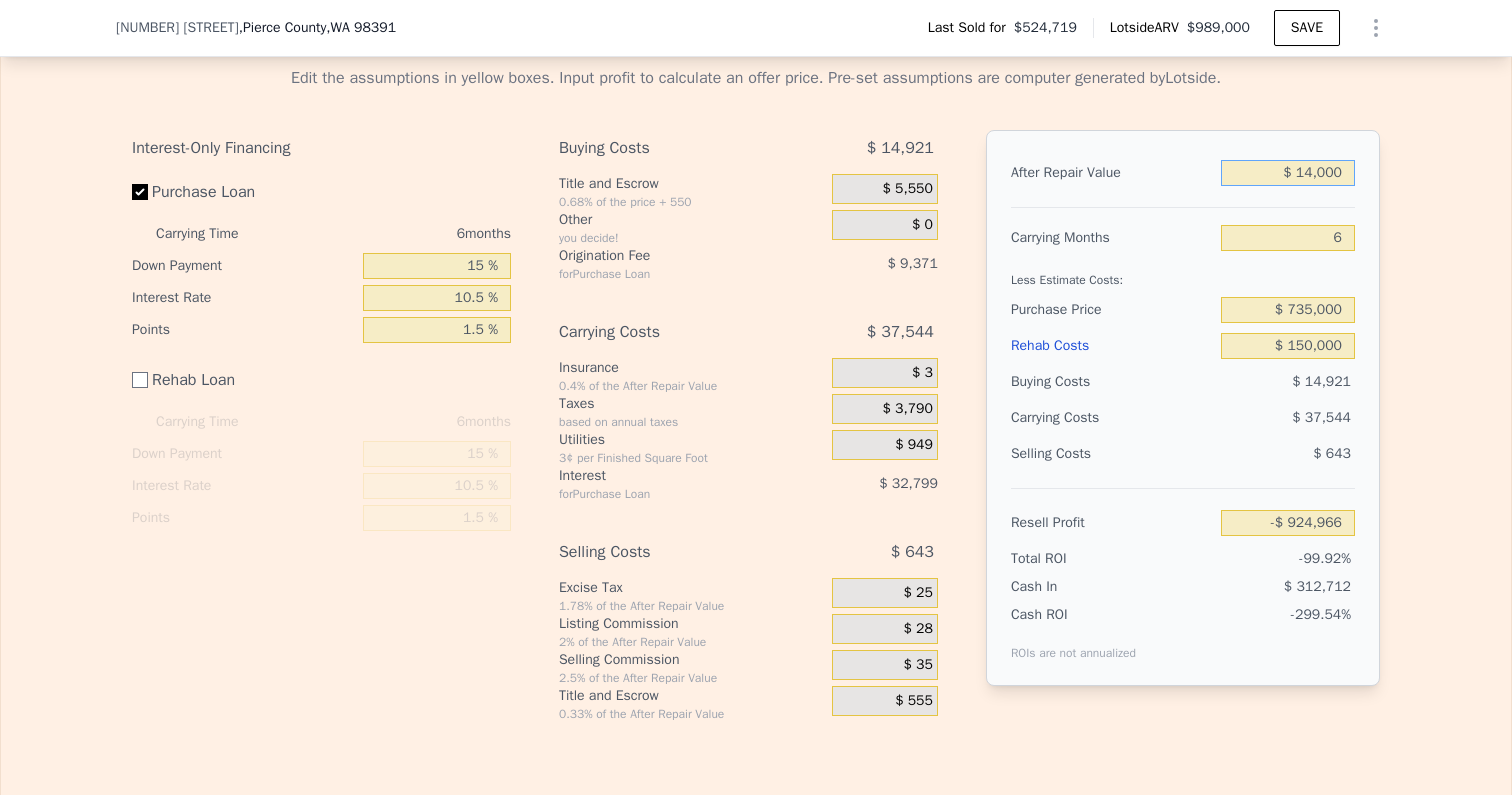 type on "$ 140,000" 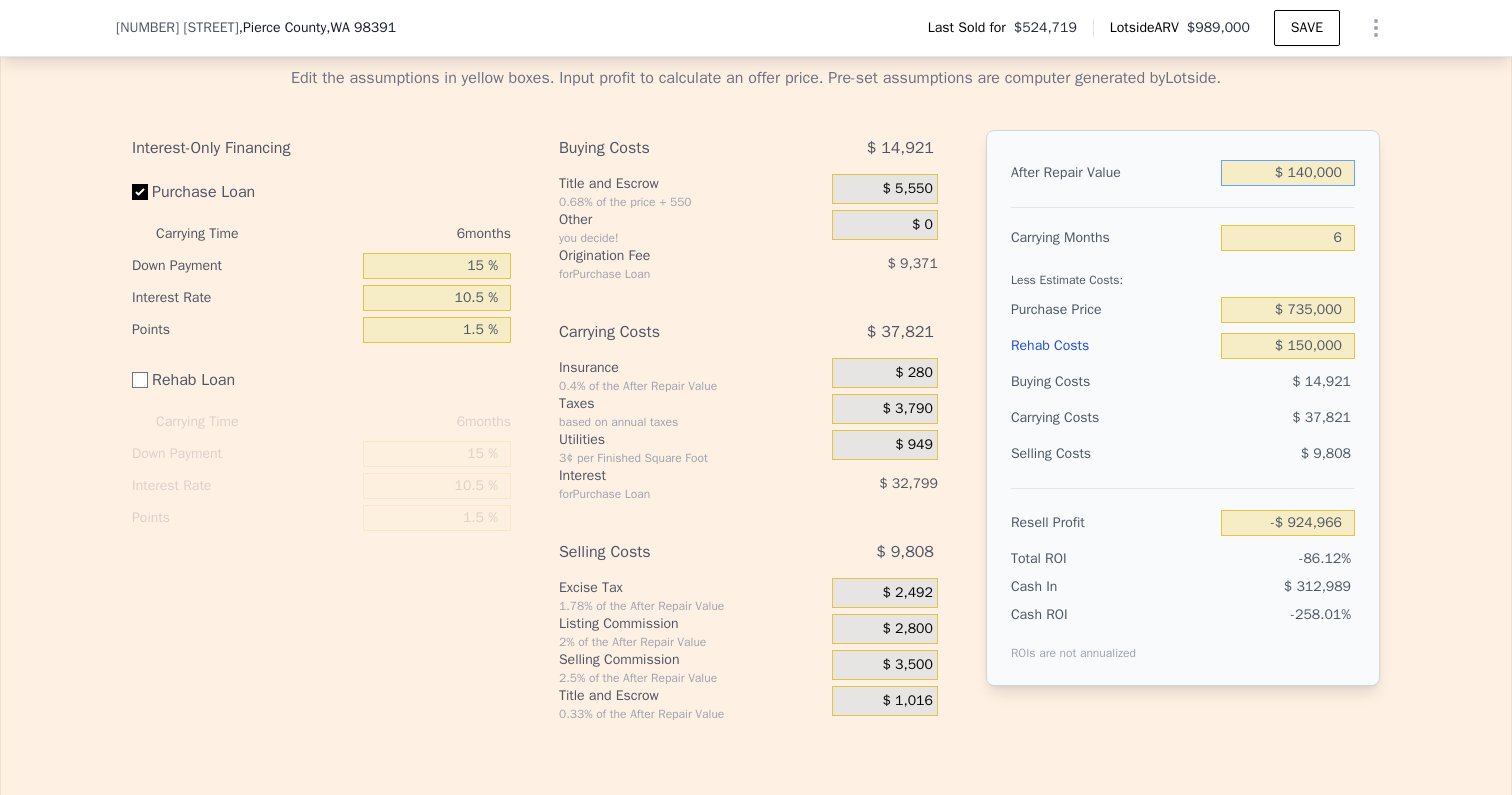 type on "-$ 807,550" 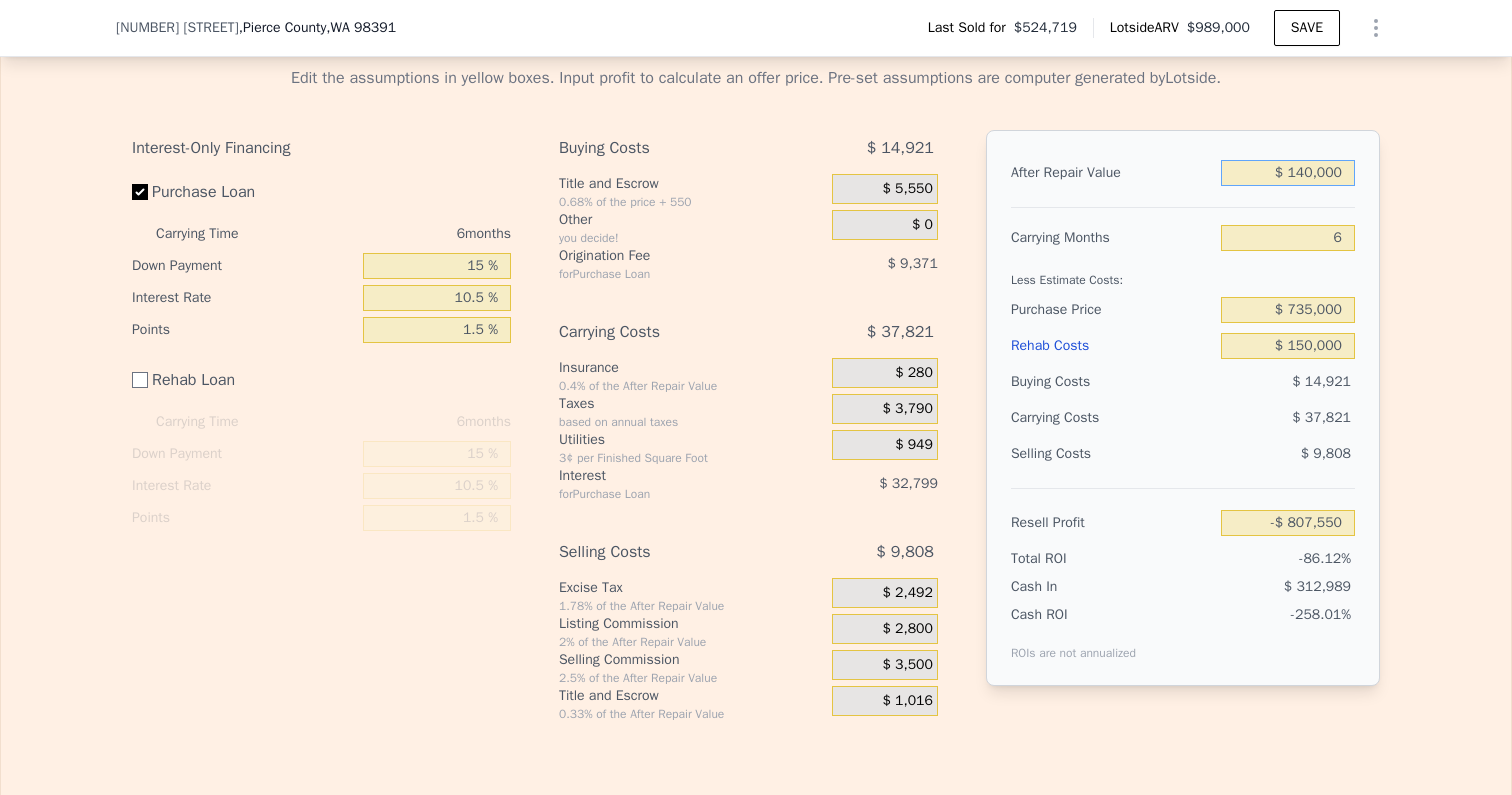 type on "$ 1,400,000" 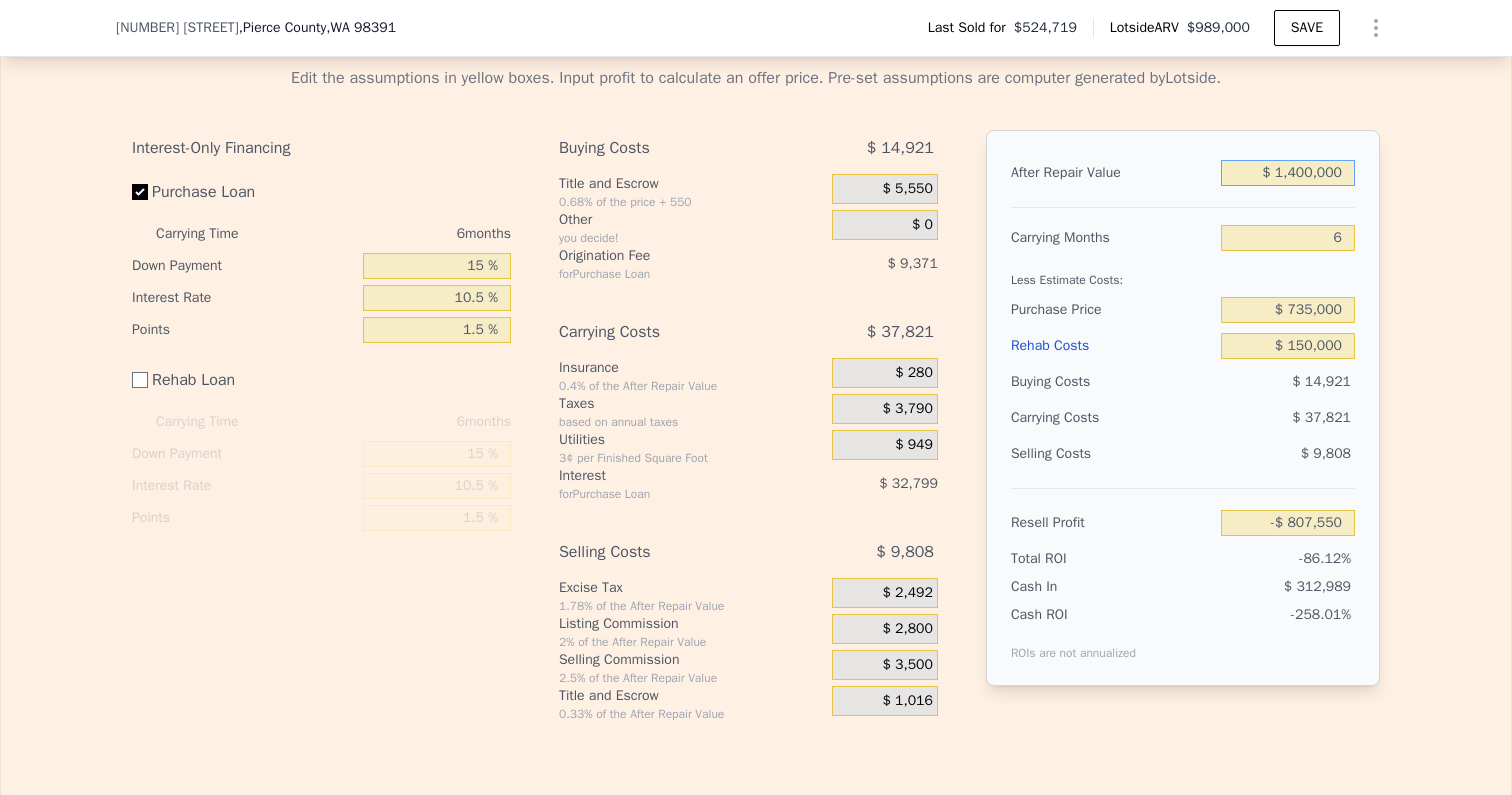 type on "$ 366,606" 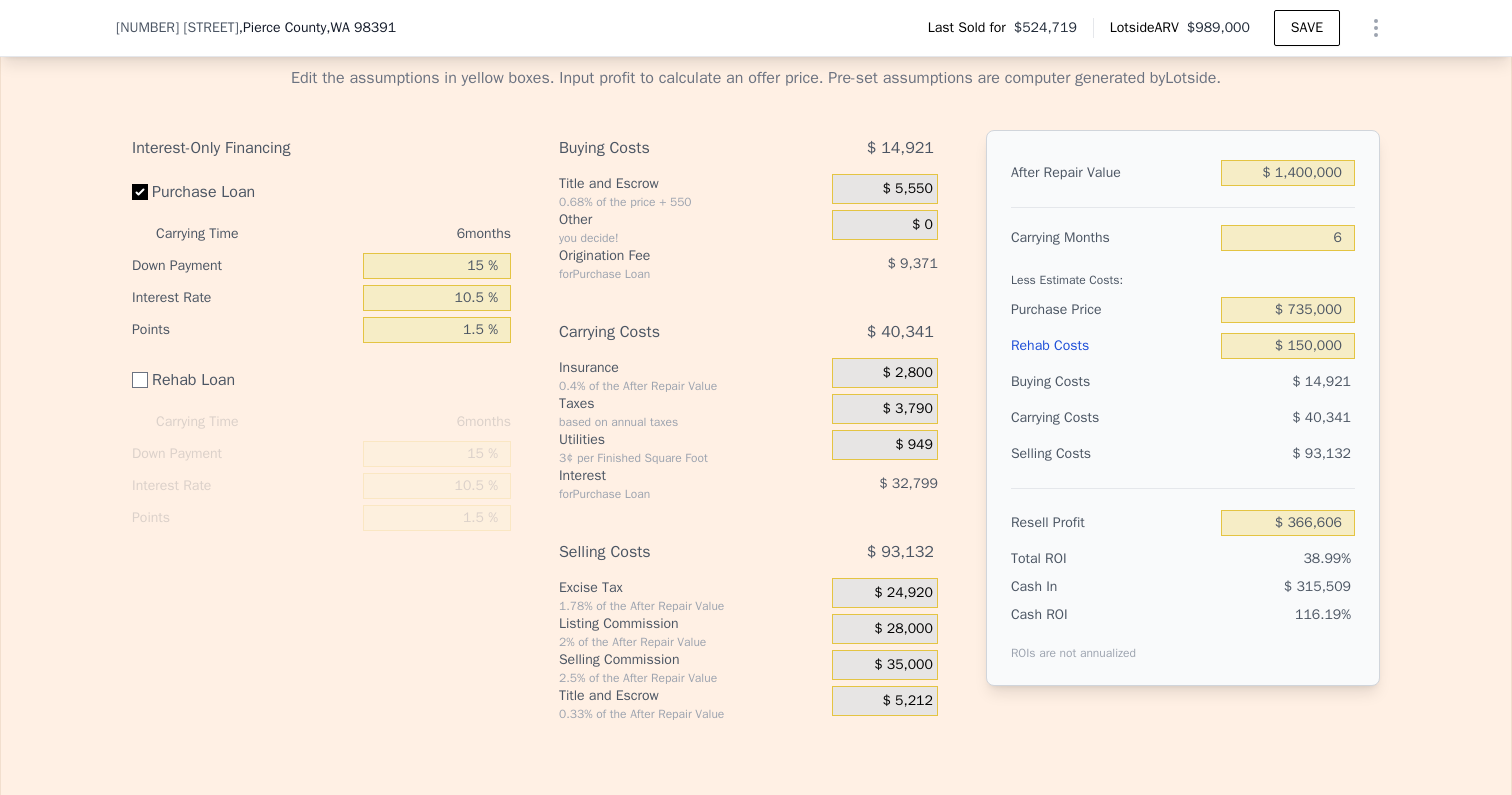 click on "Edit the assumptions in yellow boxes. Input profit to calculate an offer price. Pre-set assumptions are computer generated by  Lotside . Interest-Only Financing Purchase Loan Carrying Time 6  months Down Payment 15 % Interest Rate 10.5 % Points 1.5 % Rehab Loan Carrying Time 6  months Down Payment 15 % Interest Rate 10.5 % Points 1.5 % Buying Costs $ 14,921 Title and Escrow 0.68% of the price + 550 $ 5,550 Other you decide! $ 0 Origination Fee for  Purchase Loan $ 9,371 Carrying Costs $ 40,341 Insurance 0.4% of the After Repair Value $ 2,800 Taxes based on annual taxes $ 3,790 Utilities 3¢ per Finished Square Foot $ 949 Interest for  Purchase Loan $ 32,799 Selling Costs $ 93,132 Excise Tax 1.78% of the After Repair Value $ 24,920 Listing Commission 2% of the After Repair Value $ 28,000 Selling Commission 2.5% of the After Repair Value $ 35,000 Title and Escrow 0.33% of the After Repair Value $ 5,212 After Repair Value $ 1,400,000 Carrying Months 6 Less Estimate Costs: Purchase Price $ 735,000 Rehab Costs" at bounding box center (756, 386) 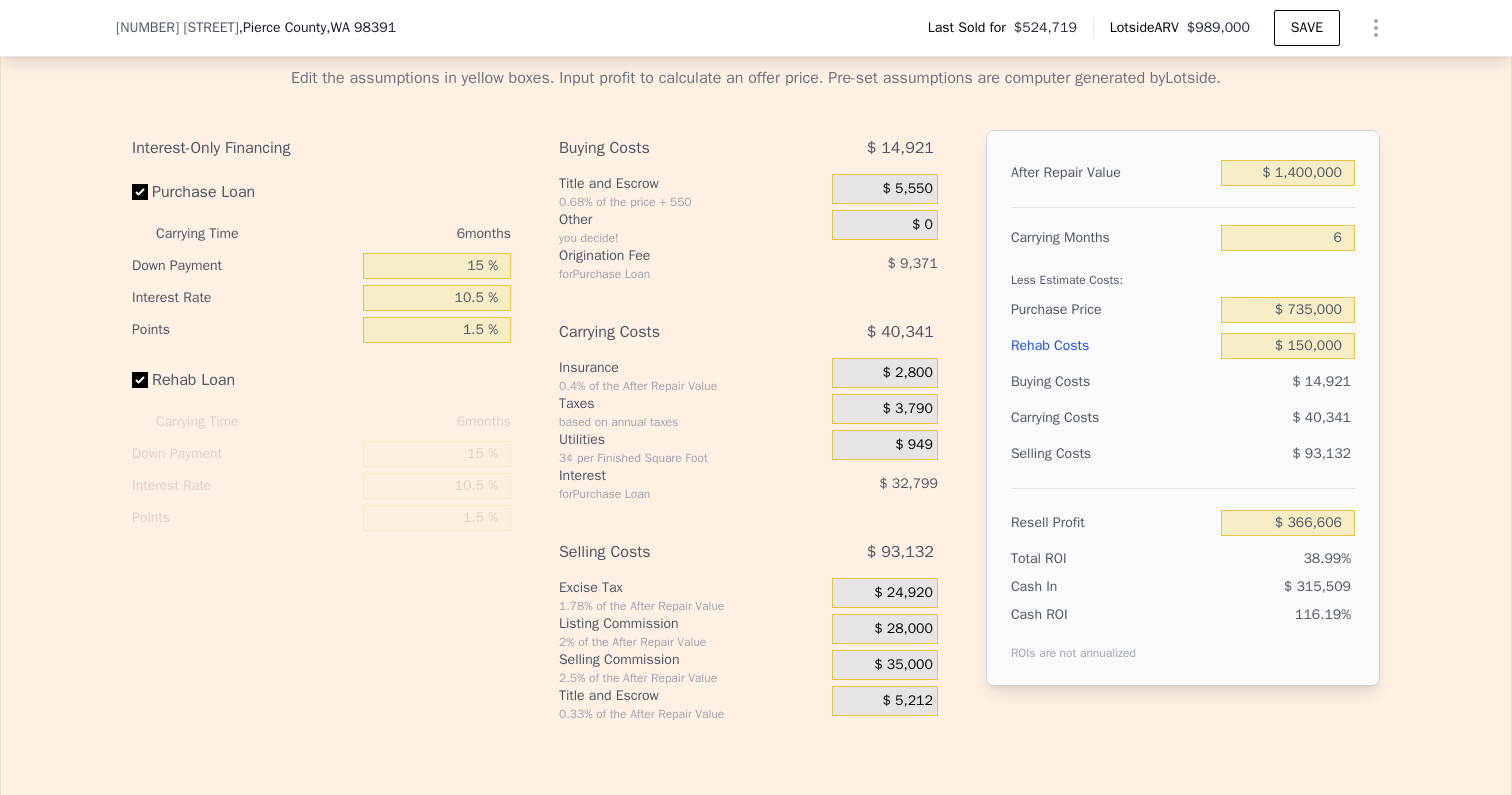 checkbox on "true" 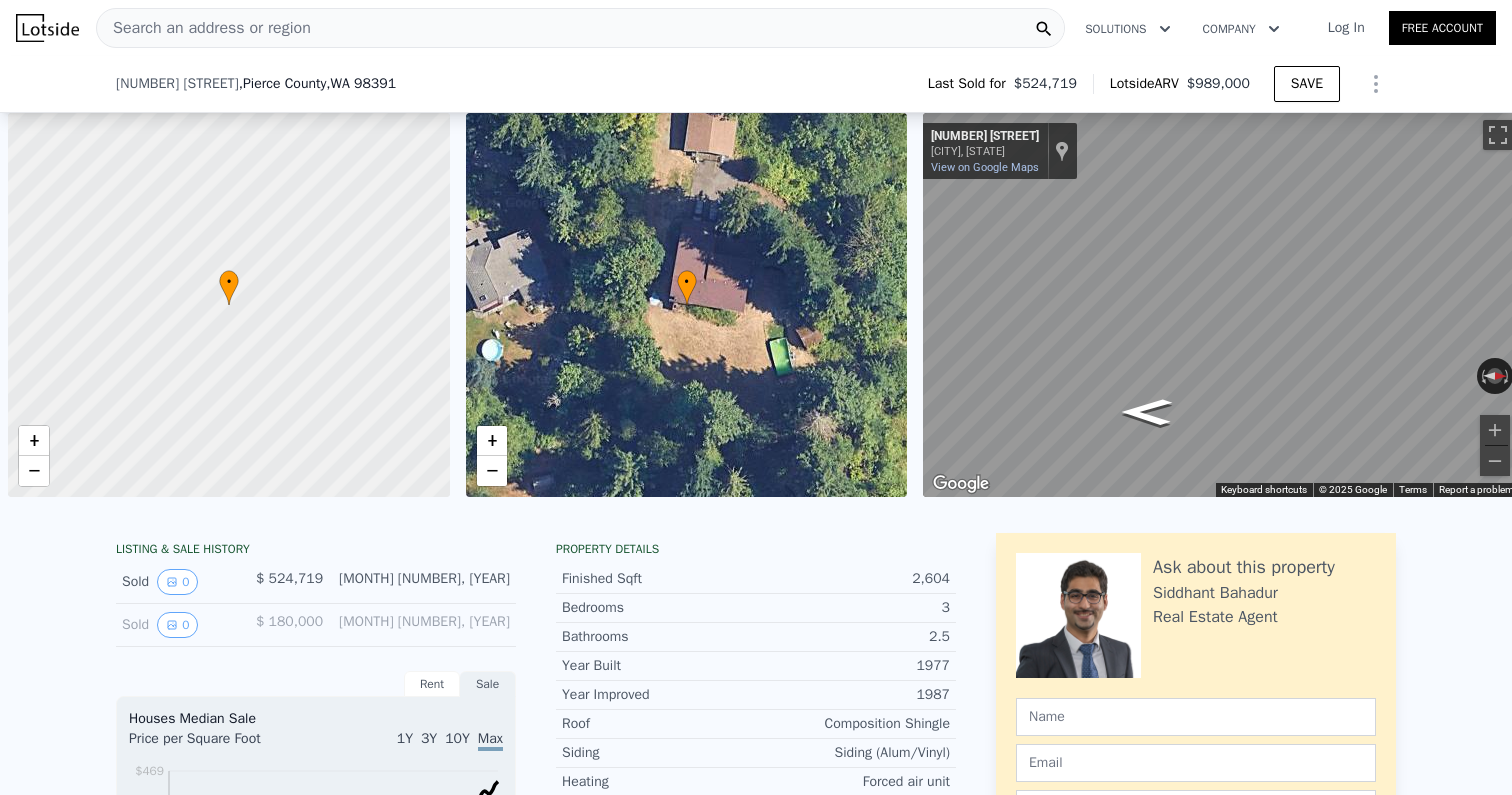 scroll, scrollTop: 0, scrollLeft: 0, axis: both 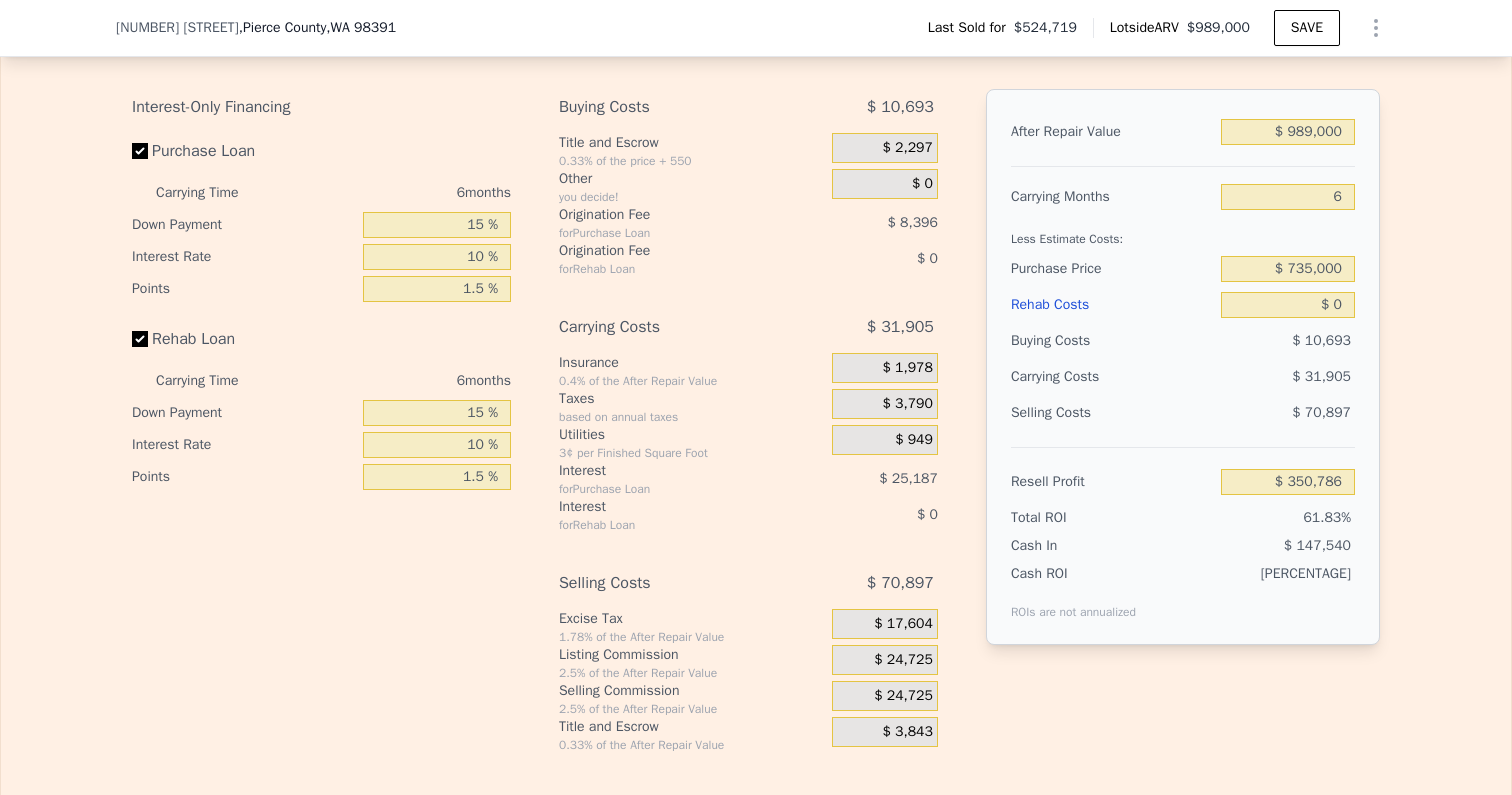 checkbox on "true" 